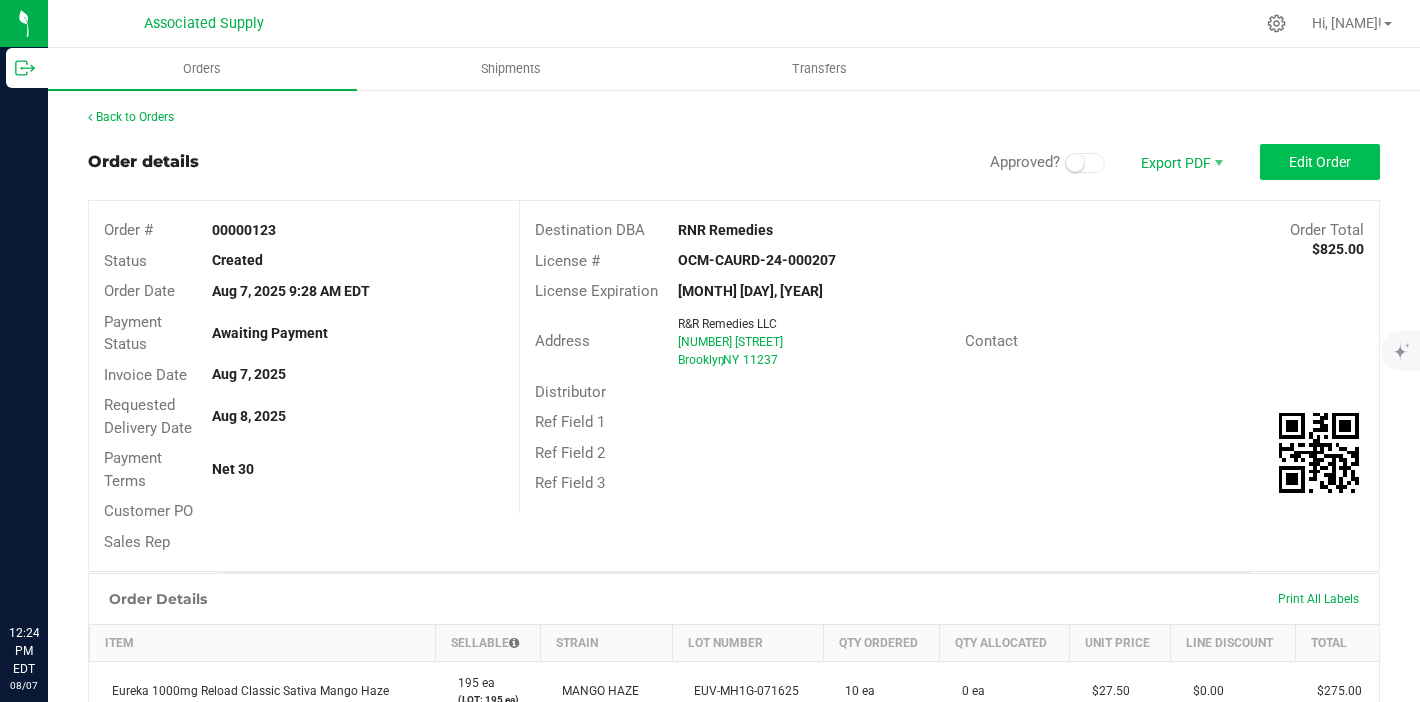 scroll, scrollTop: 0, scrollLeft: 0, axis: both 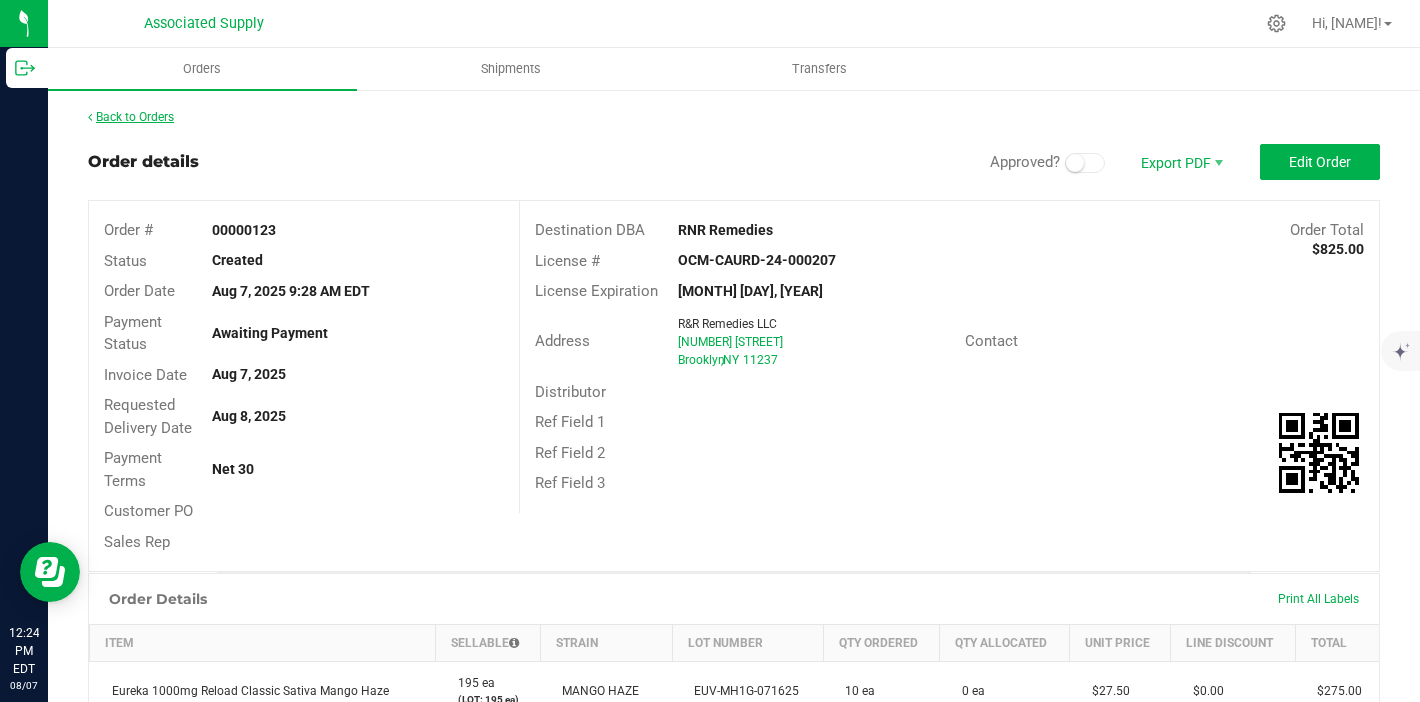 click on "Back to Orders" at bounding box center [131, 117] 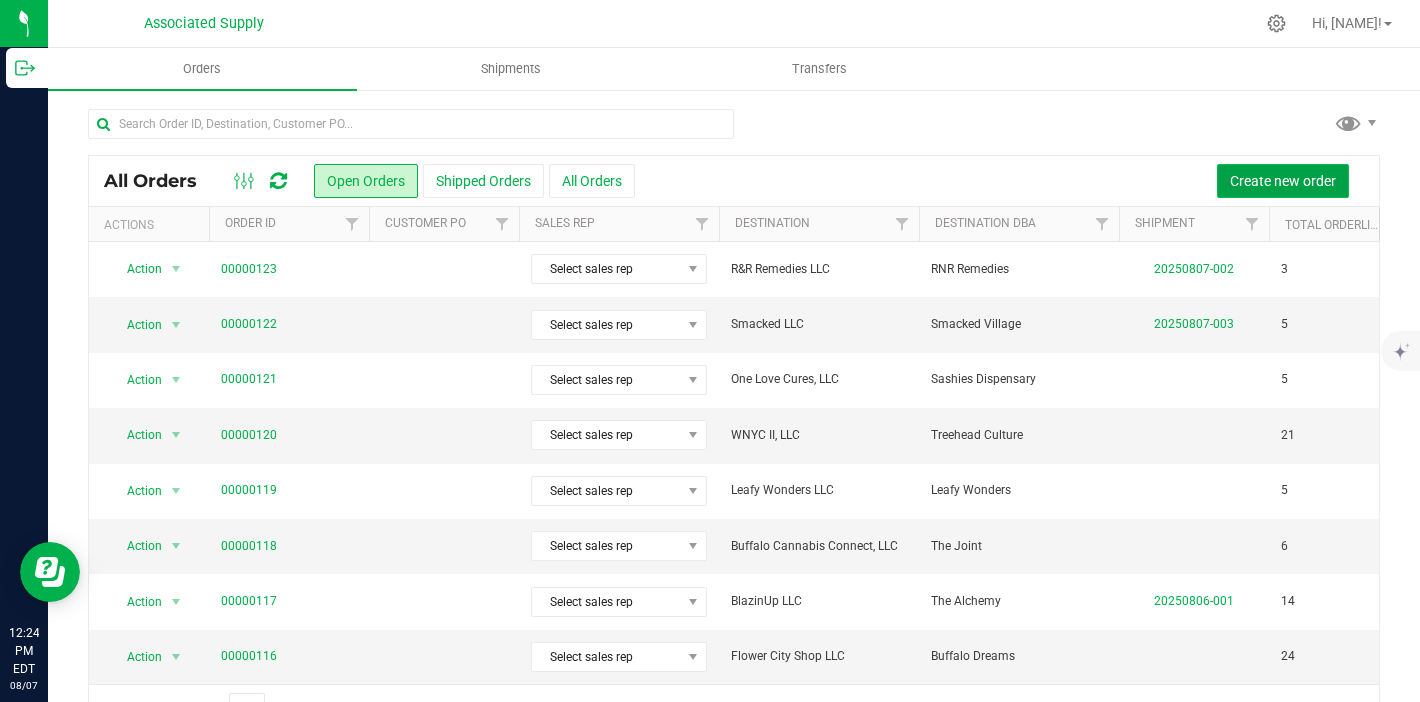 click on "Create new order" at bounding box center [1283, 181] 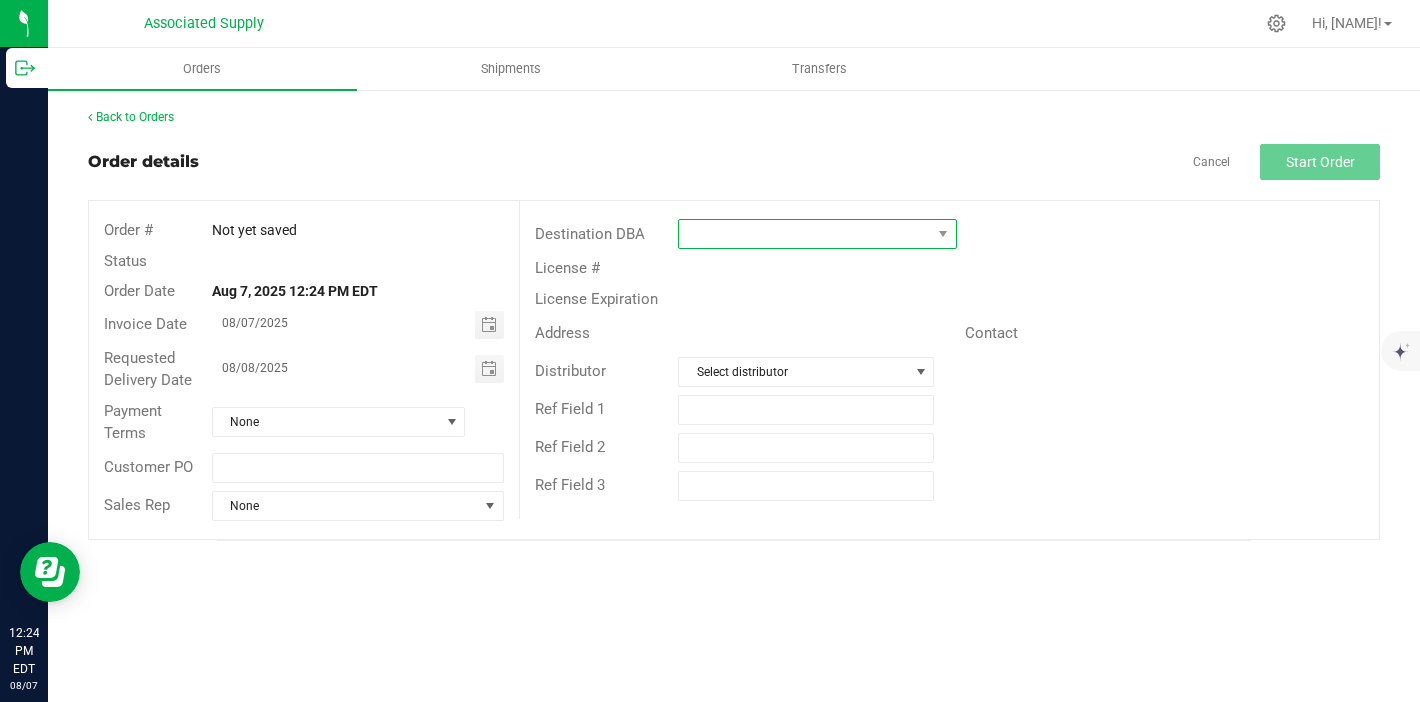 click at bounding box center [805, 234] 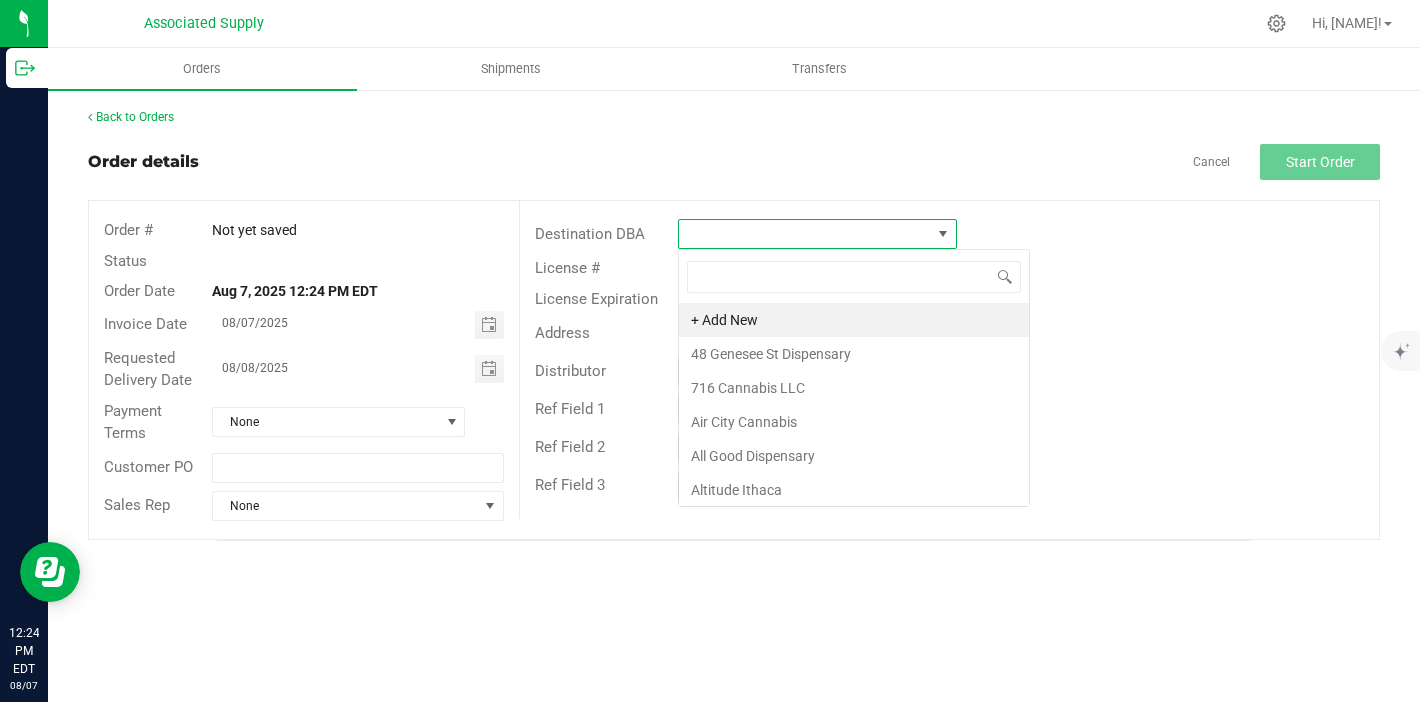 scroll, scrollTop: 99970, scrollLeft: 99721, axis: both 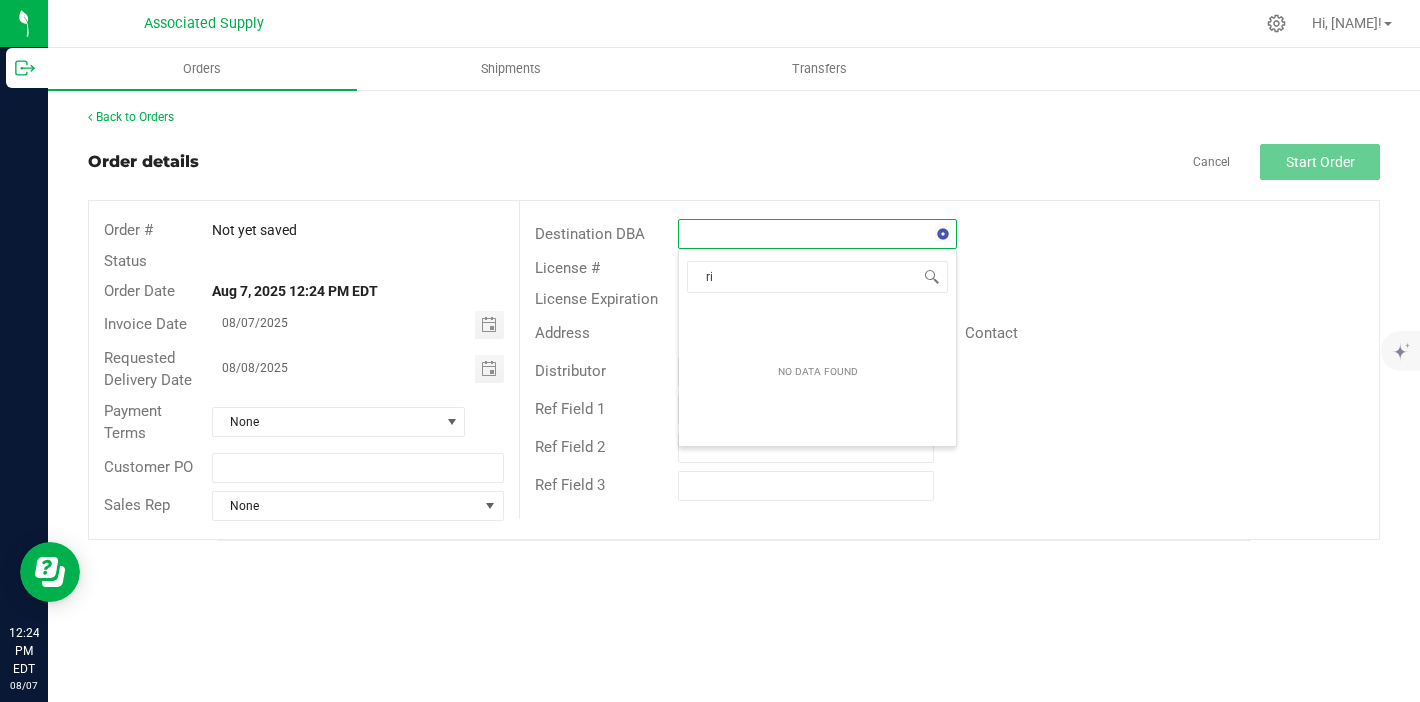 type on "r" 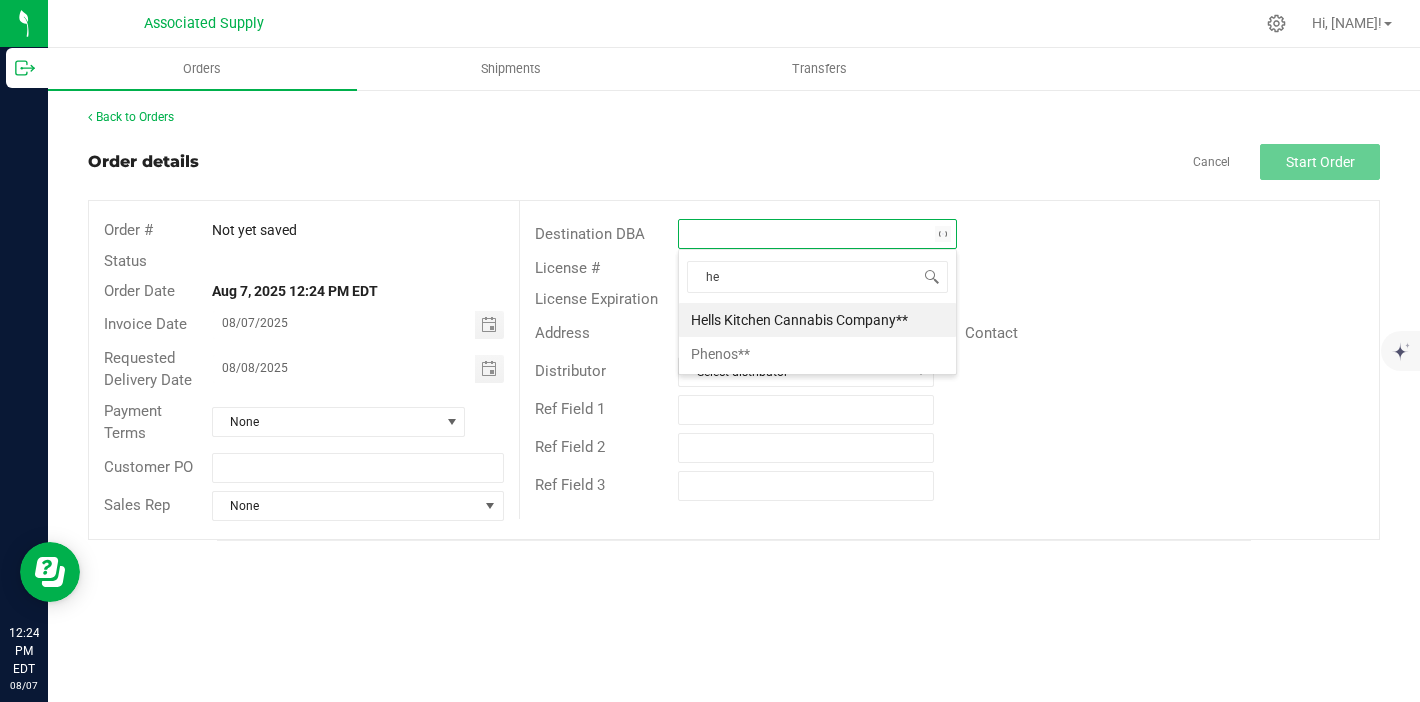 type on "h" 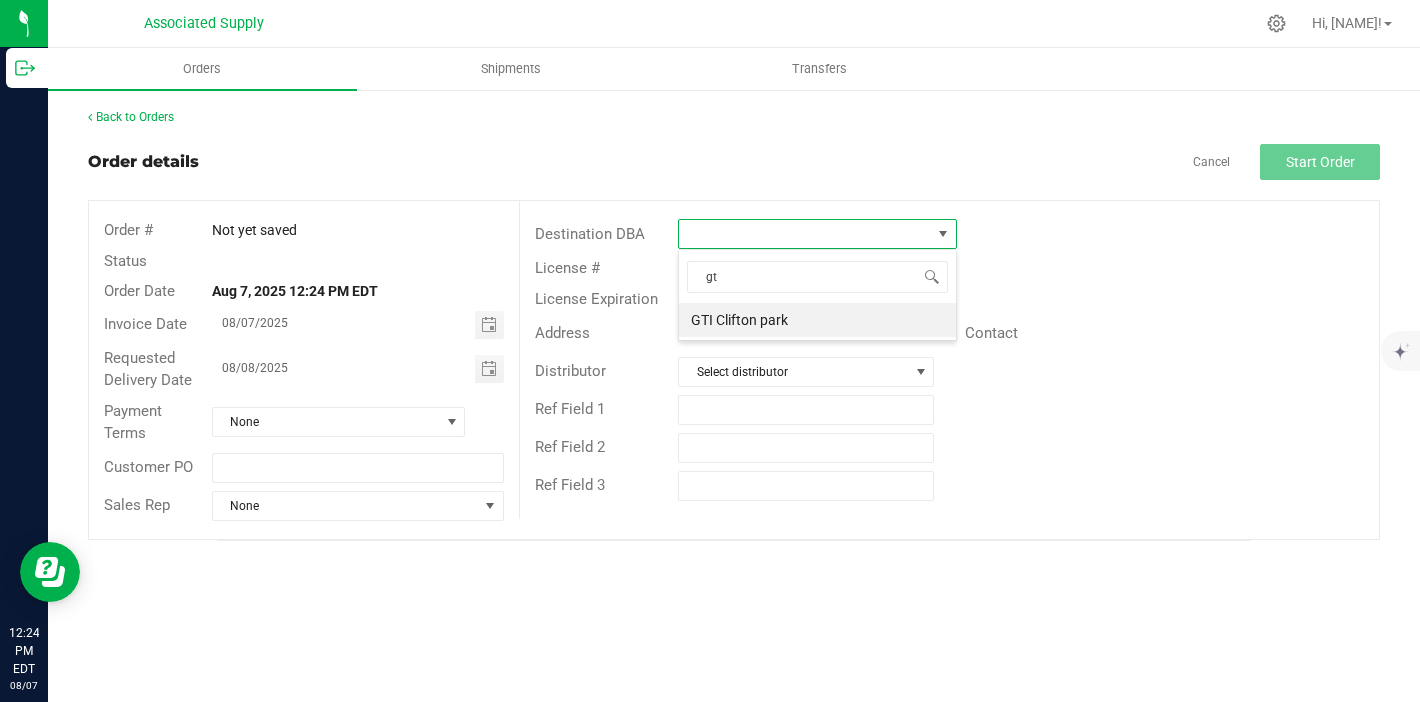 type on "g" 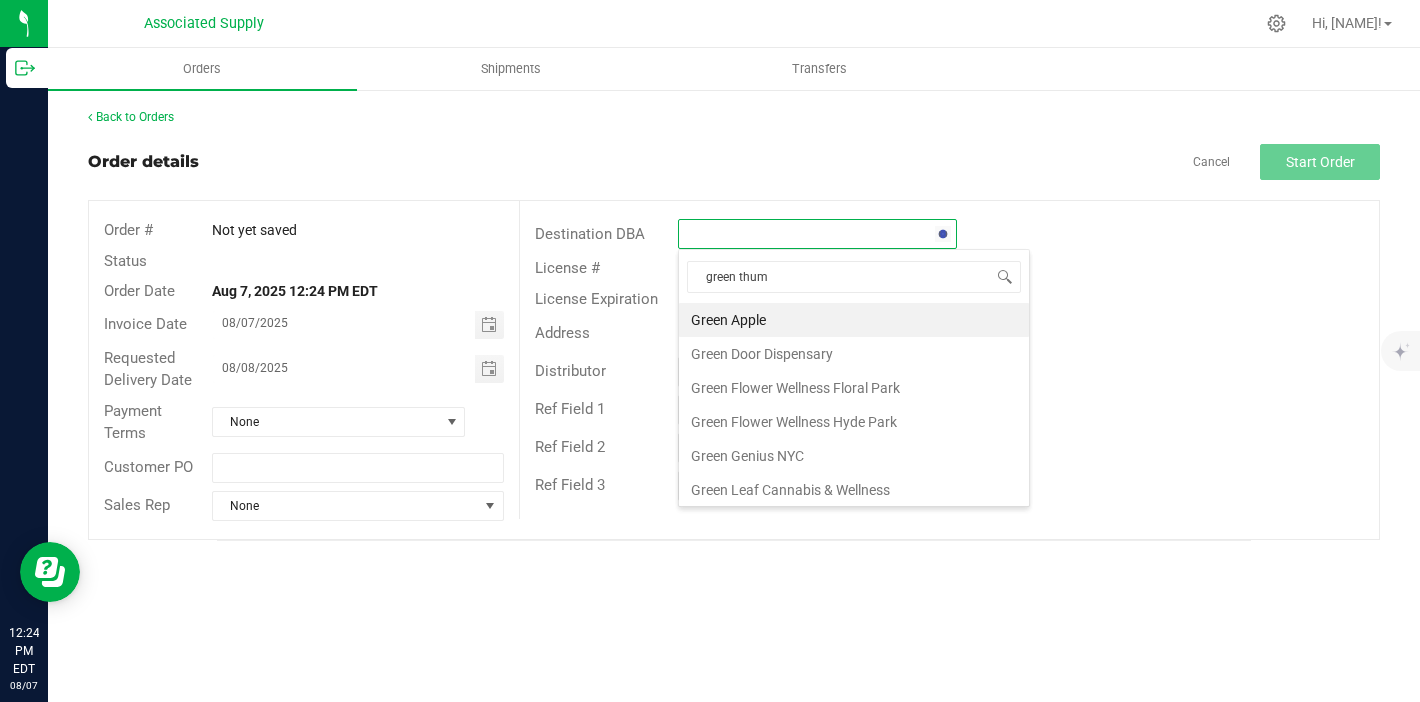type on "green thumb" 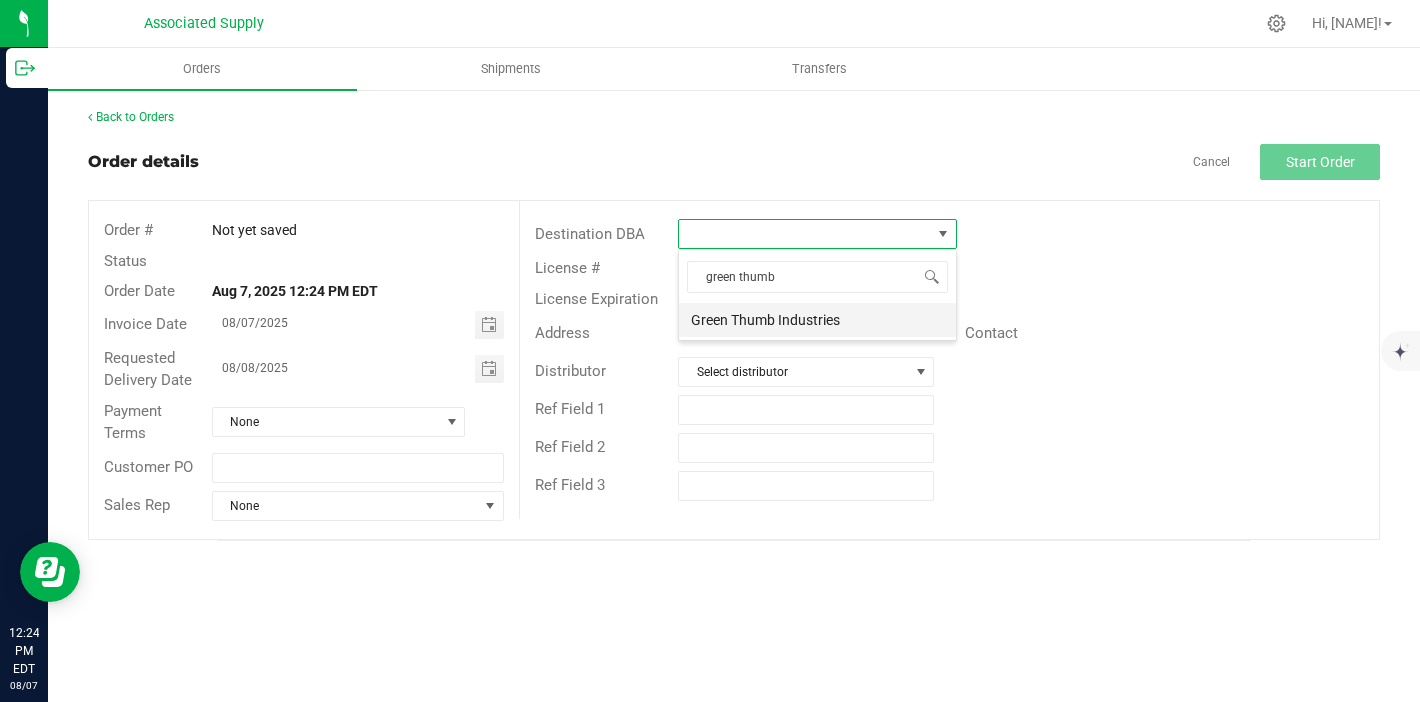 click on "Green Thumb Industries" at bounding box center (817, 320) 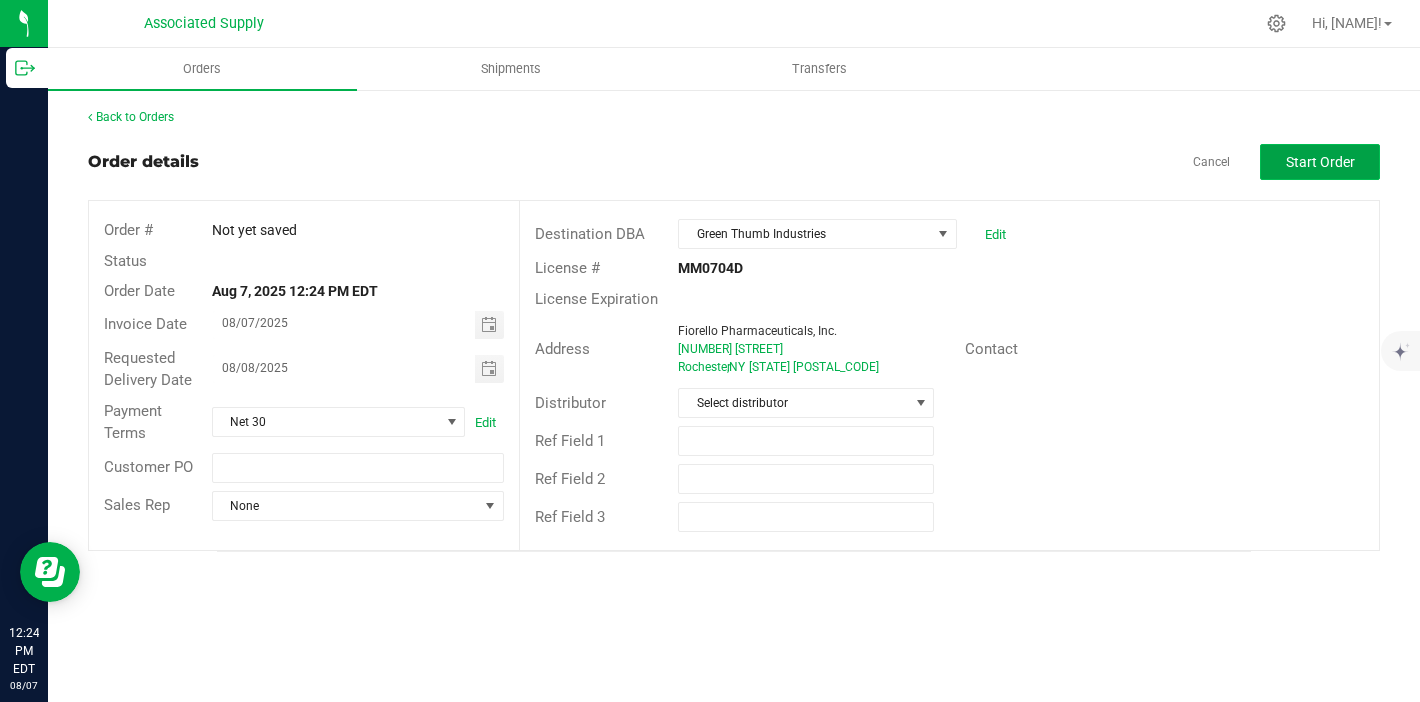 click on "Start Order" at bounding box center [1320, 162] 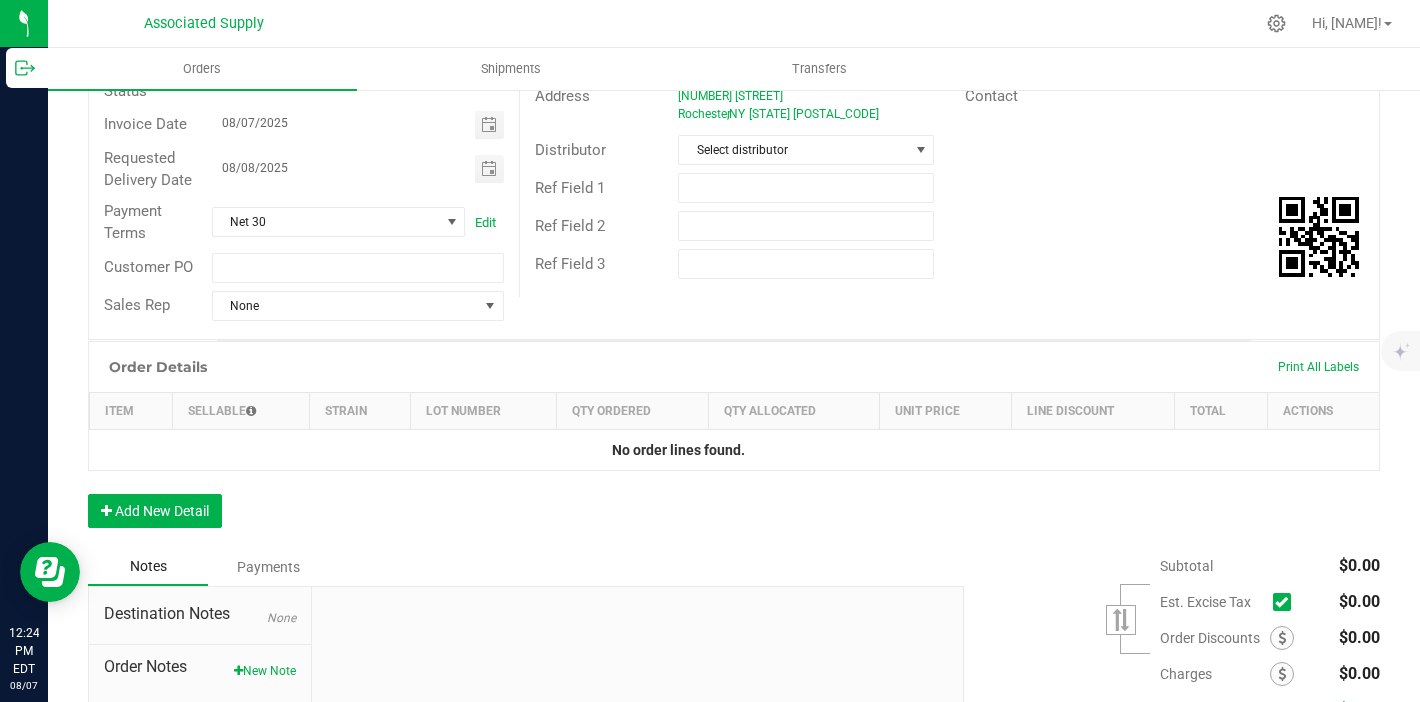 scroll, scrollTop: 279, scrollLeft: 0, axis: vertical 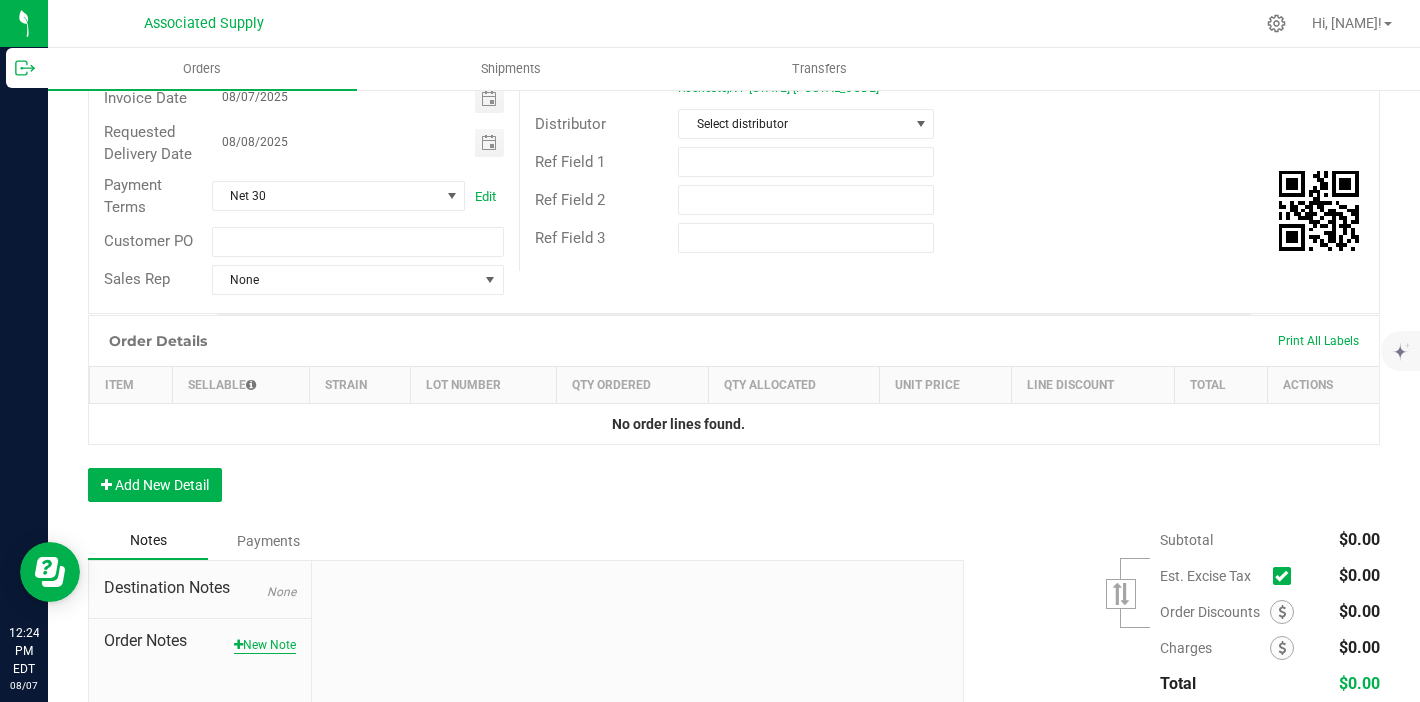 click on "New Note" at bounding box center (265, 645) 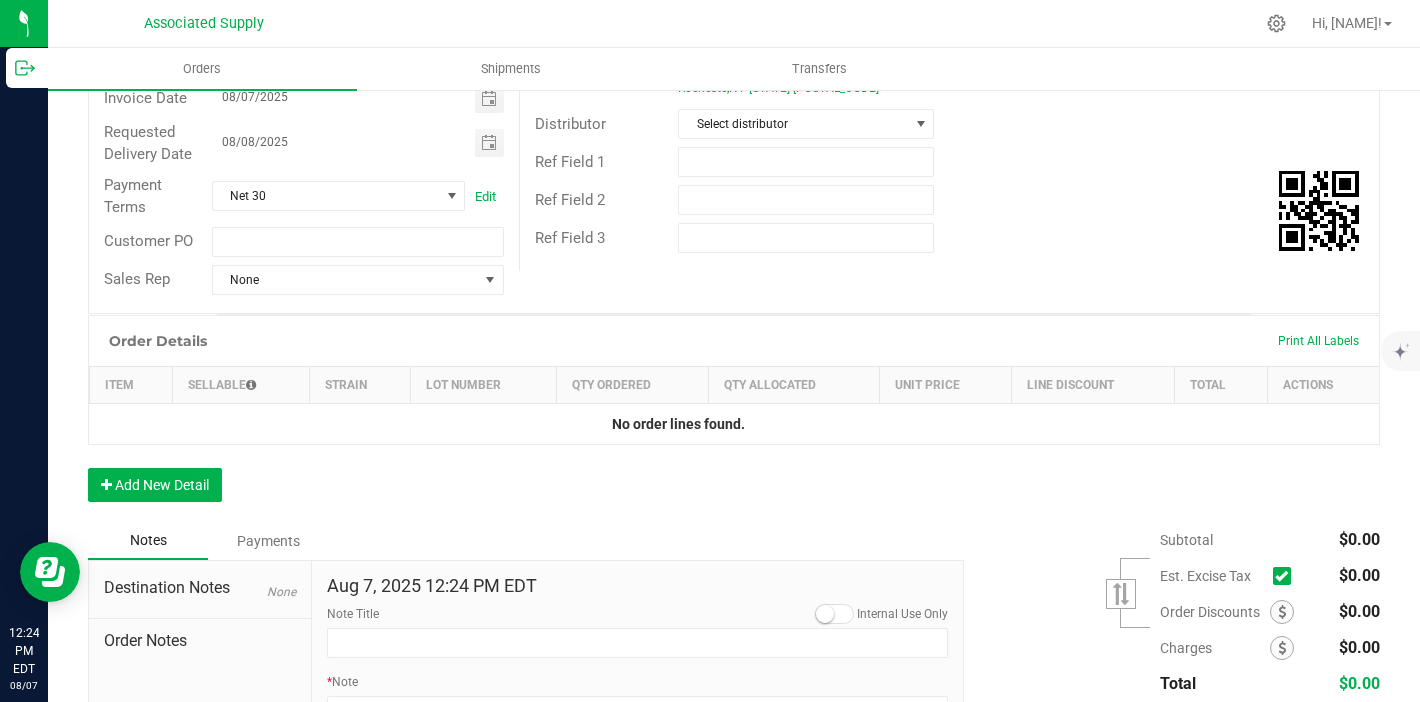 click on "Note Title" at bounding box center (638, 631) 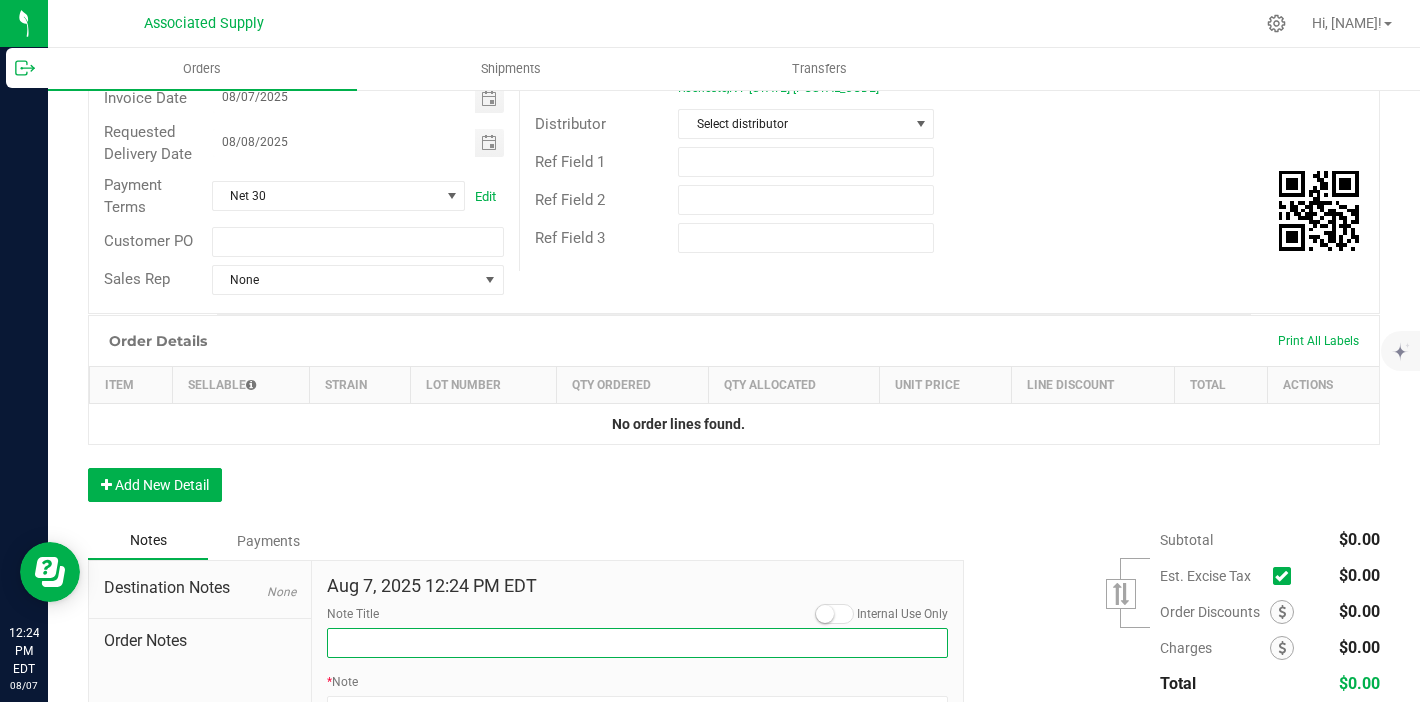 click on "Note Title" at bounding box center [638, 643] 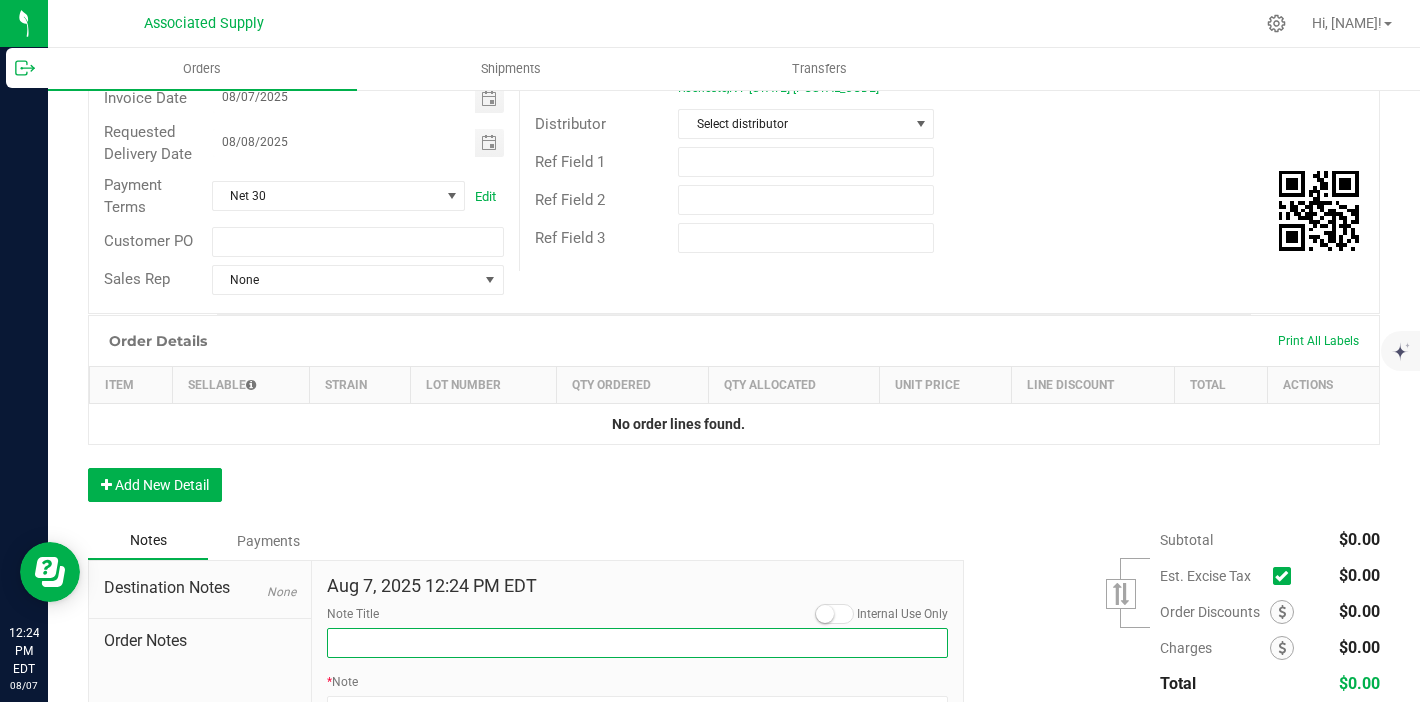 type on "NEW BANKING / WIRE INFO" 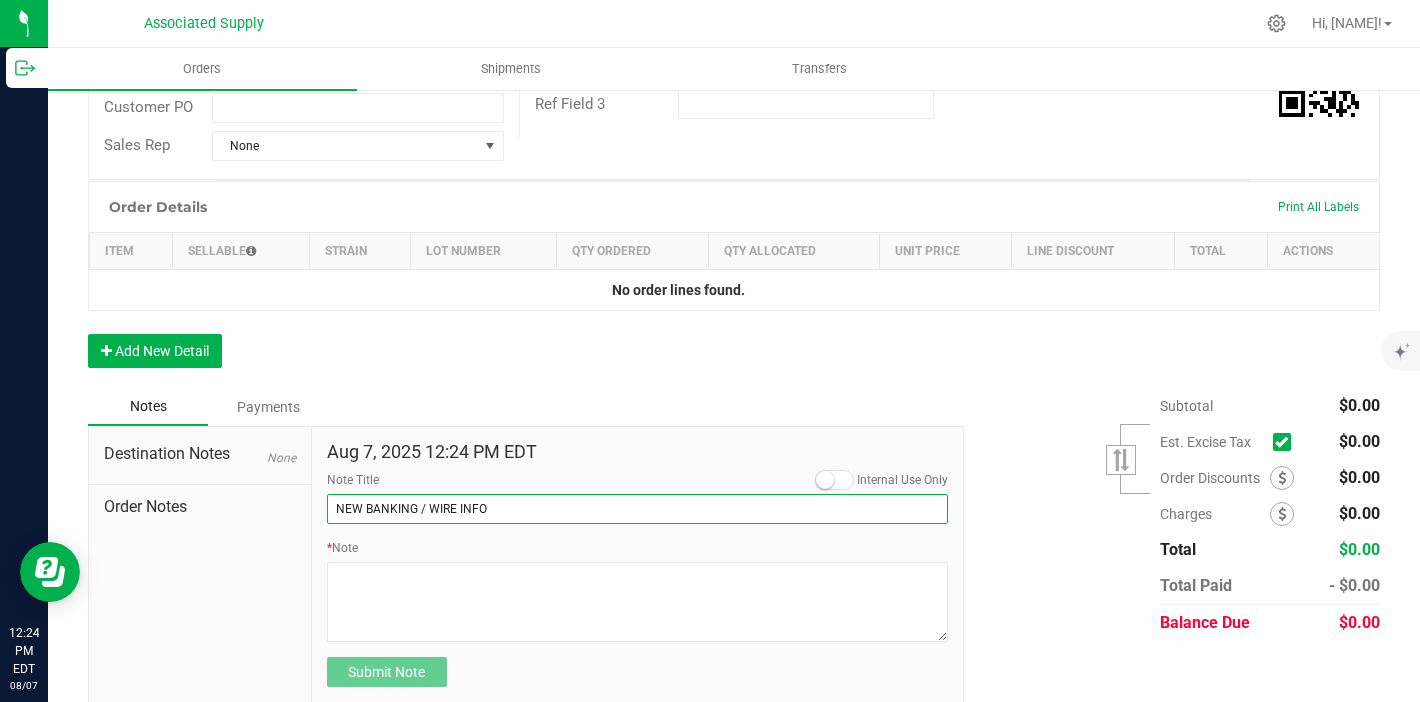 scroll, scrollTop: 434, scrollLeft: 0, axis: vertical 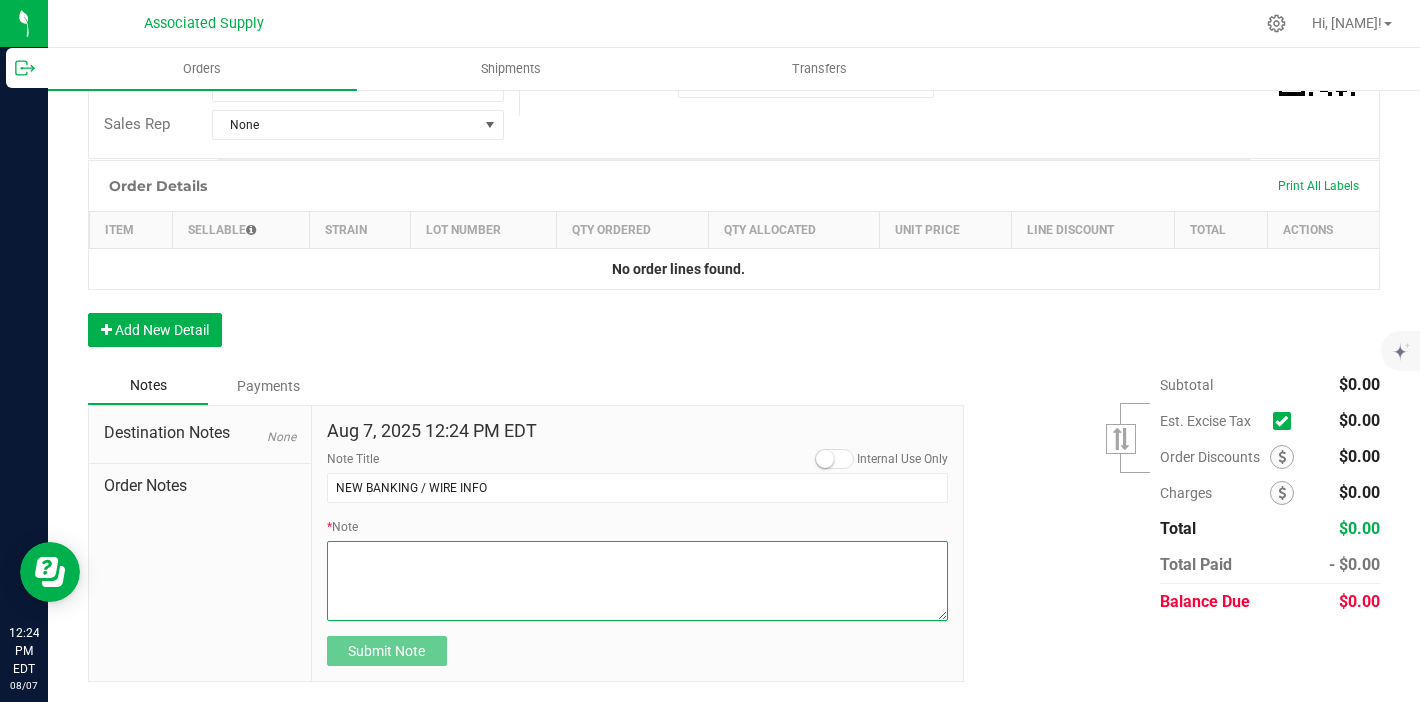click on "*
Note" at bounding box center (638, 581) 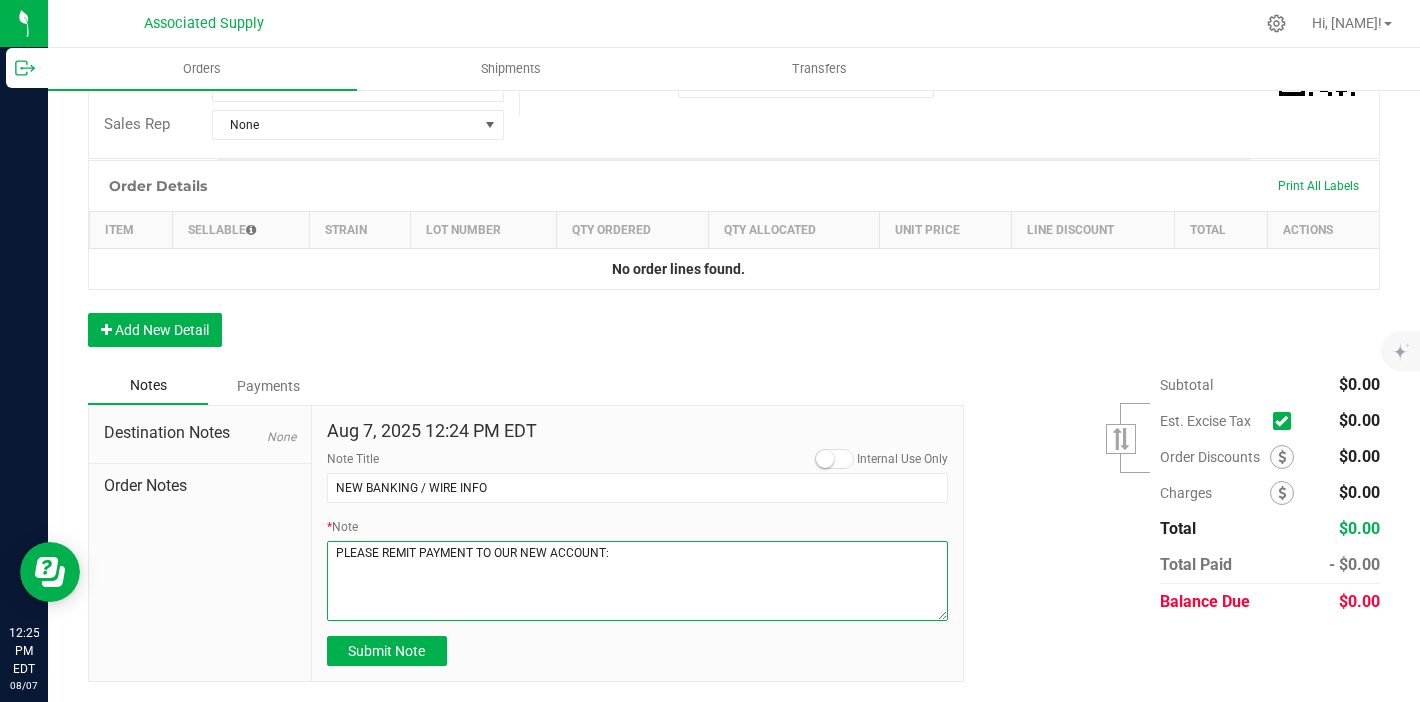 paste on "[BANK_NAME]
Routing # [ROUTING_NUMBER]
Account # [ACCOUNT_NUMBER]" 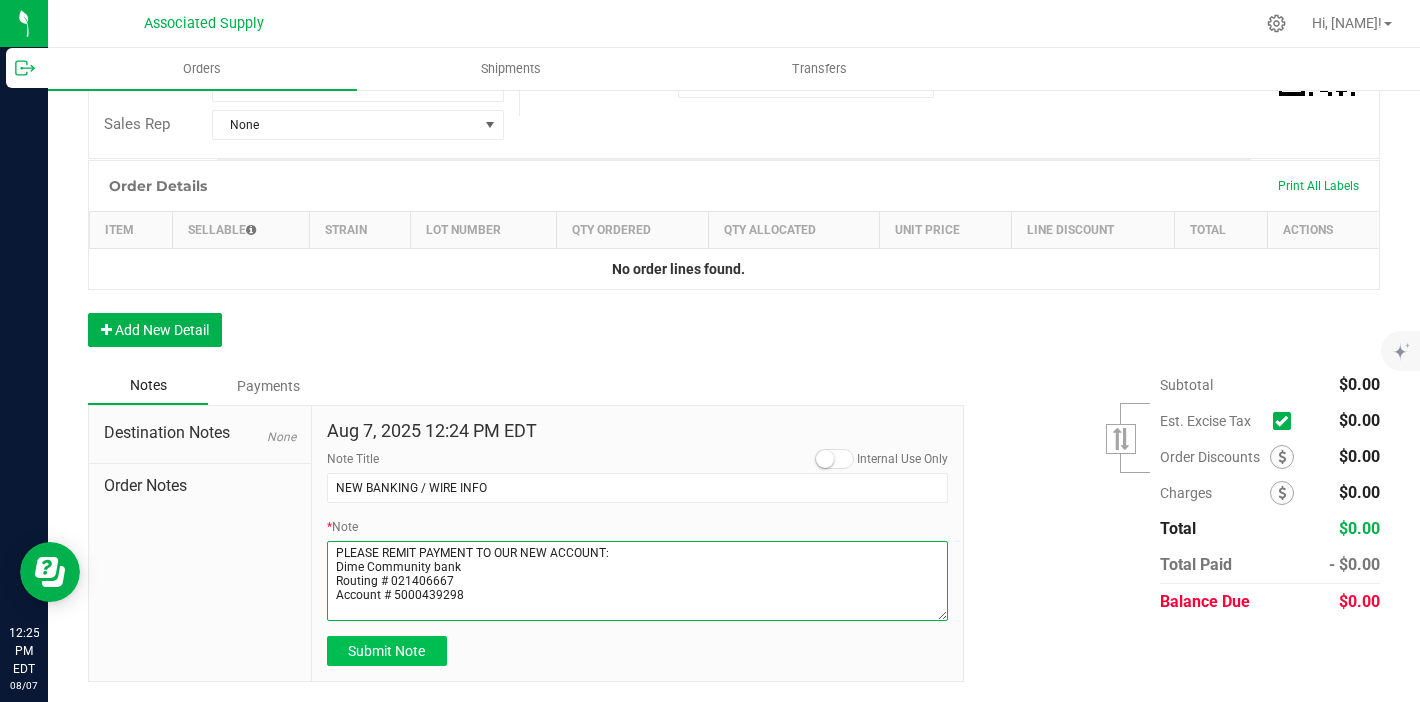 type on "PLEASE REMIT PAYMENT TO OUR NEW ACCOUNT:
Dime Community bank
Routing # 021406667
Account # 5000439298" 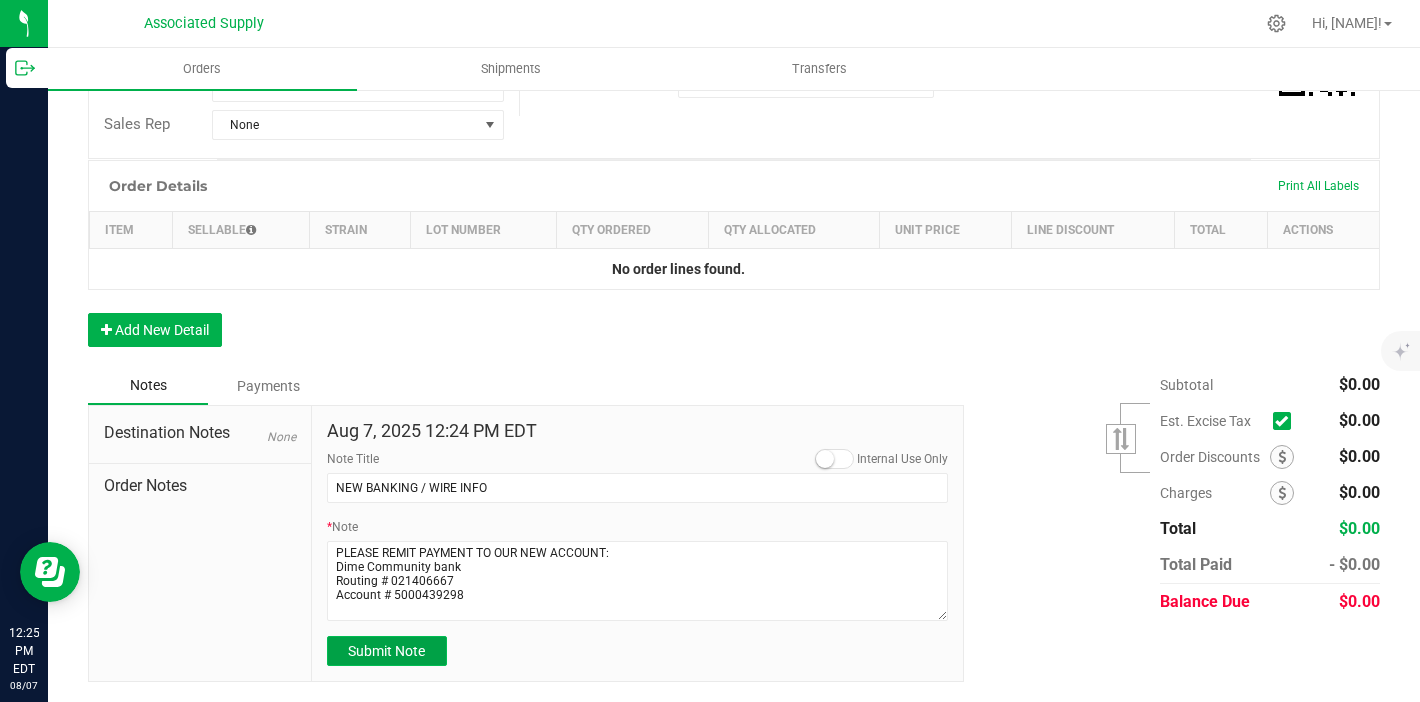 click on "Submit Note" at bounding box center [386, 651] 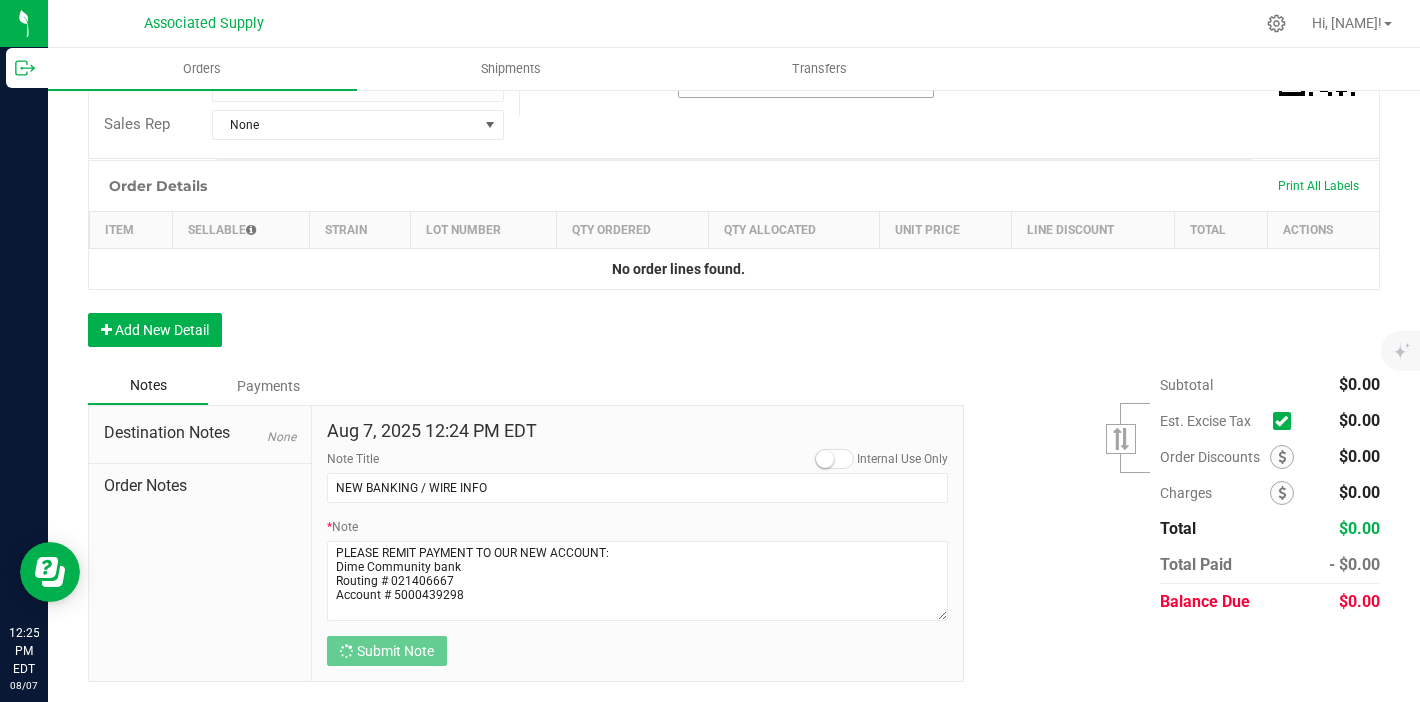 scroll, scrollTop: 426, scrollLeft: 0, axis: vertical 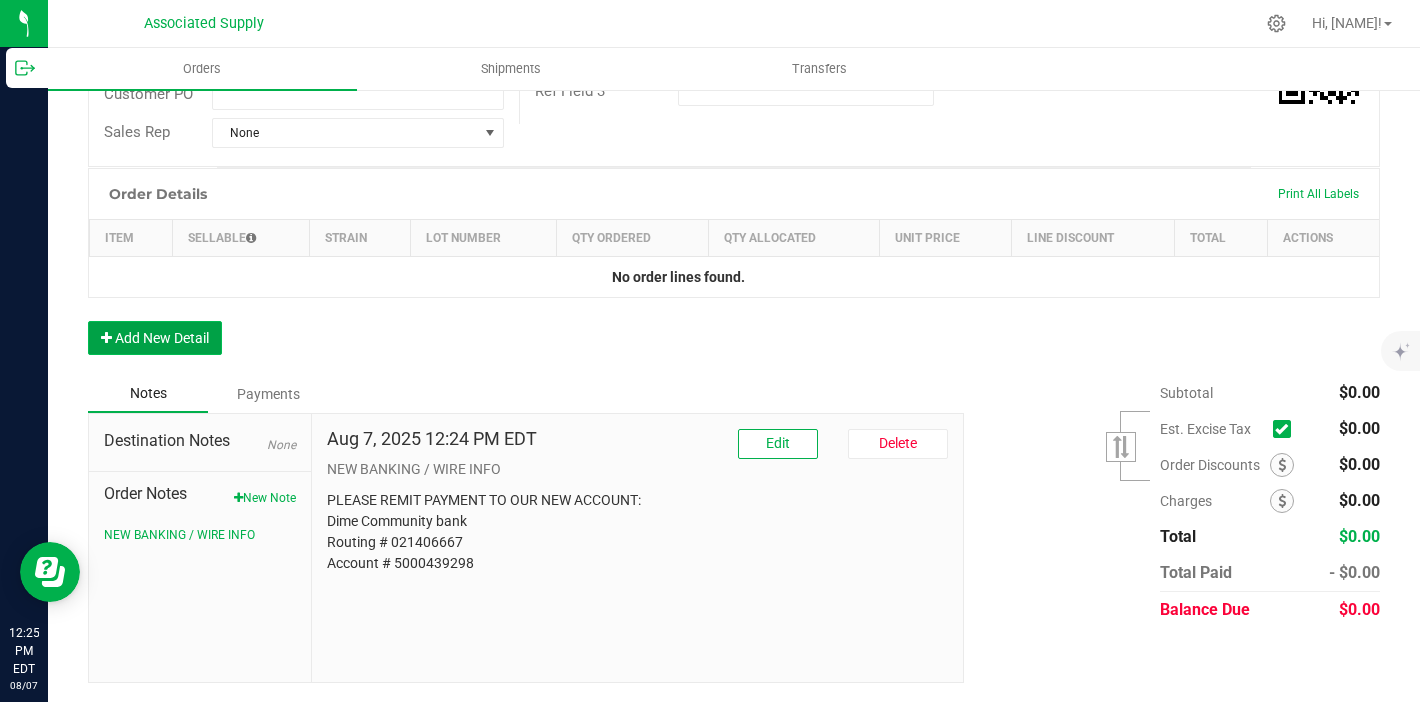 click on "Add New Detail" at bounding box center [155, 338] 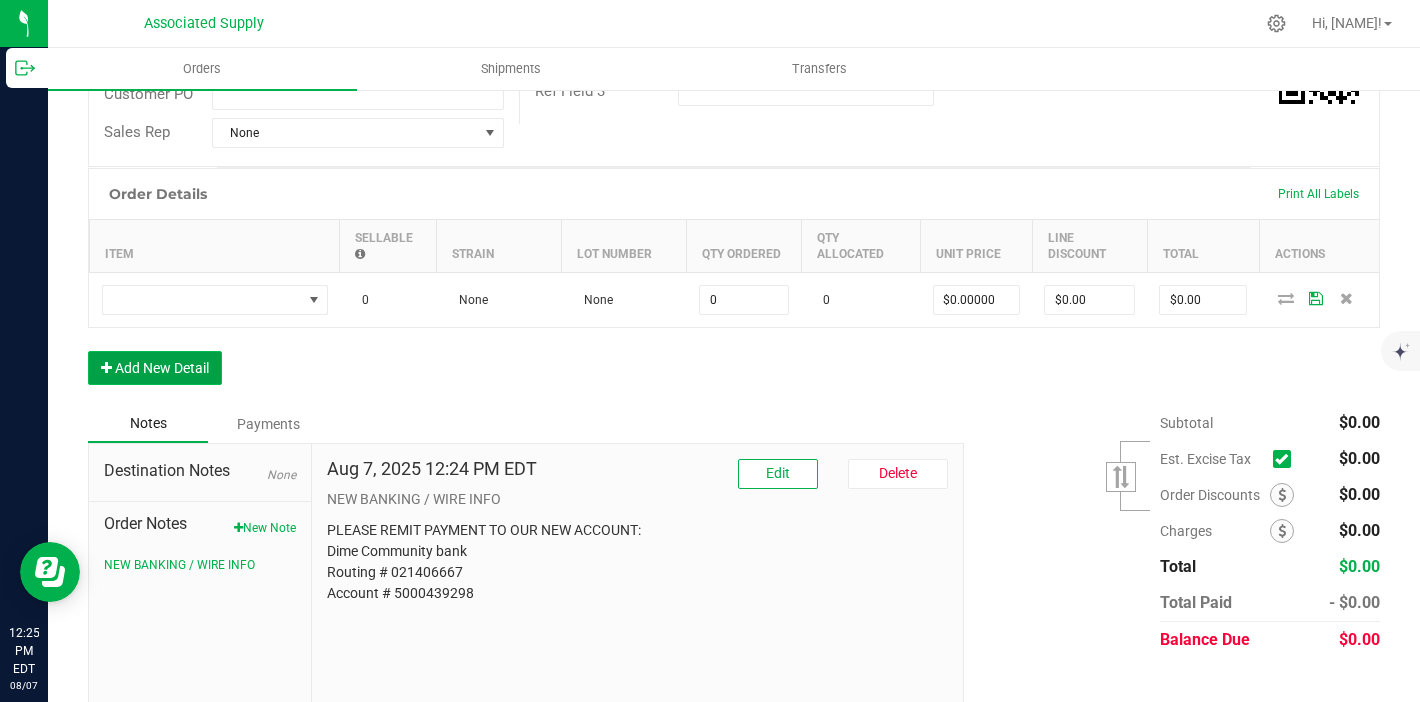 click on "Add New Detail" at bounding box center (155, 368) 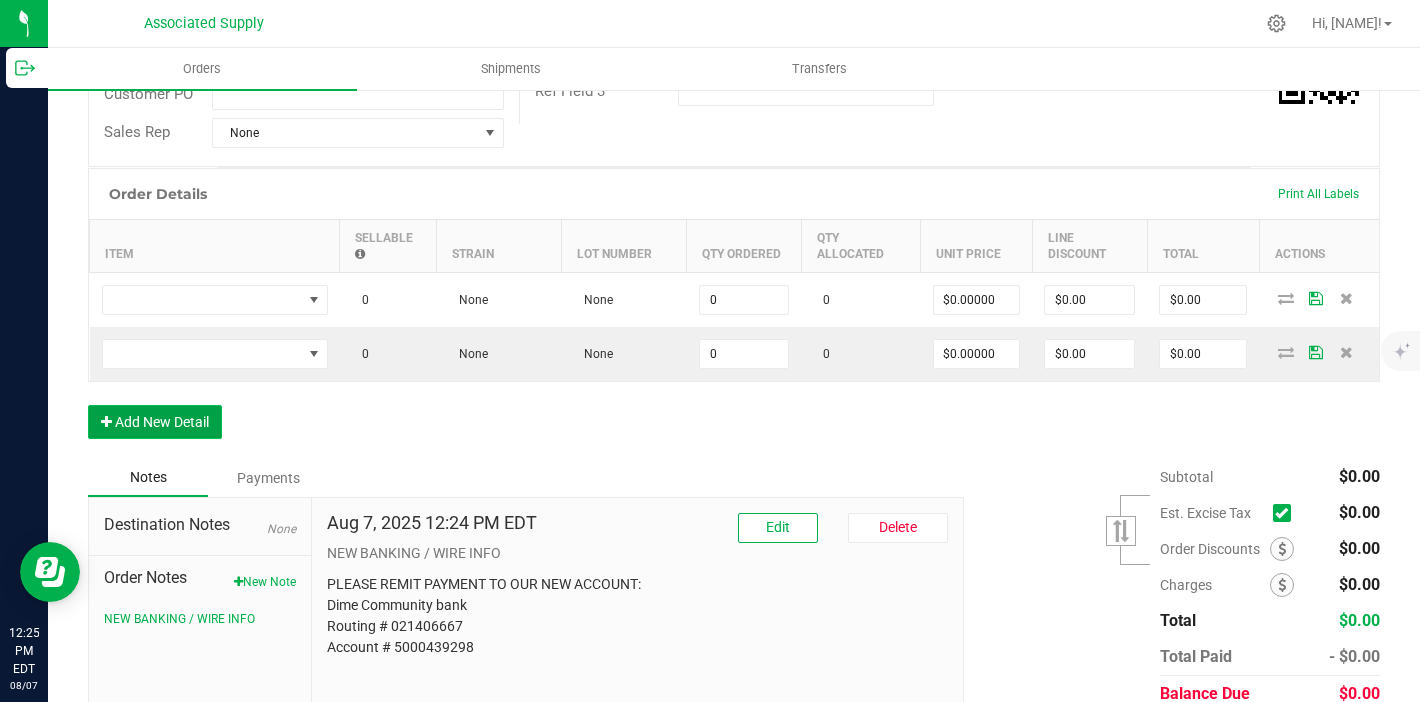 click on "Add New Detail" at bounding box center [155, 422] 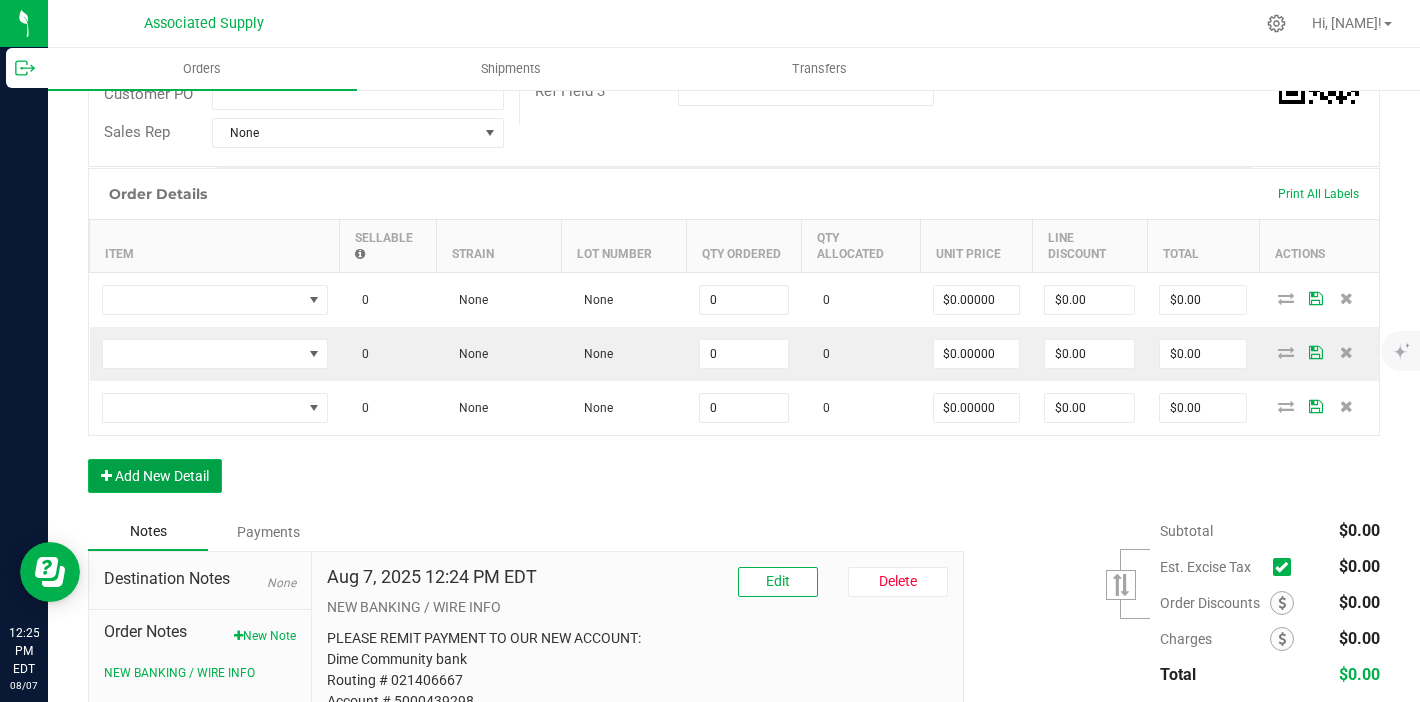 click on "Add New Detail" at bounding box center (155, 476) 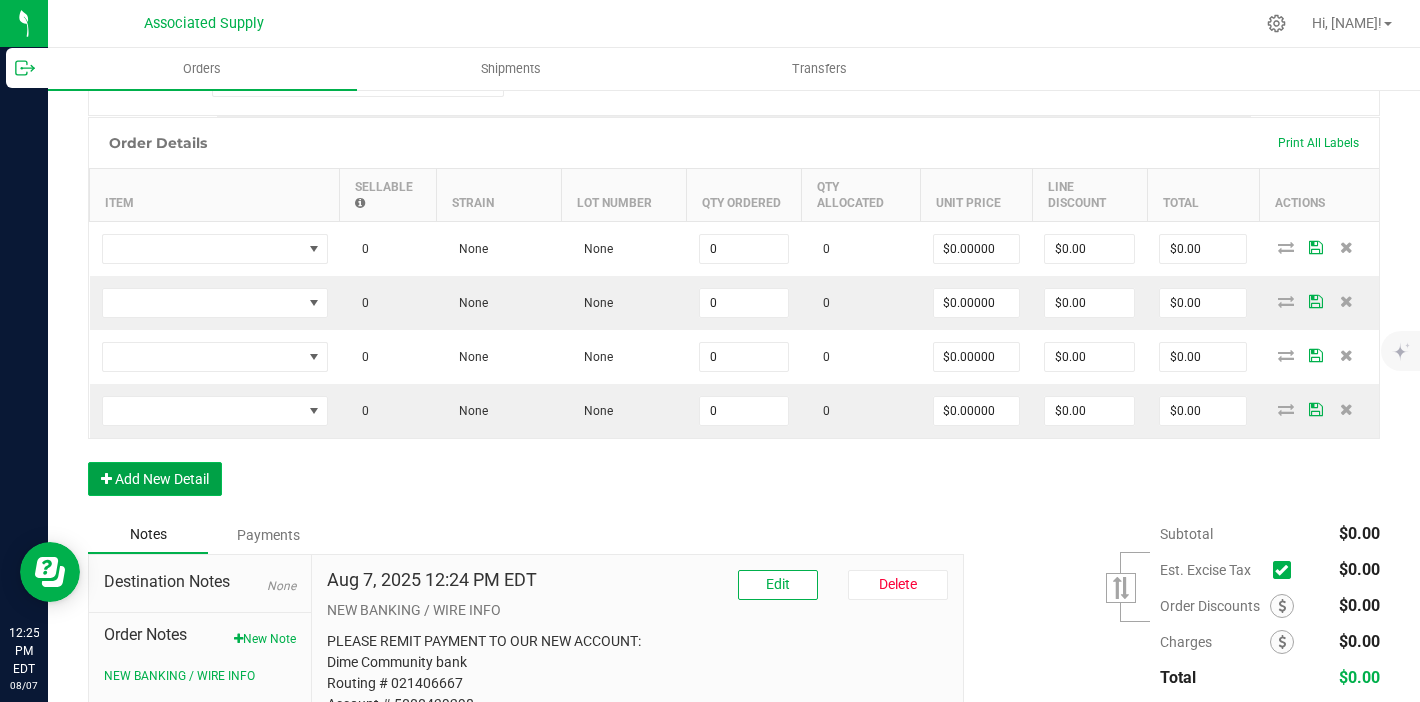 scroll, scrollTop: 502, scrollLeft: 0, axis: vertical 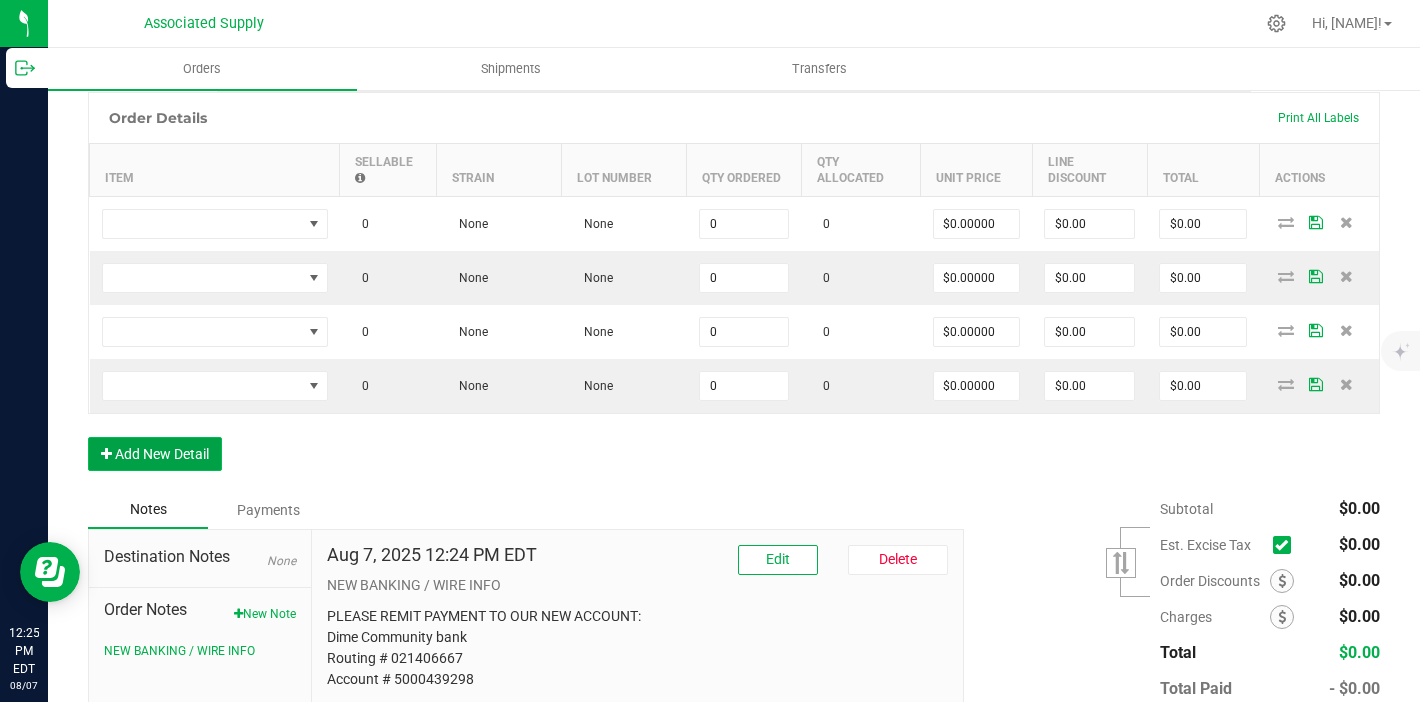 click on "Add New Detail" at bounding box center [155, 454] 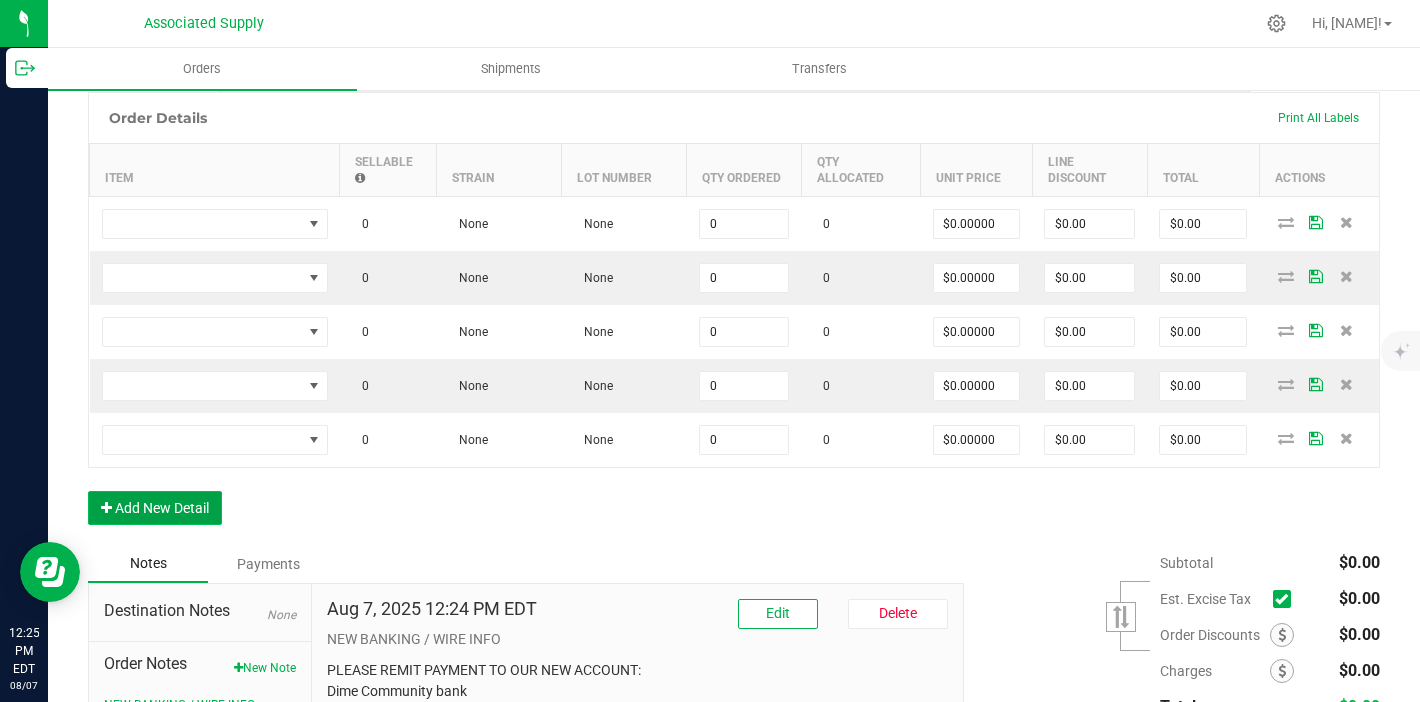 click on "Add New Detail" at bounding box center [155, 508] 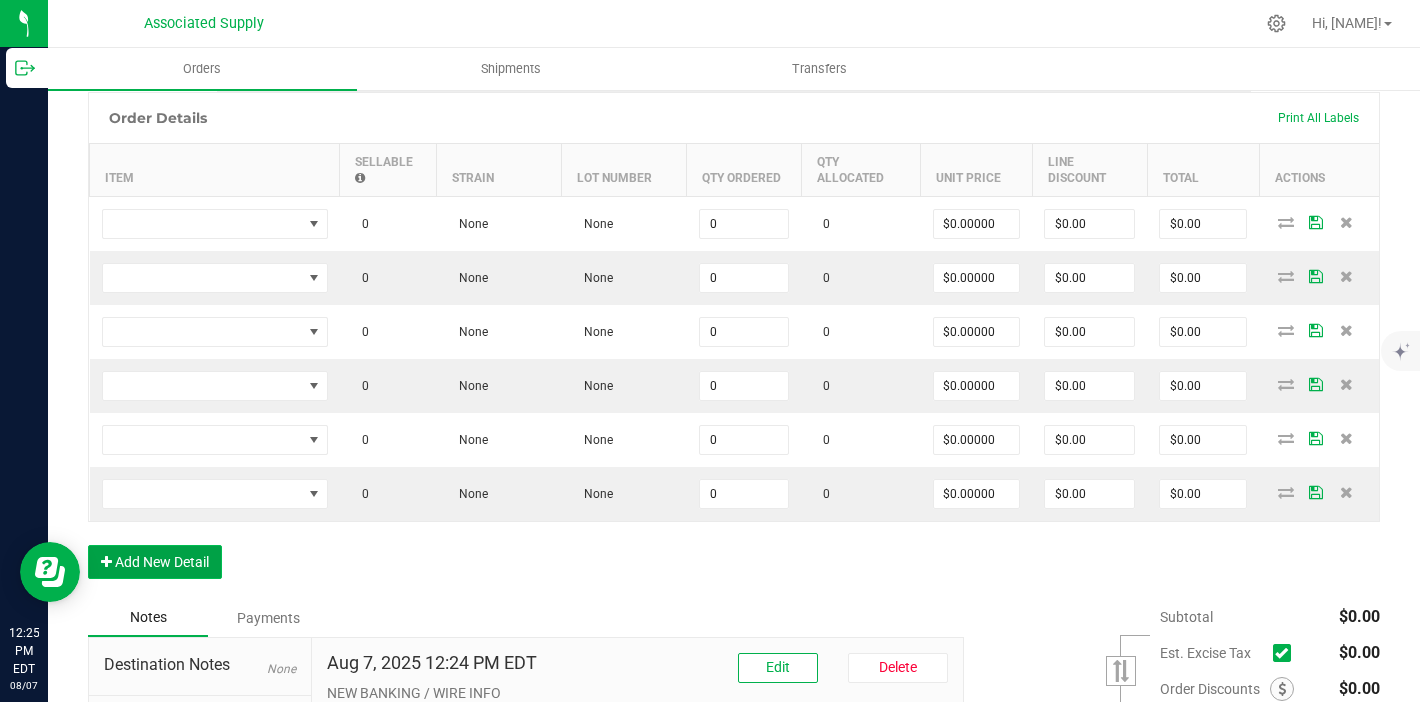 click on "Add New Detail" at bounding box center (155, 562) 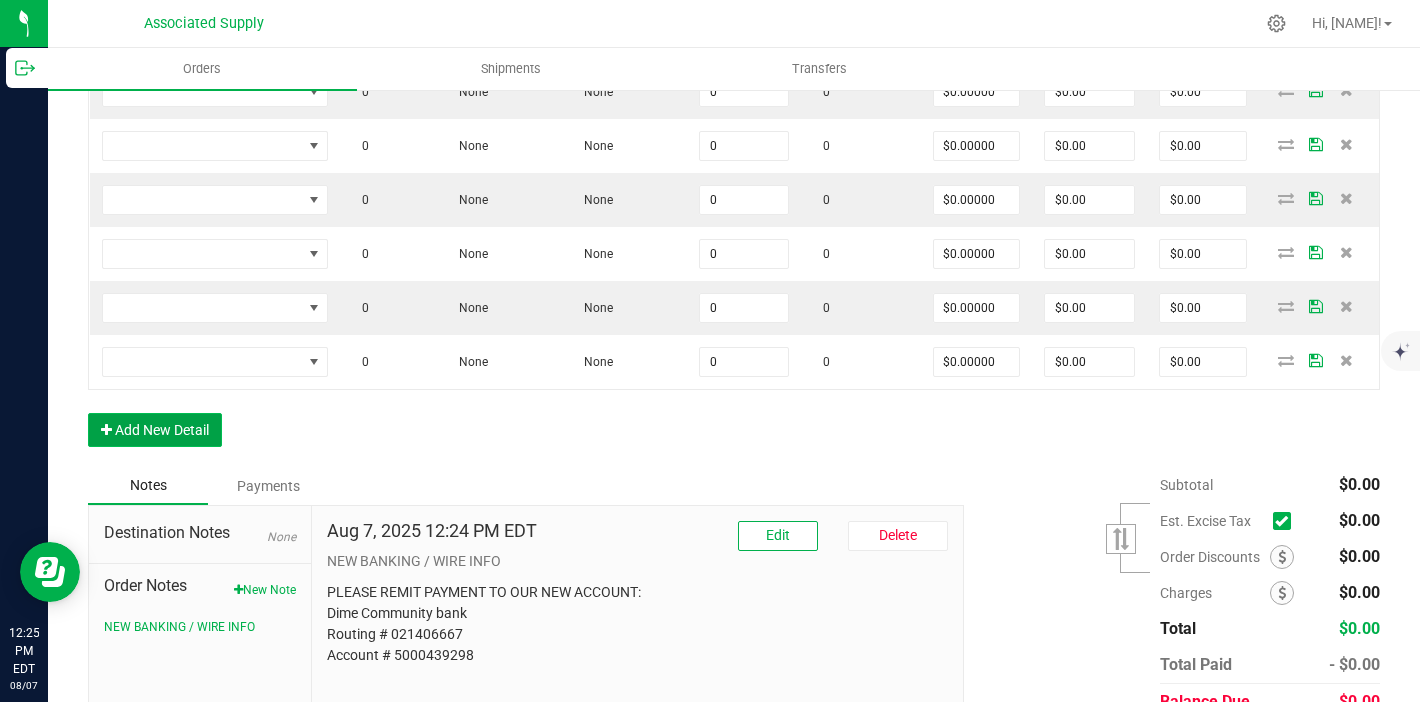 scroll, scrollTop: 689, scrollLeft: 0, axis: vertical 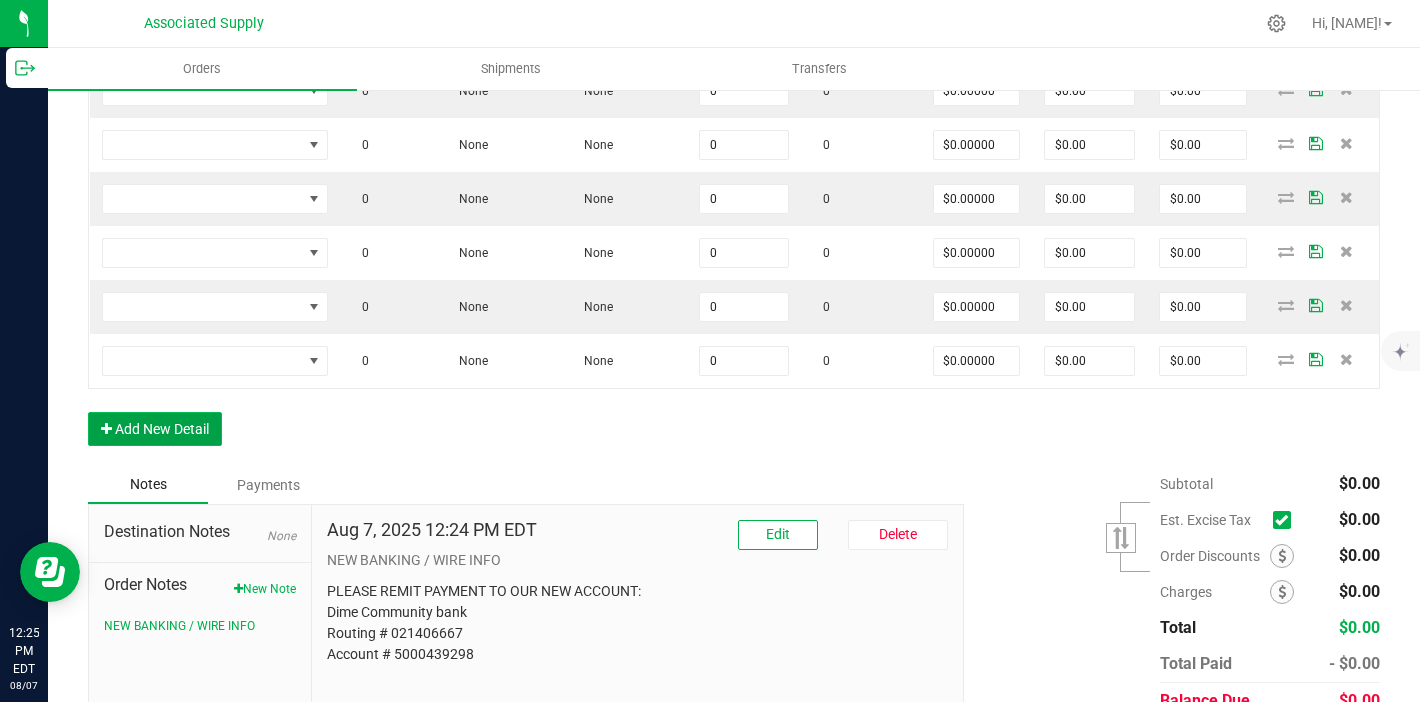 click on "Add New Detail" at bounding box center (155, 429) 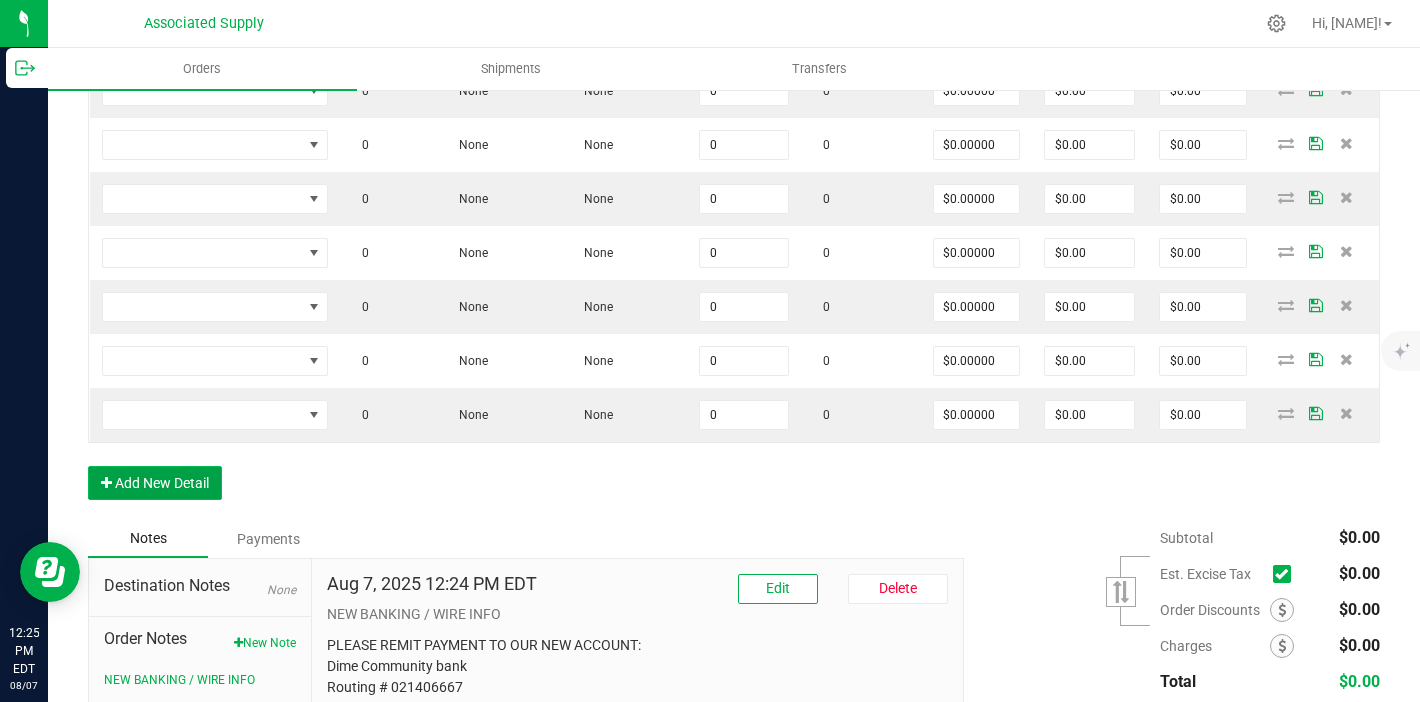 click on "Add New Detail" at bounding box center [155, 483] 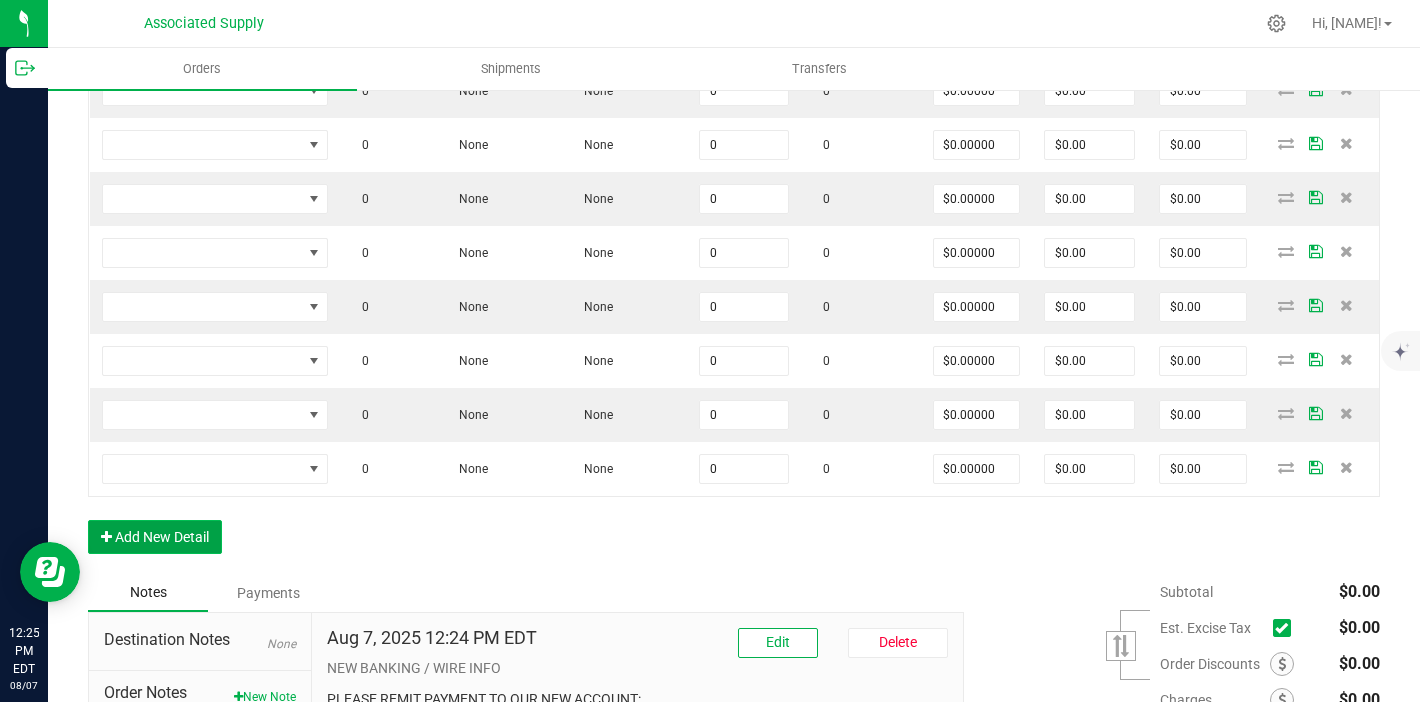 click on "Add New Detail" at bounding box center [155, 537] 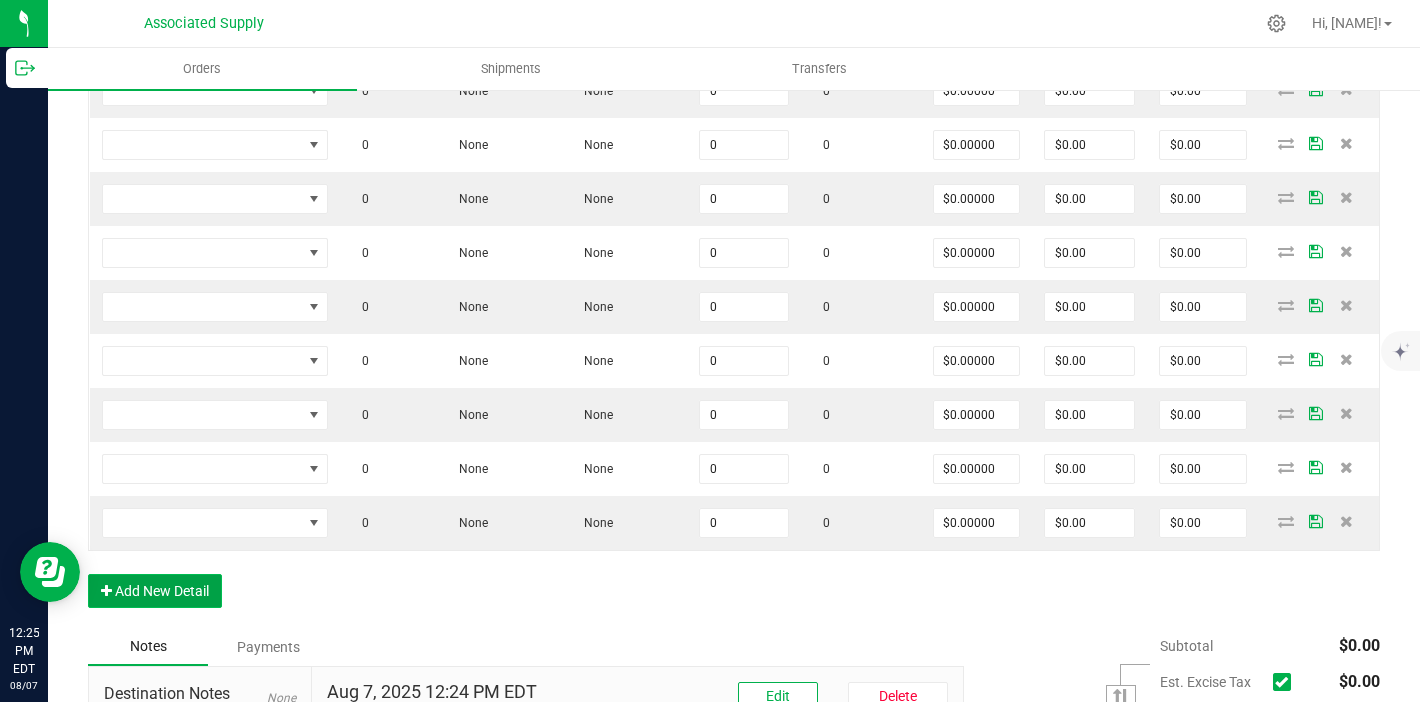 click on "Add New Detail" at bounding box center (155, 591) 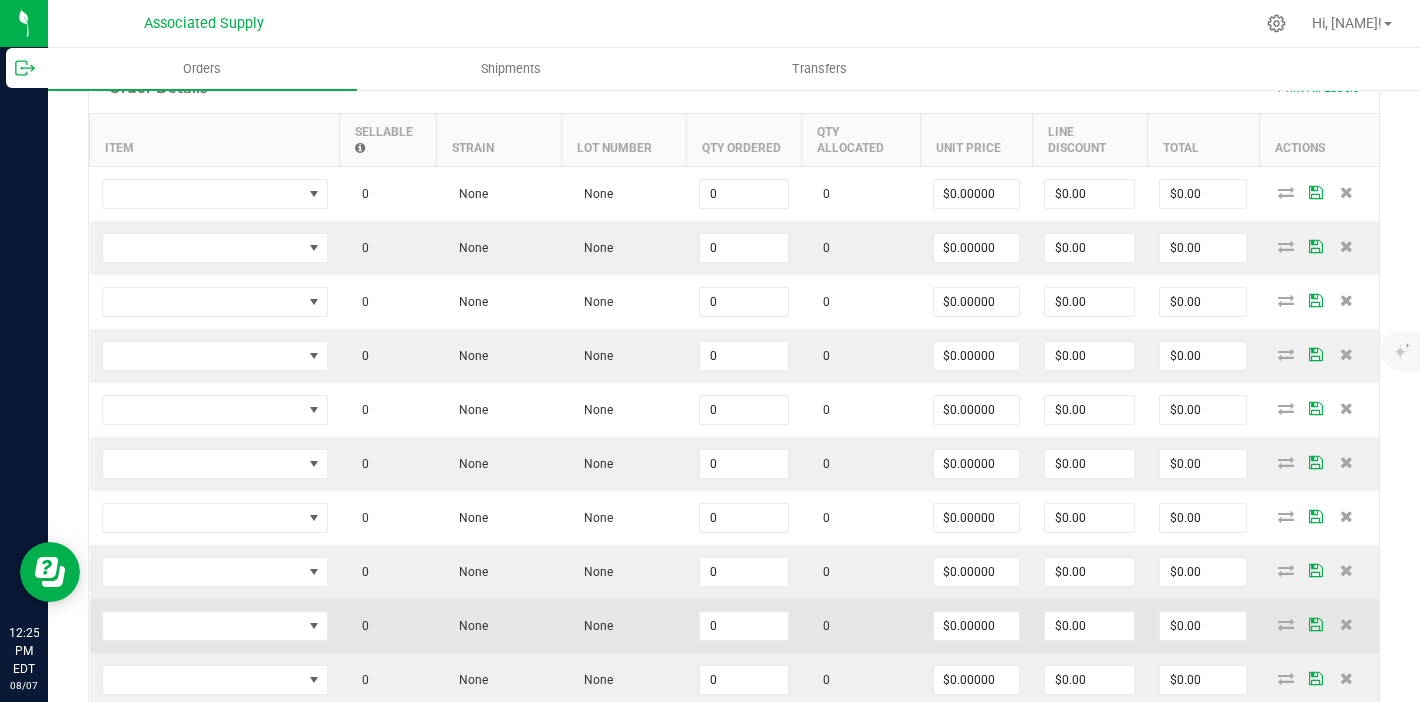 scroll, scrollTop: 502, scrollLeft: 0, axis: vertical 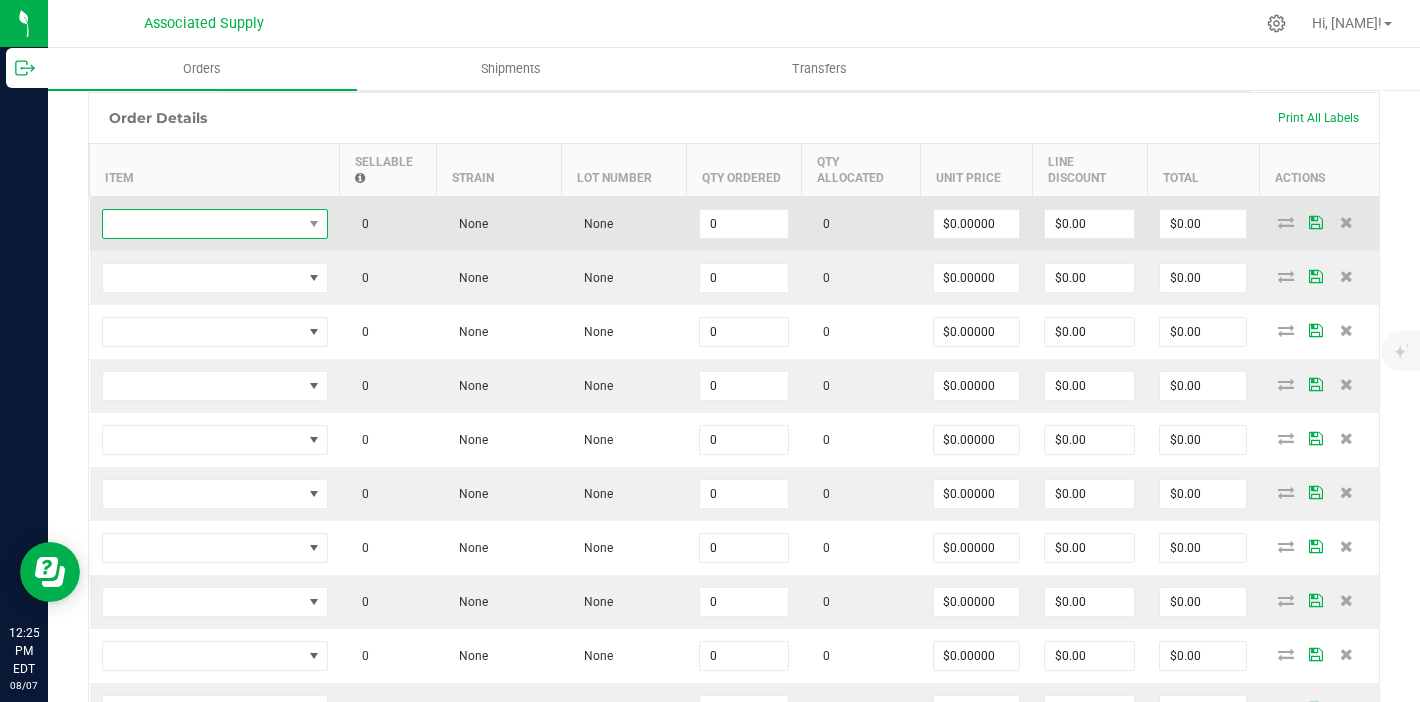 click at bounding box center (202, 224) 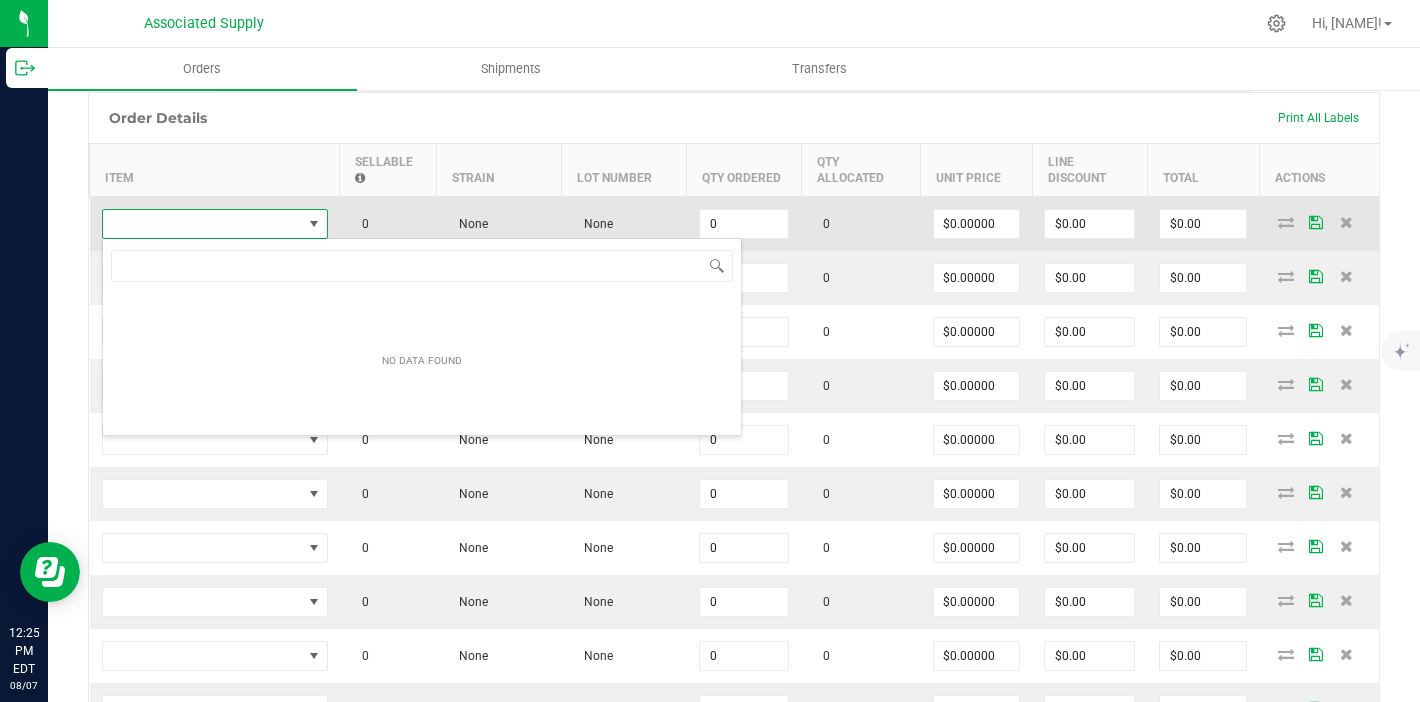 scroll, scrollTop: 99970, scrollLeft: 99774, axis: both 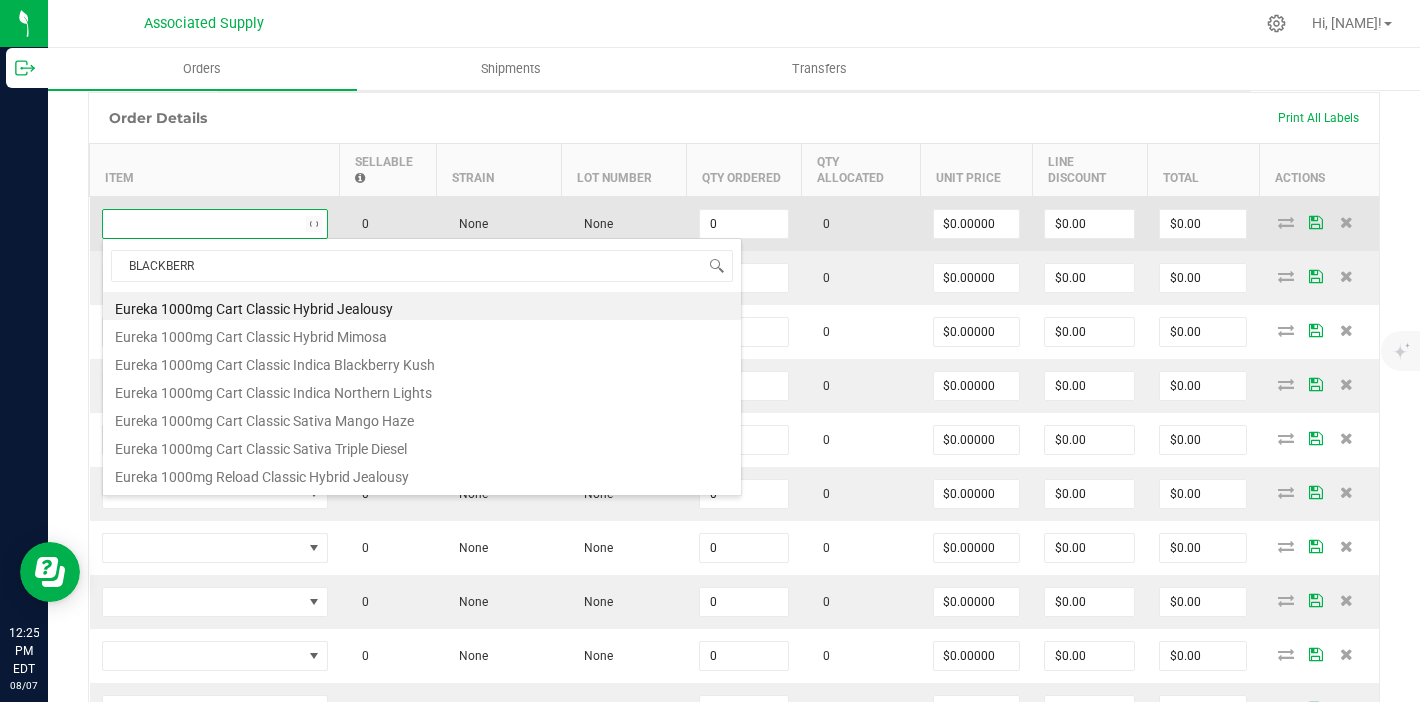 type on "BLACKBERRY" 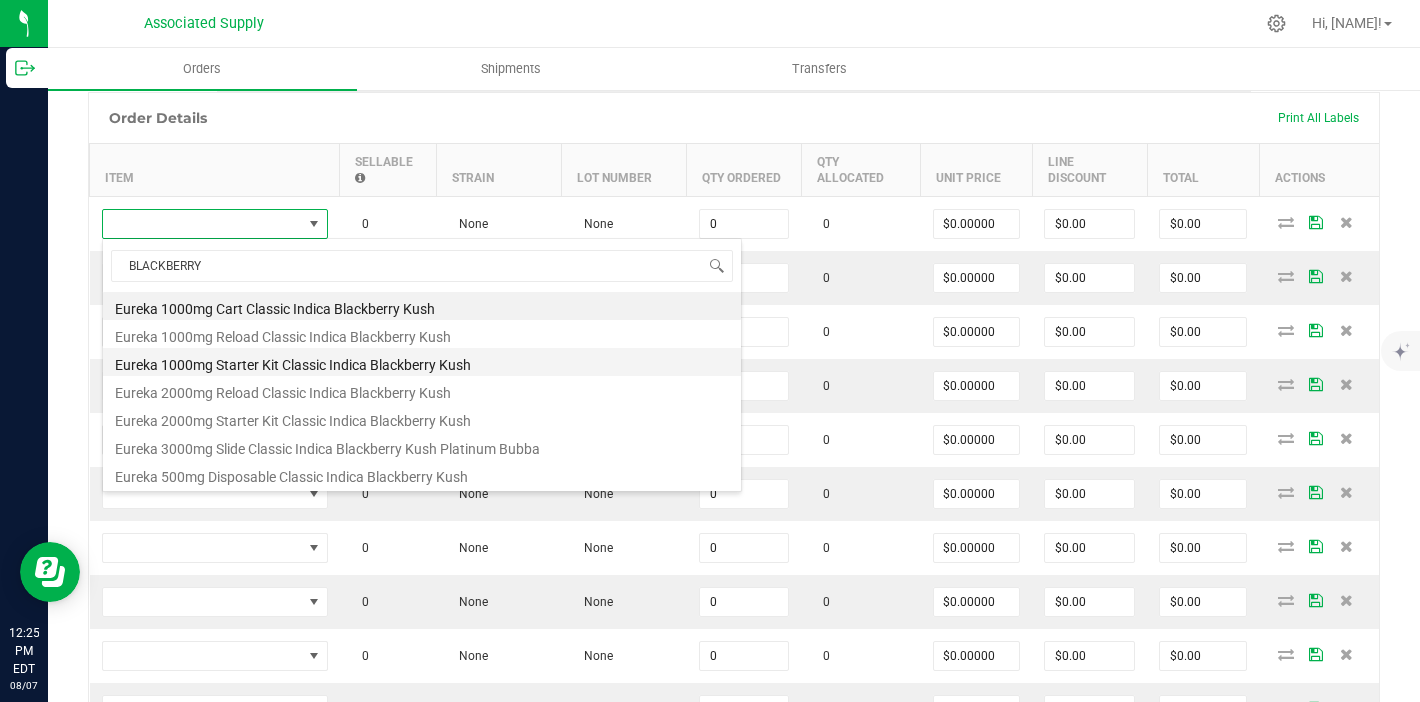 click on "Eureka 1000mg Starter Kit Classic Indica Blackberry Kush" at bounding box center (422, 362) 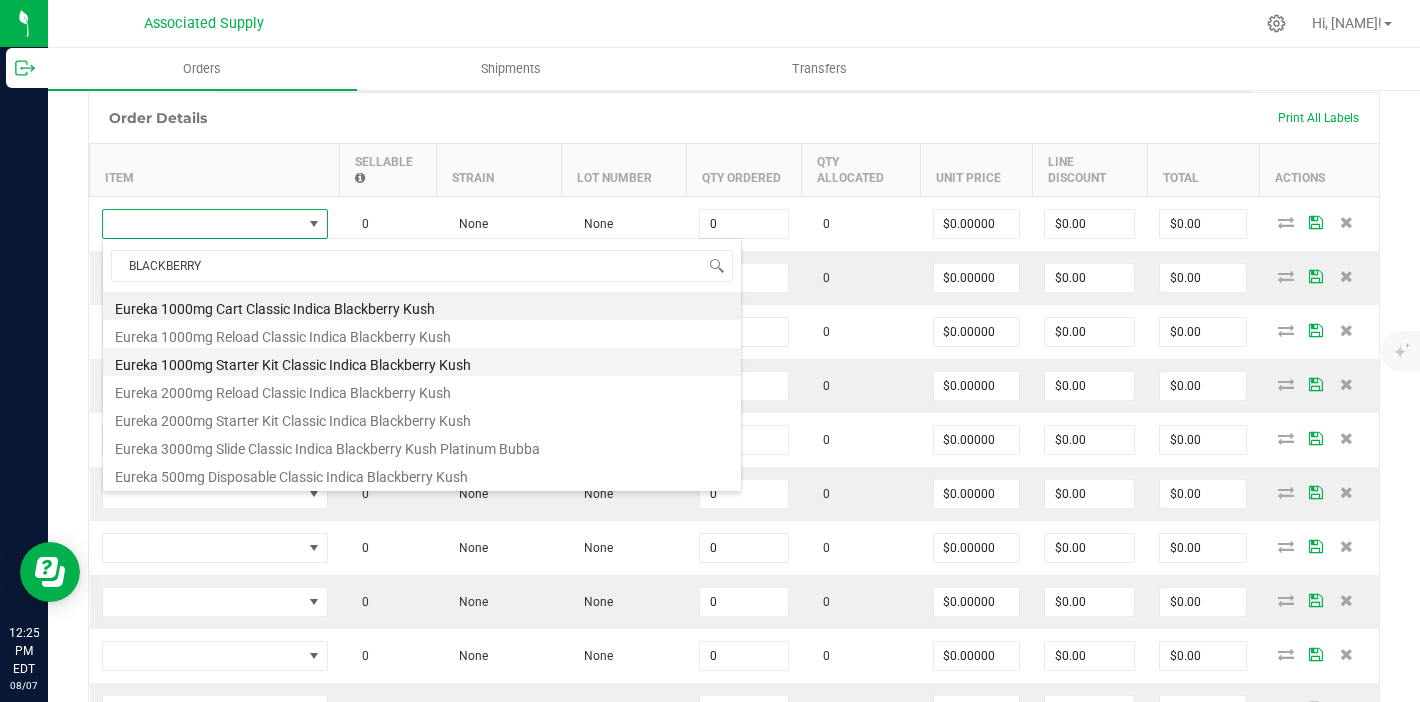type on "0 ea" 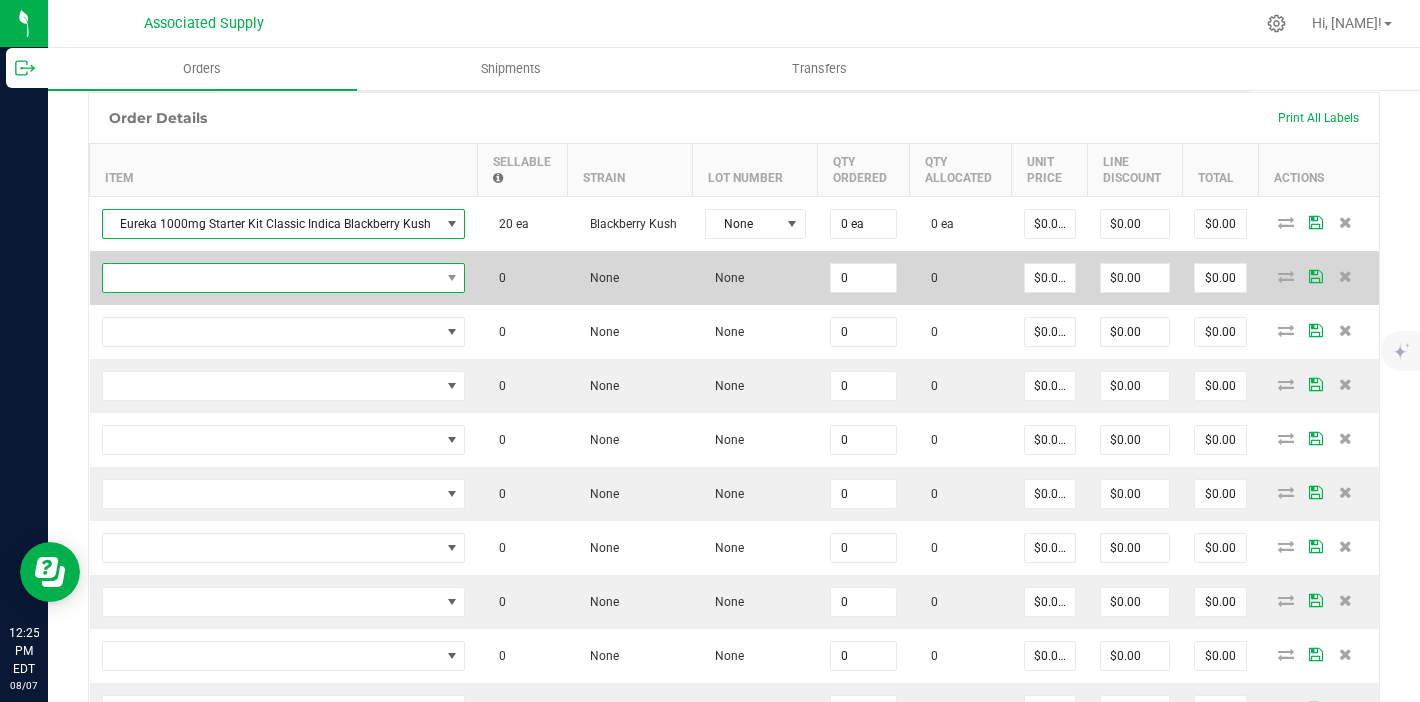 click at bounding box center [271, 278] 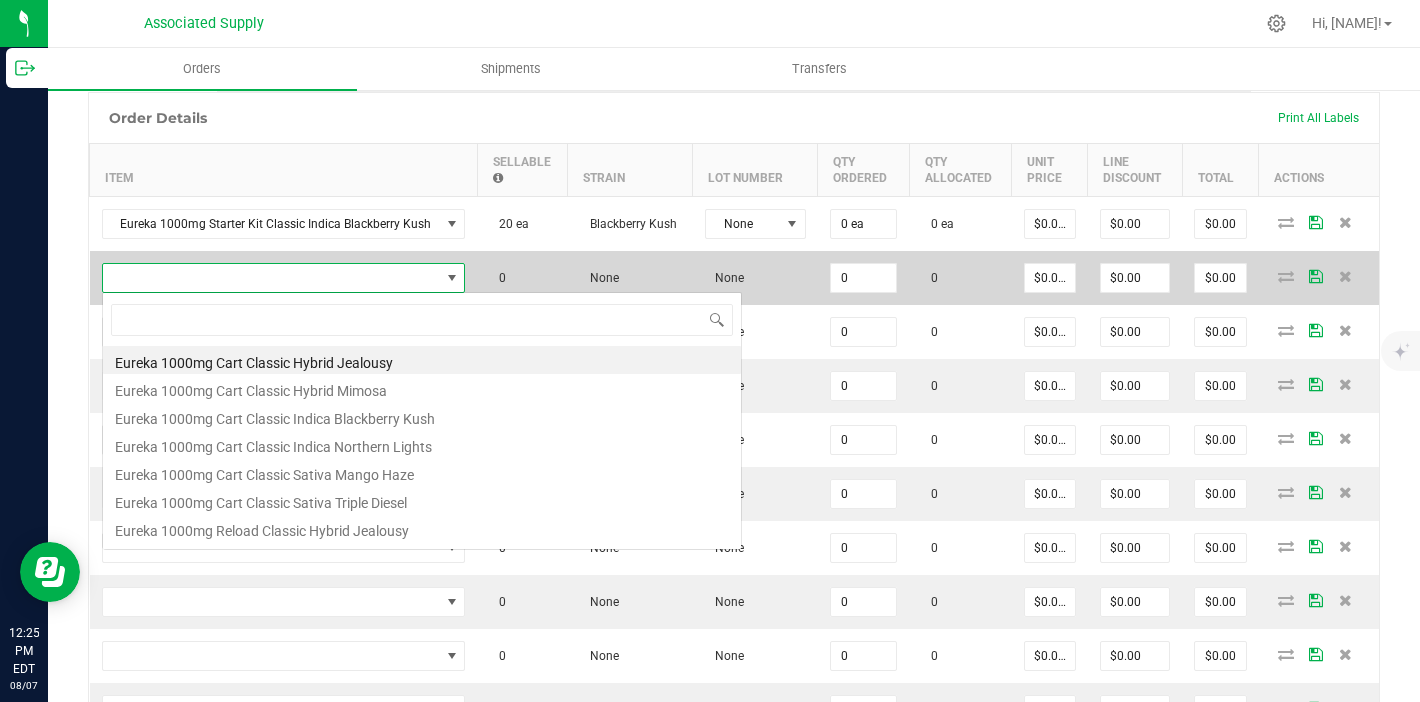 scroll, scrollTop: 99970, scrollLeft: 99641, axis: both 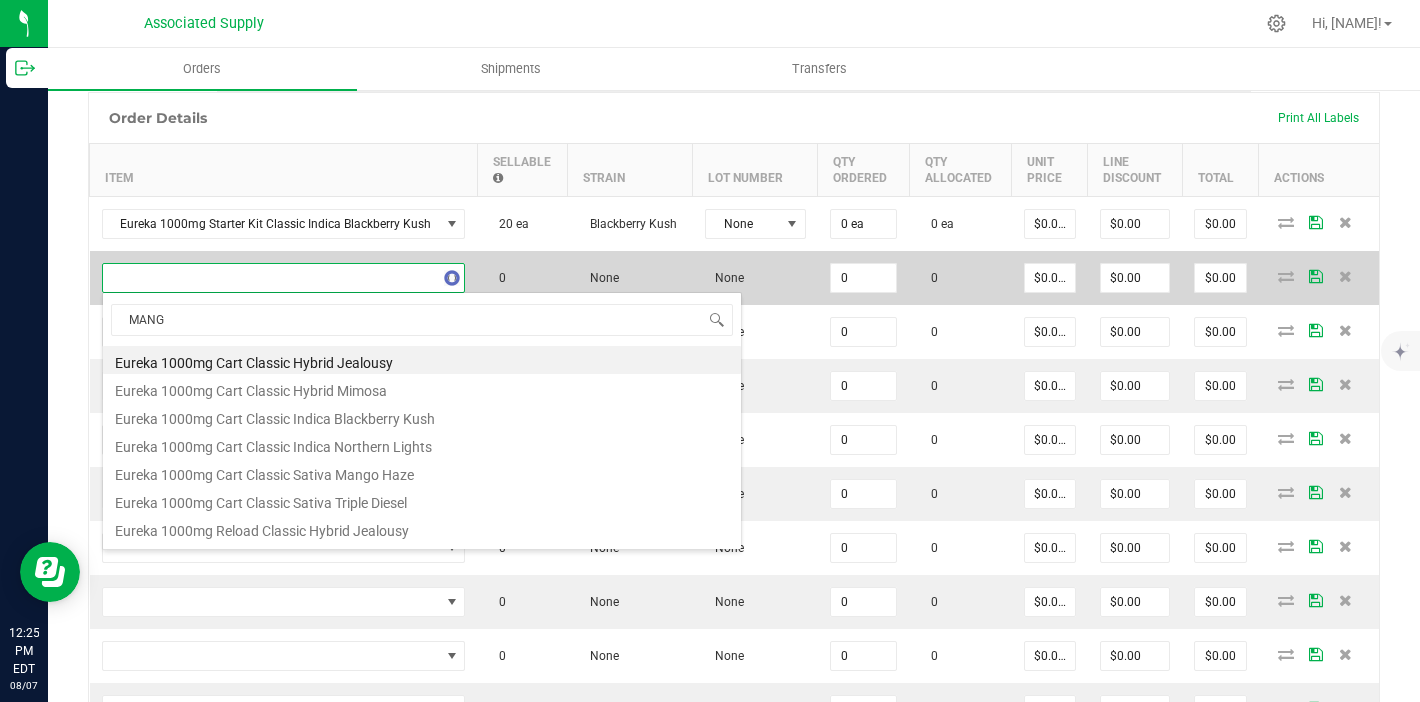 type on "MANGO" 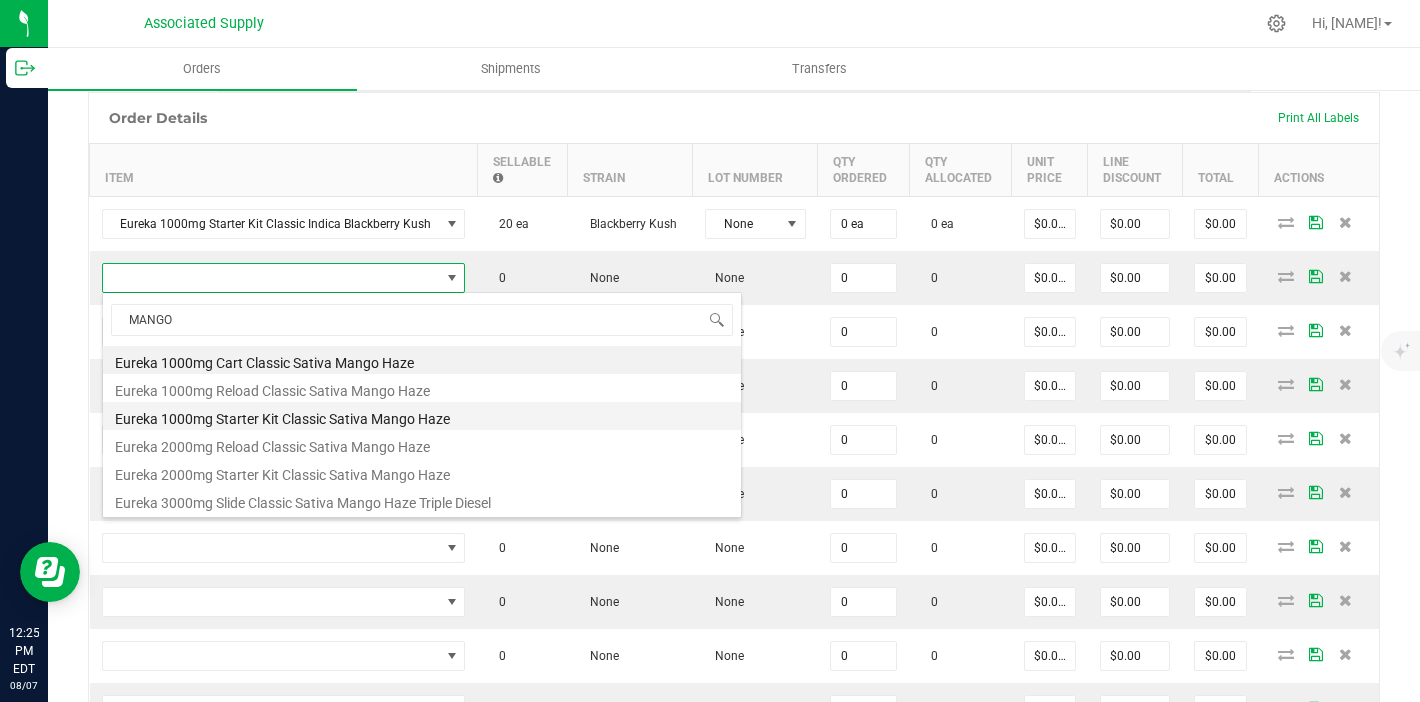 click on "Eureka 1000mg Starter Kit Classic Sativa Mango Haze" at bounding box center (422, 416) 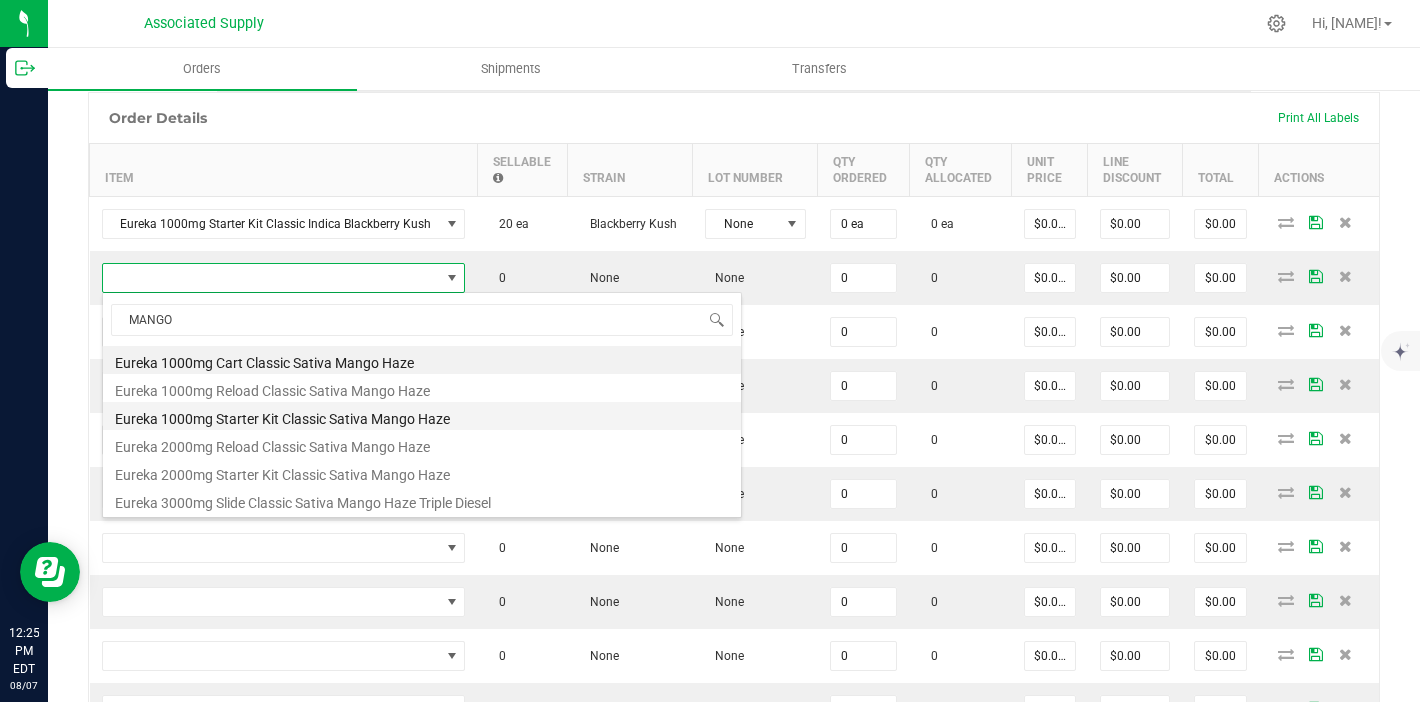 type on "0 ea" 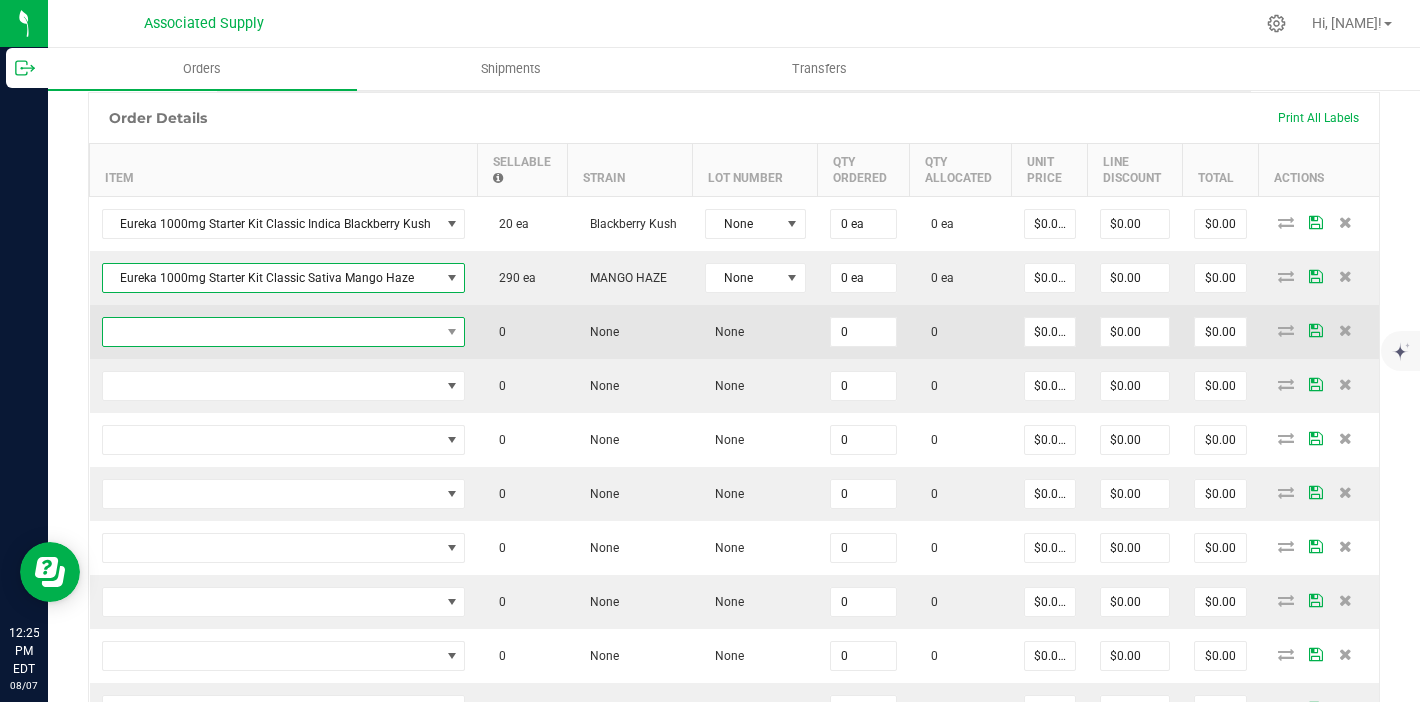 click at bounding box center [271, 332] 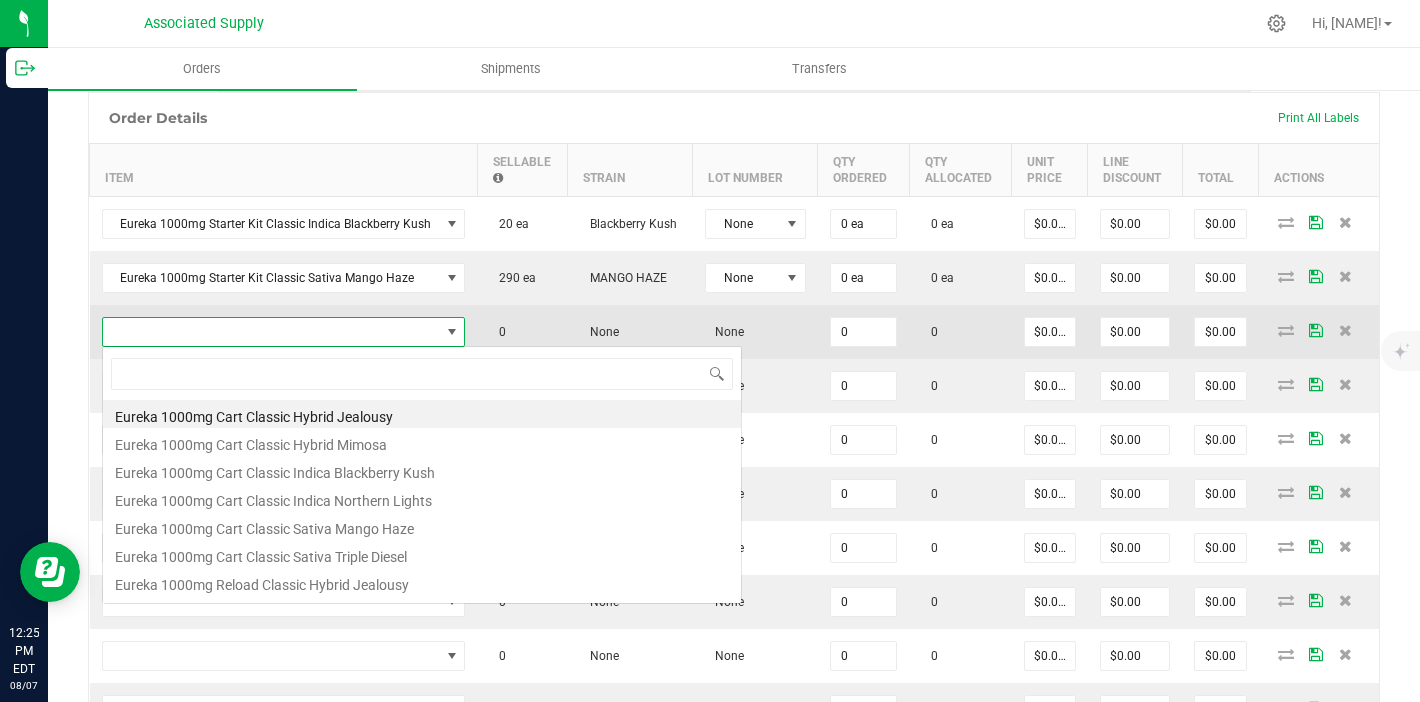 scroll, scrollTop: 99970, scrollLeft: 99641, axis: both 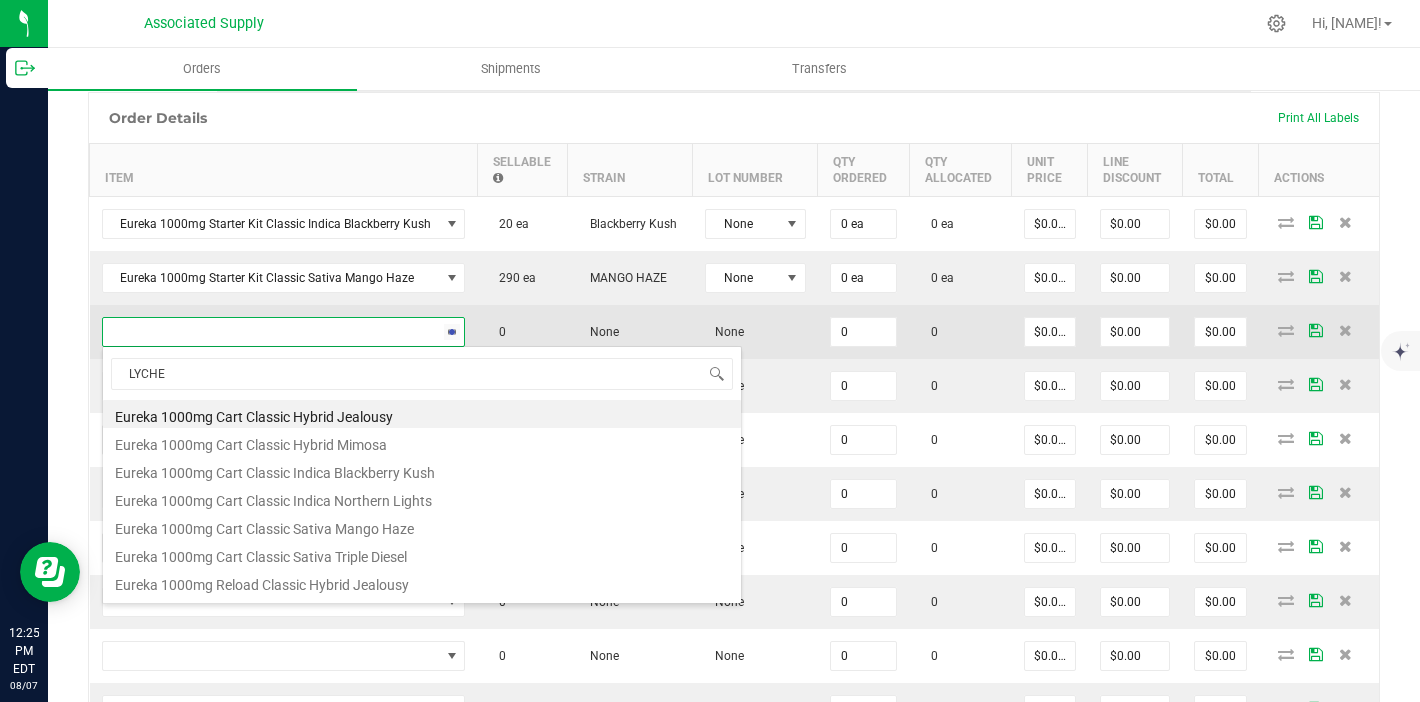type on "LYCHEE" 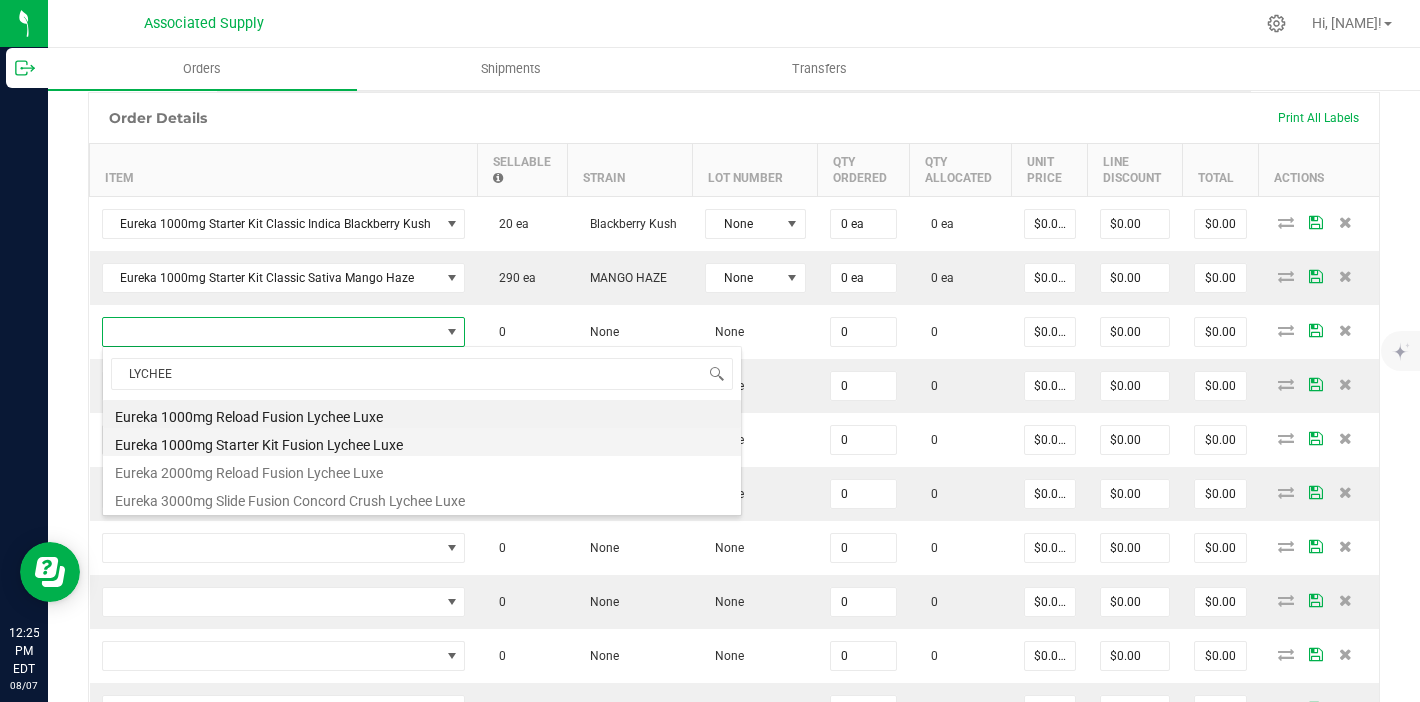 click on "Eureka 1000mg Starter Kit Fusion Lychee Luxe" at bounding box center [422, 442] 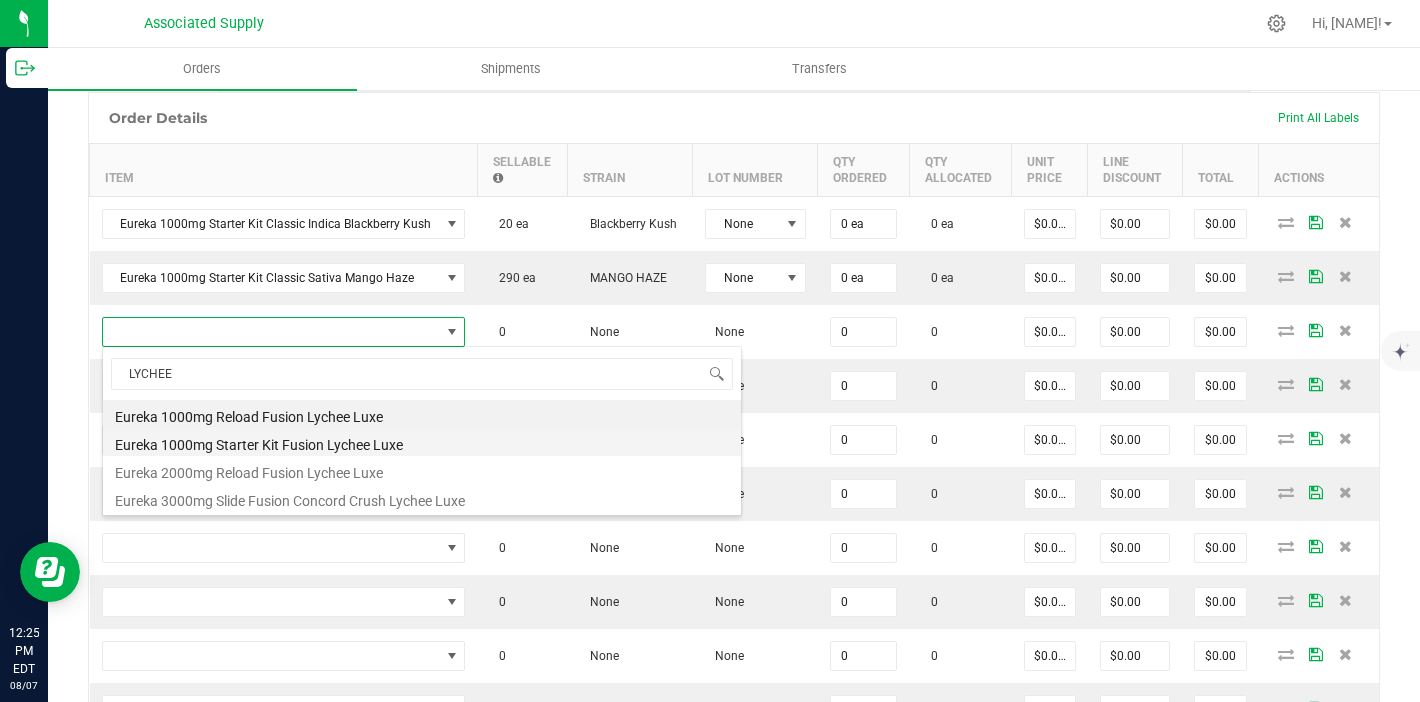 type on "0 ea" 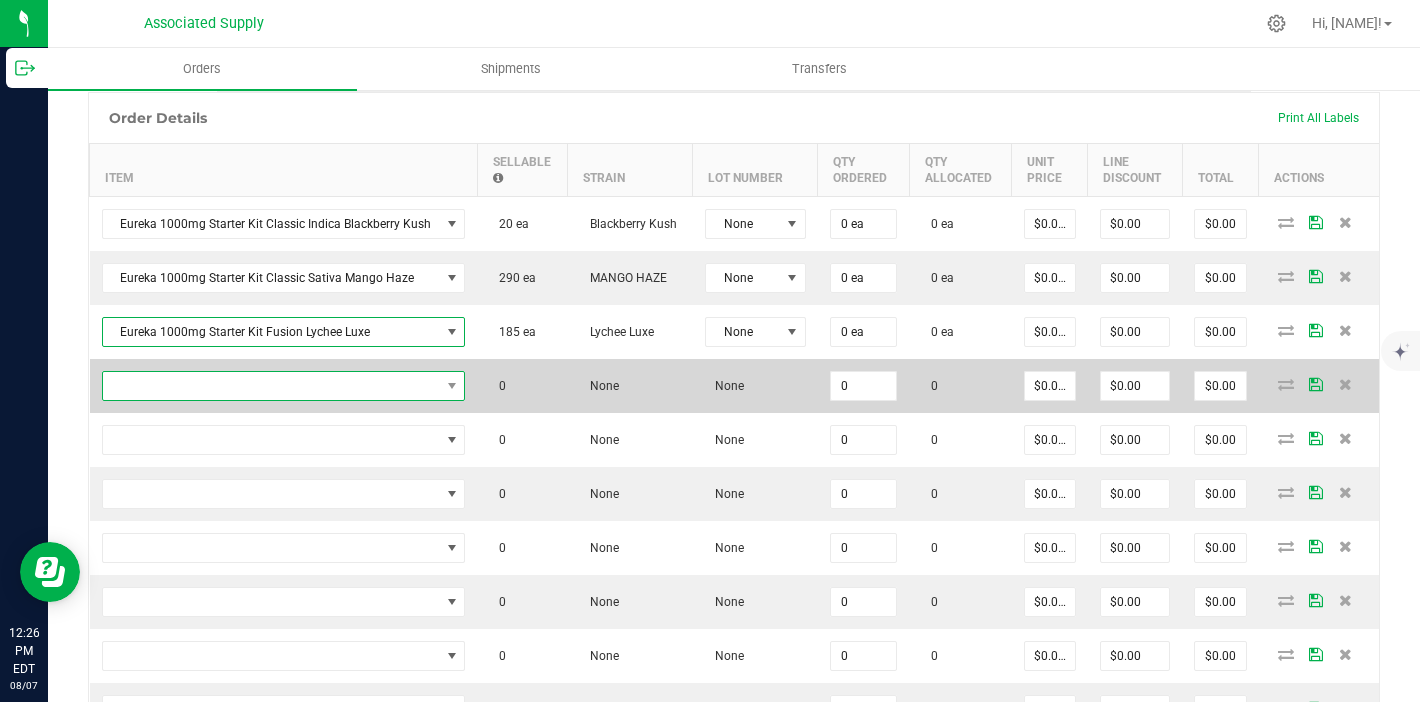 click at bounding box center (271, 386) 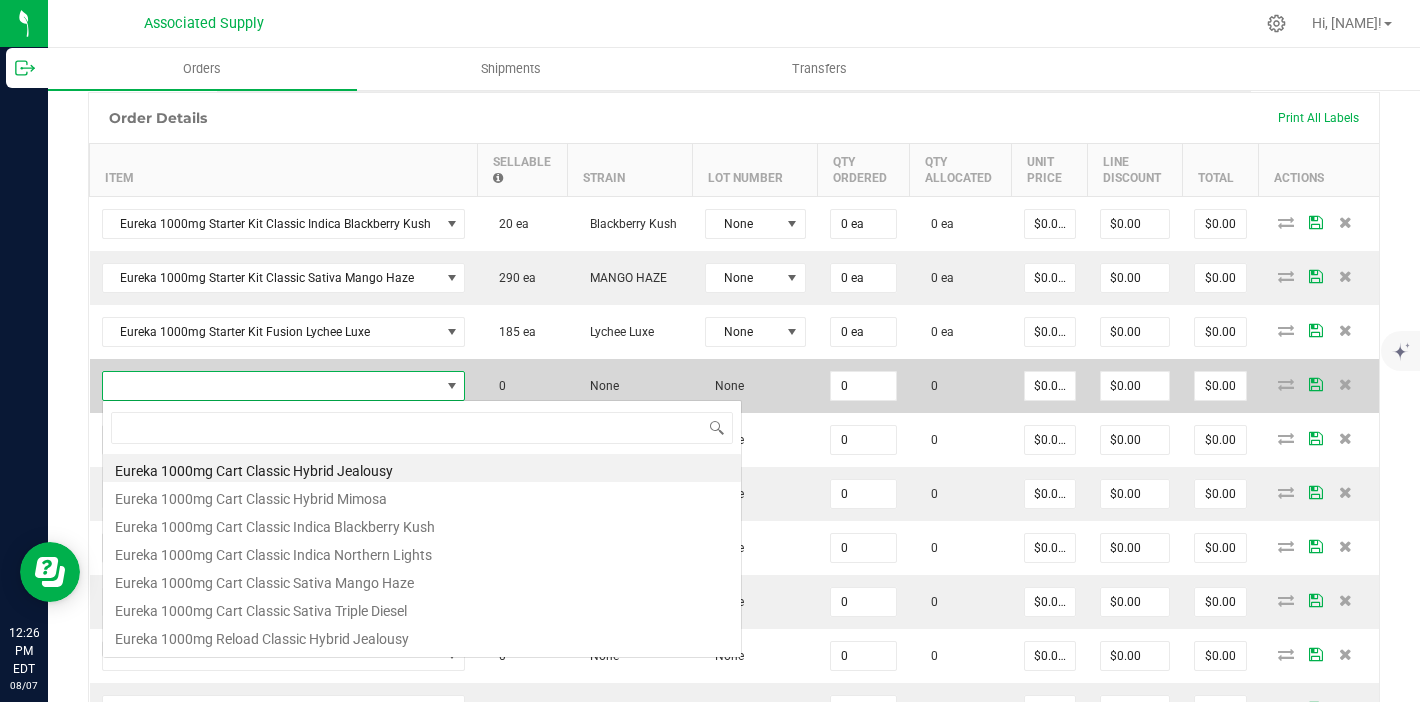 scroll, scrollTop: 99970, scrollLeft: 99641, axis: both 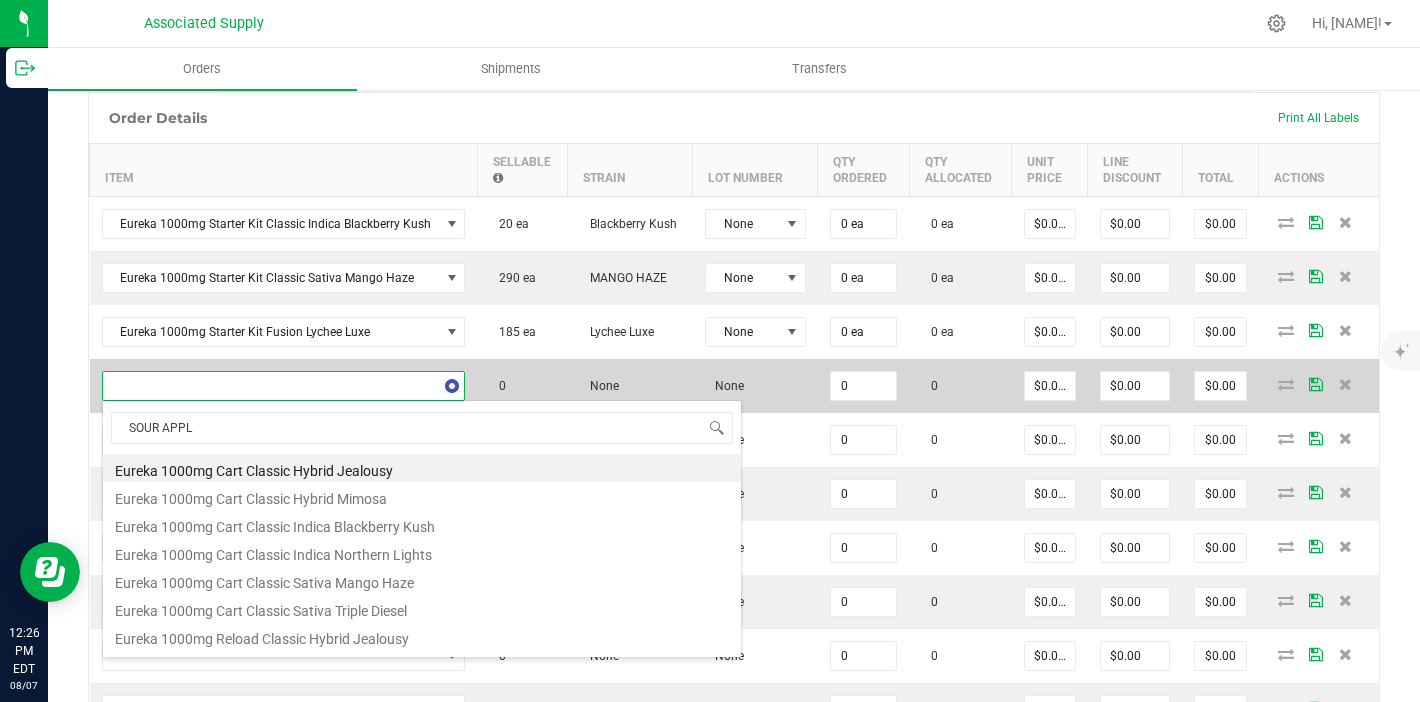type on "SOUR APPLE" 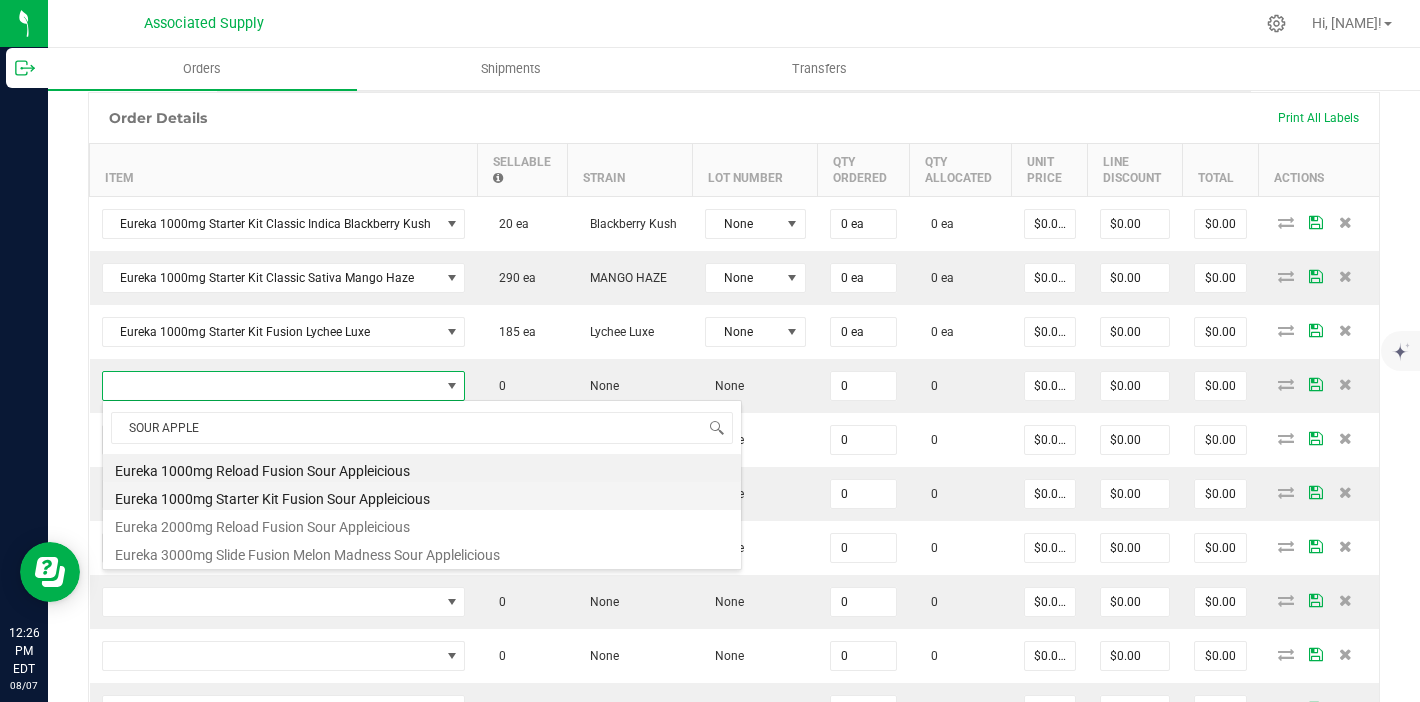 click on "Eureka 1000mg Starter Kit Fusion Sour Appleicious" at bounding box center [422, 496] 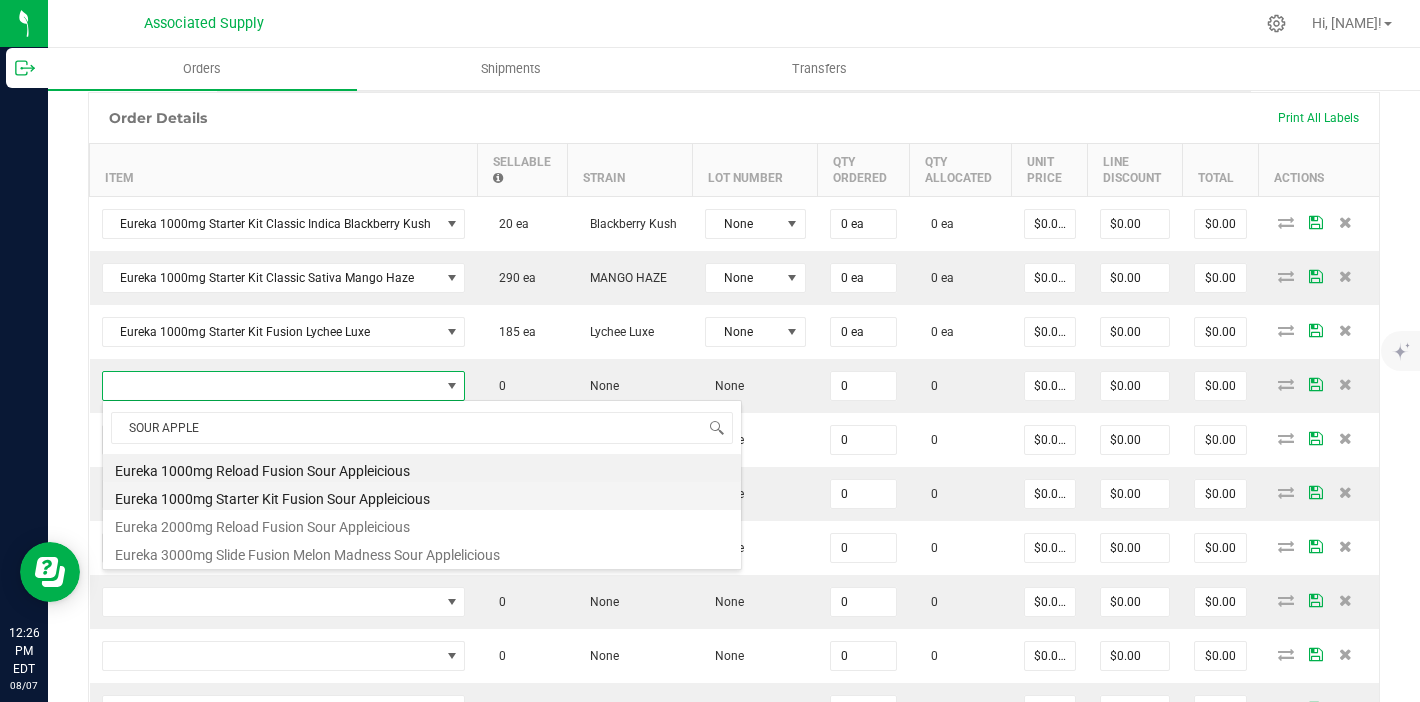 type on "0 ea" 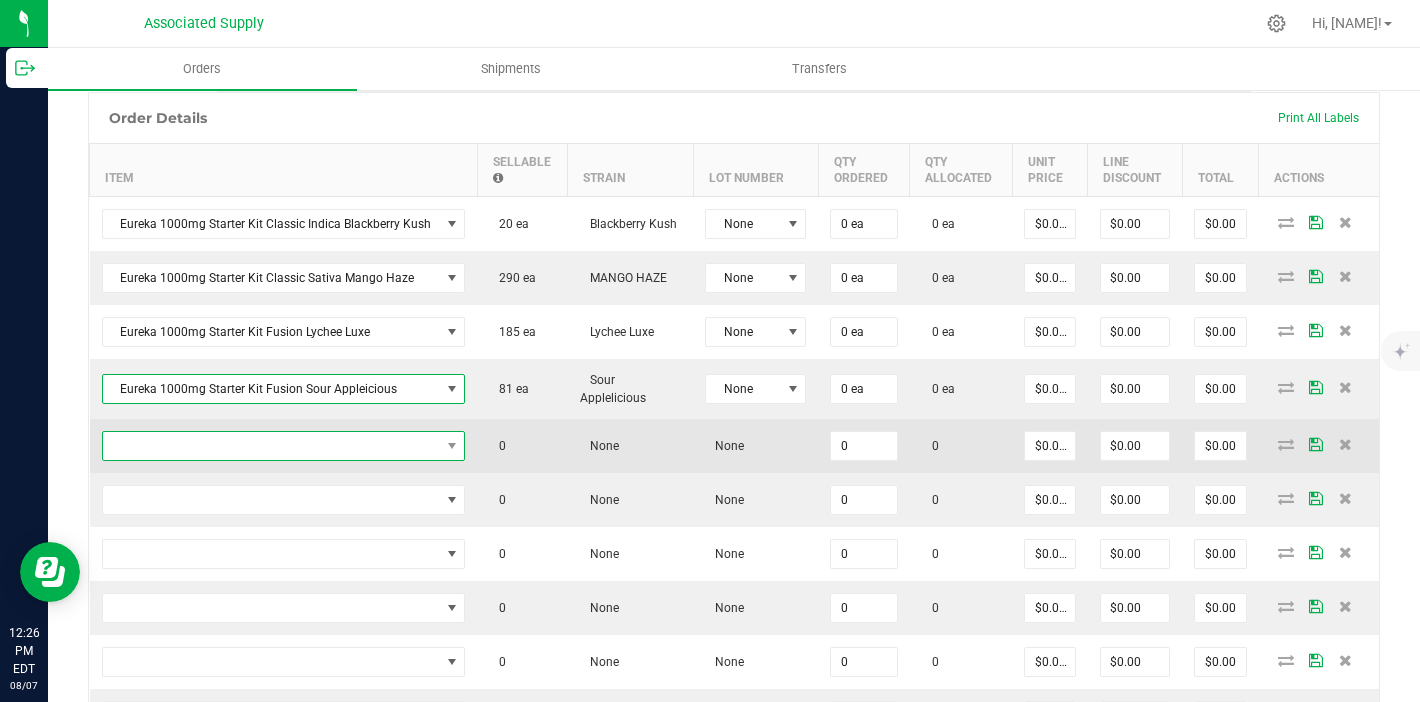 click at bounding box center (271, 446) 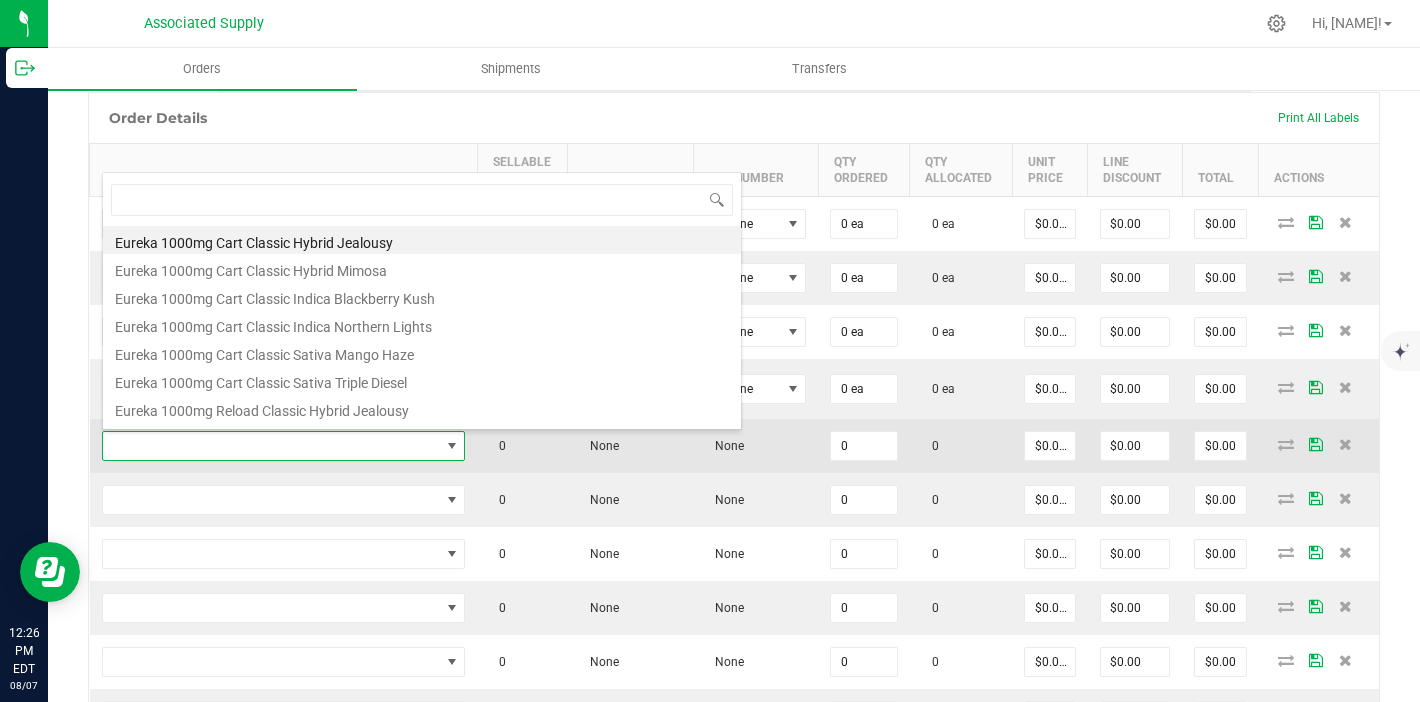 scroll, scrollTop: 99970, scrollLeft: 99641, axis: both 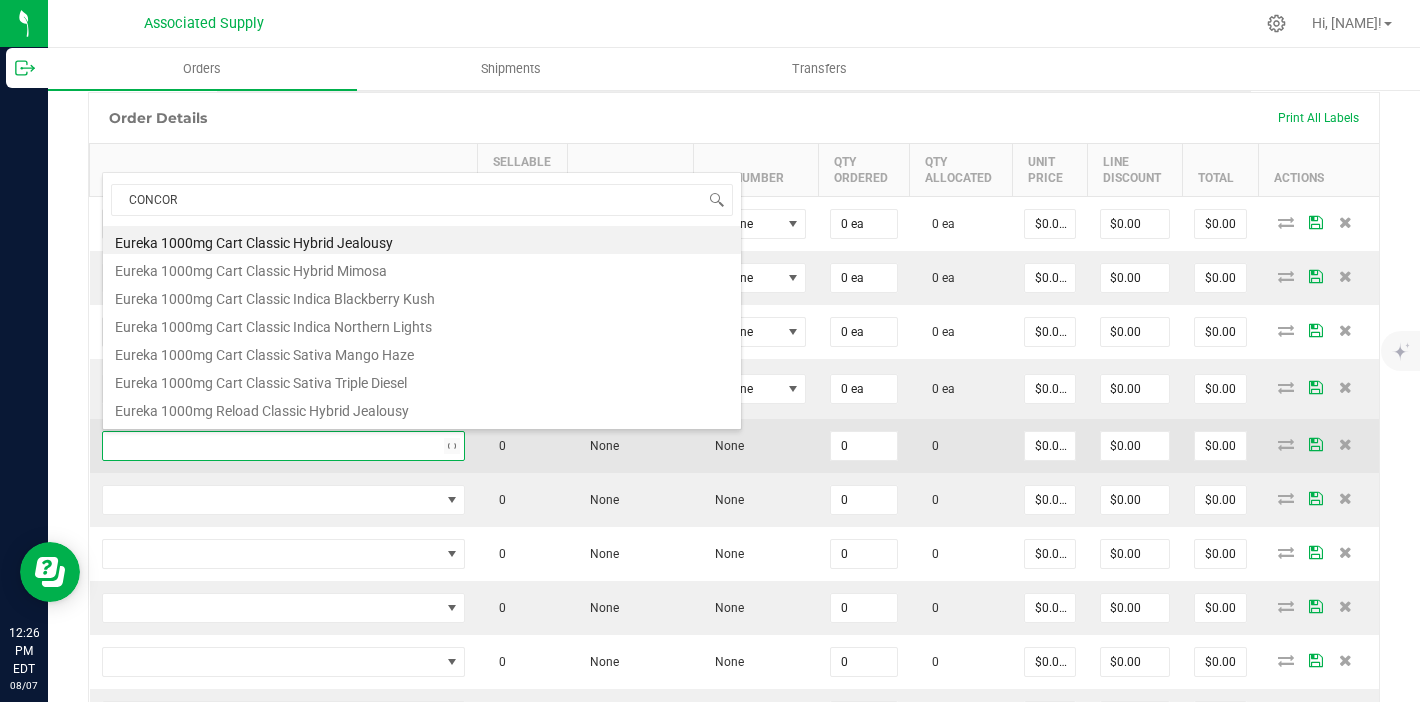 type on "CONCORD" 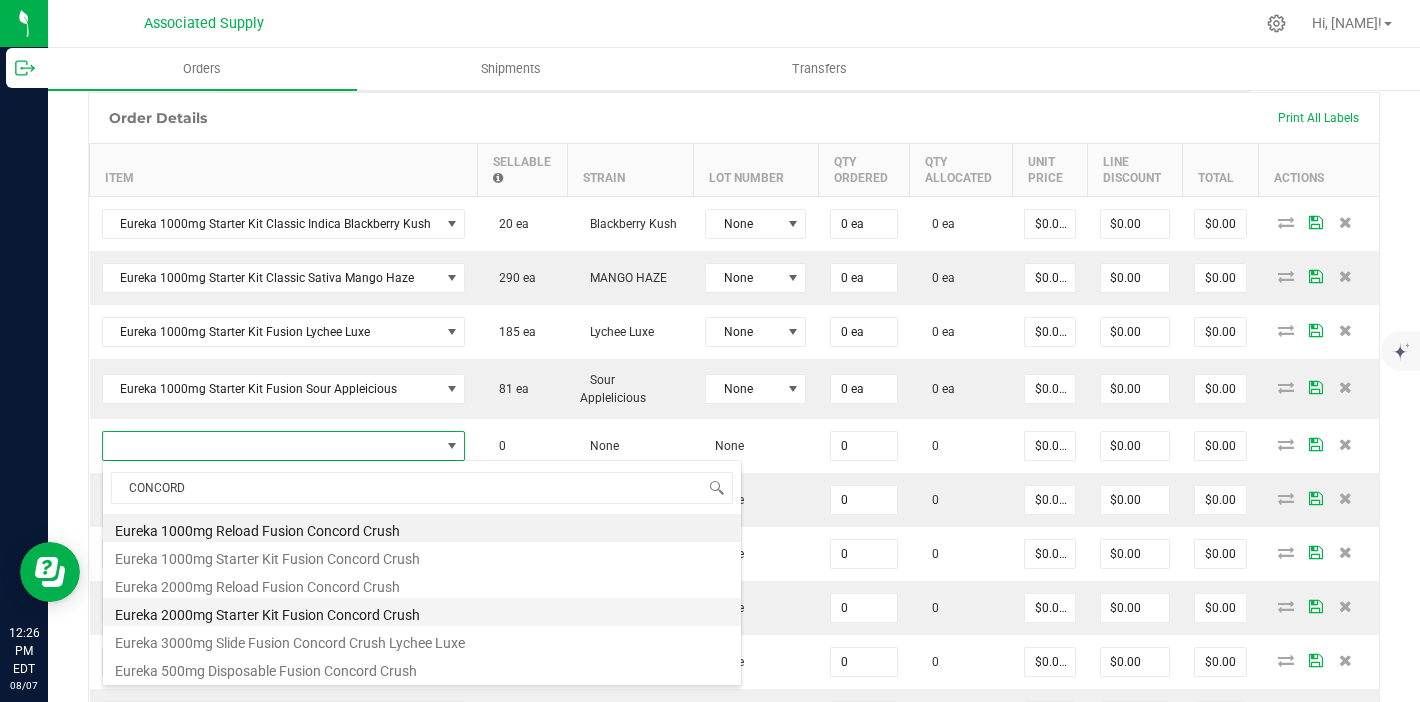 click on "Eureka 2000mg Starter Kit Fusion Concord Crush" at bounding box center (422, 612) 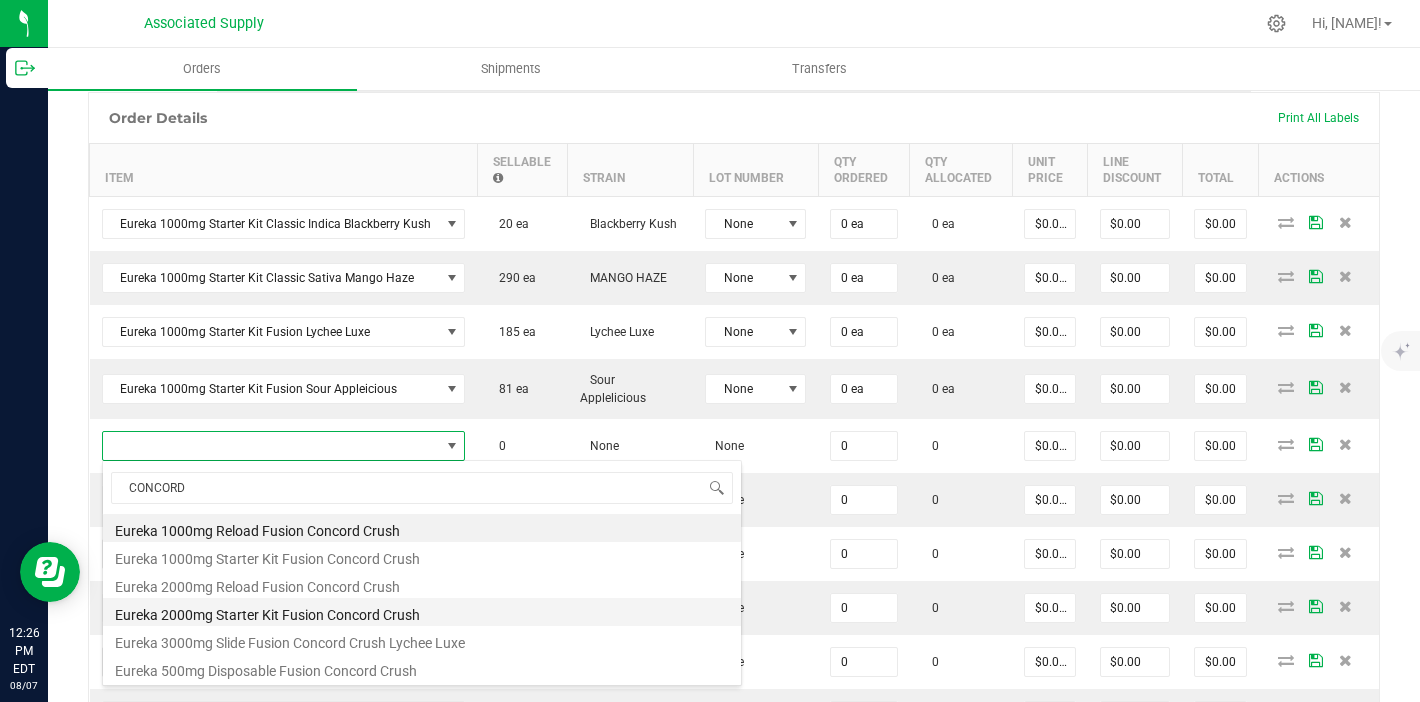 type on "0 ea" 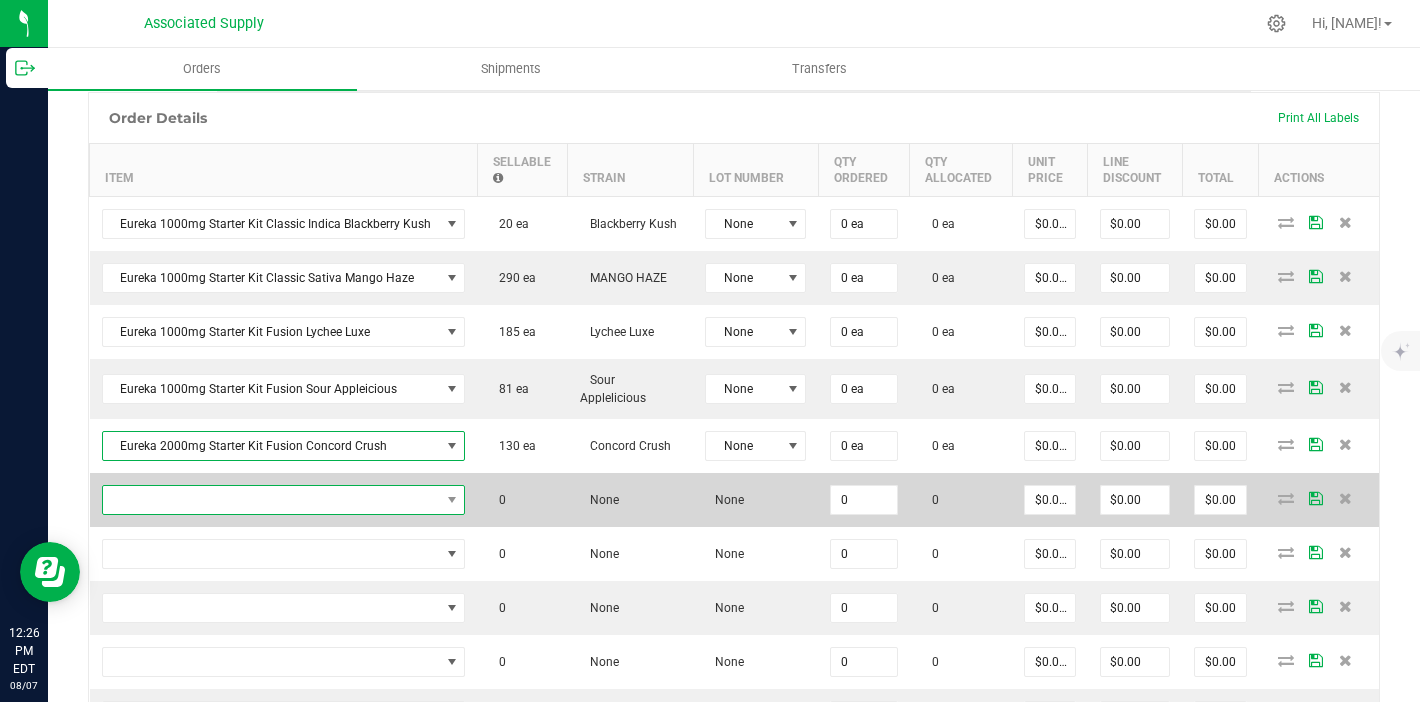 click at bounding box center [271, 500] 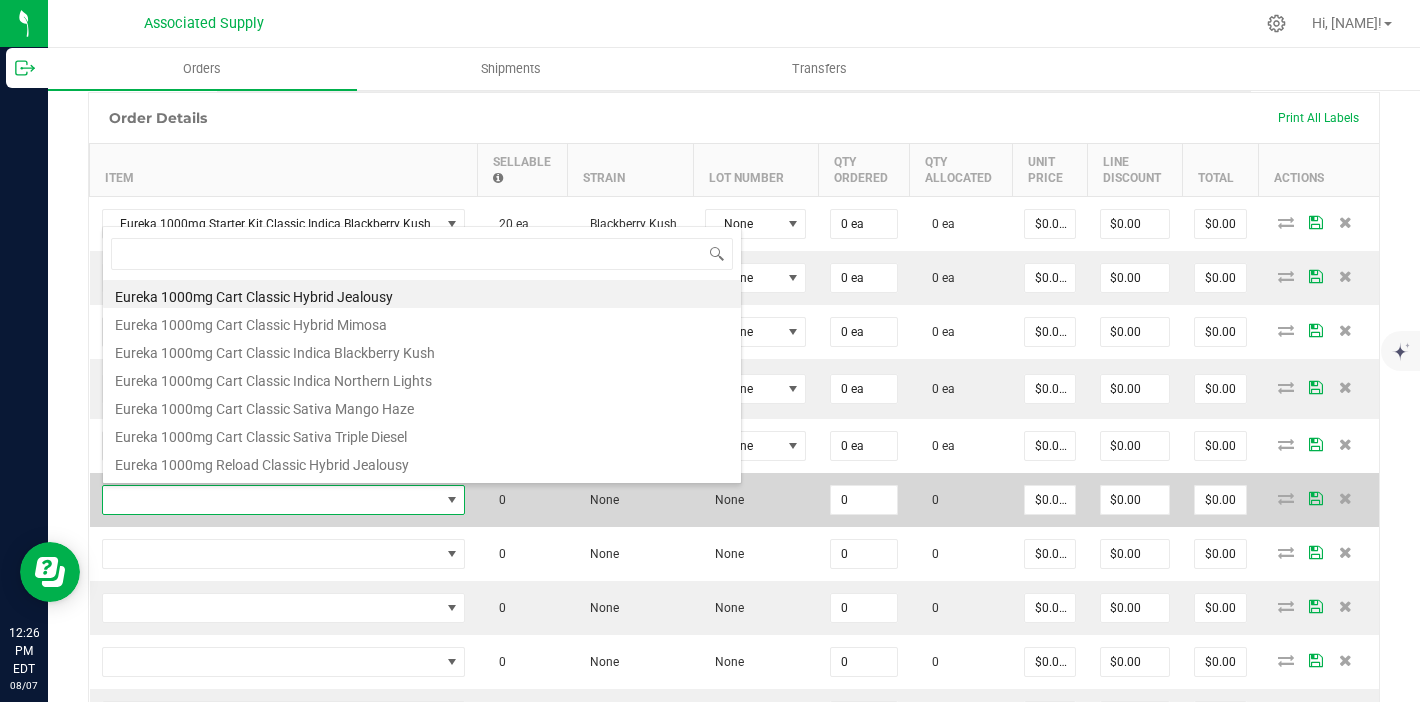 scroll, scrollTop: 99970, scrollLeft: 99641, axis: both 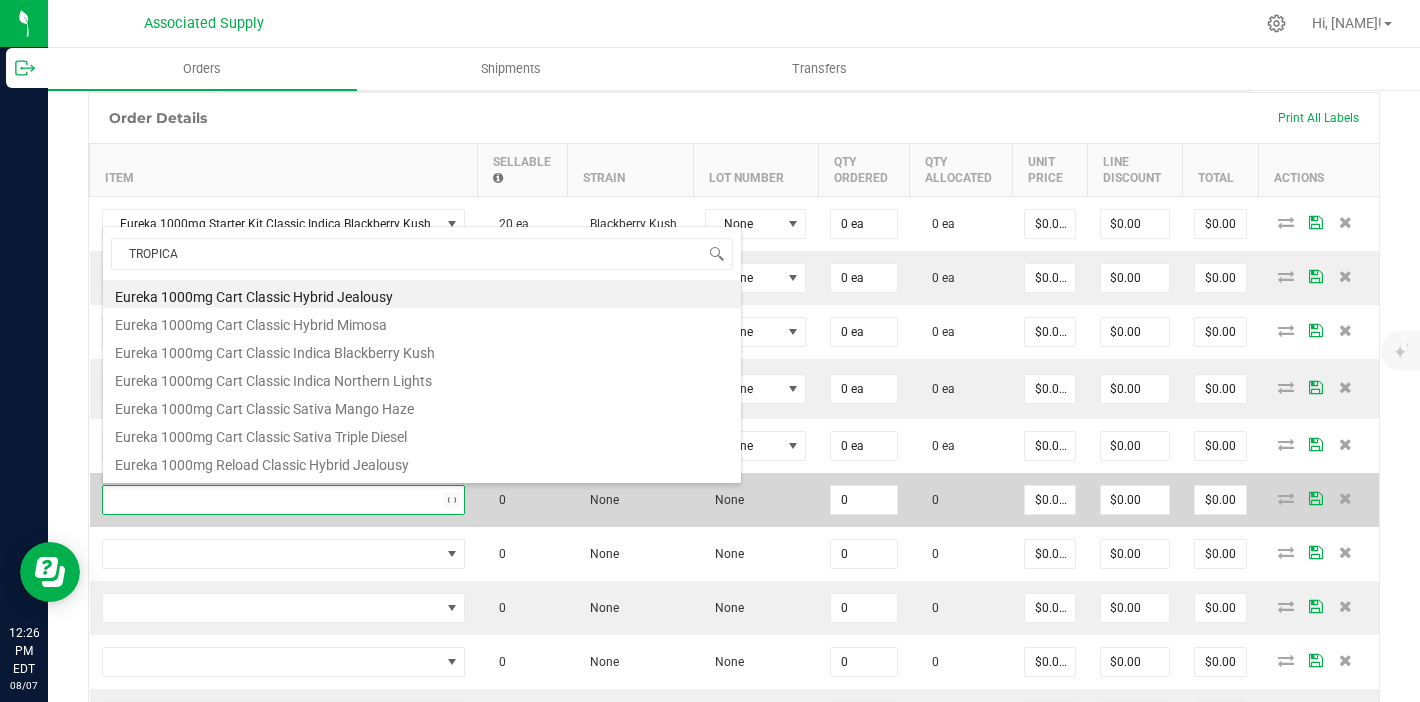 type on "TROPICAL" 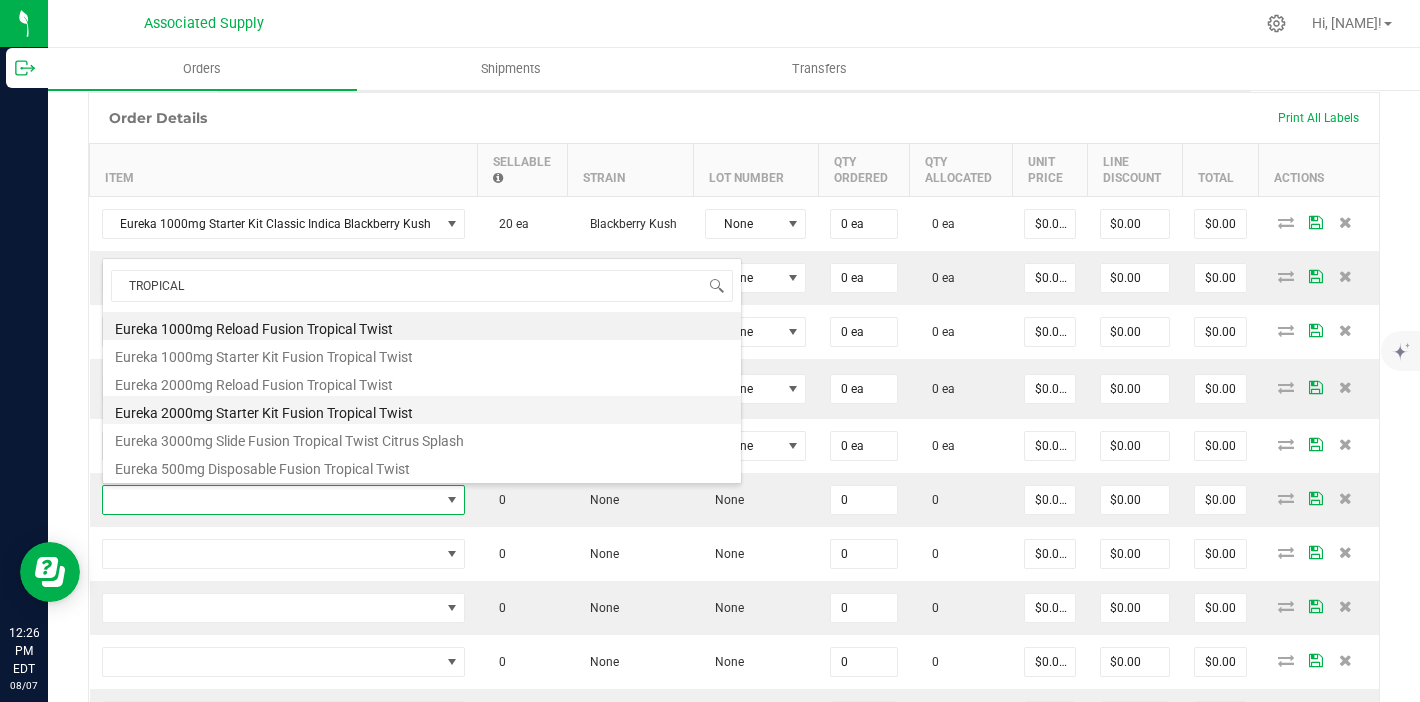 click on "Eureka 2000mg Starter Kit Fusion Tropical Twist" at bounding box center [422, 410] 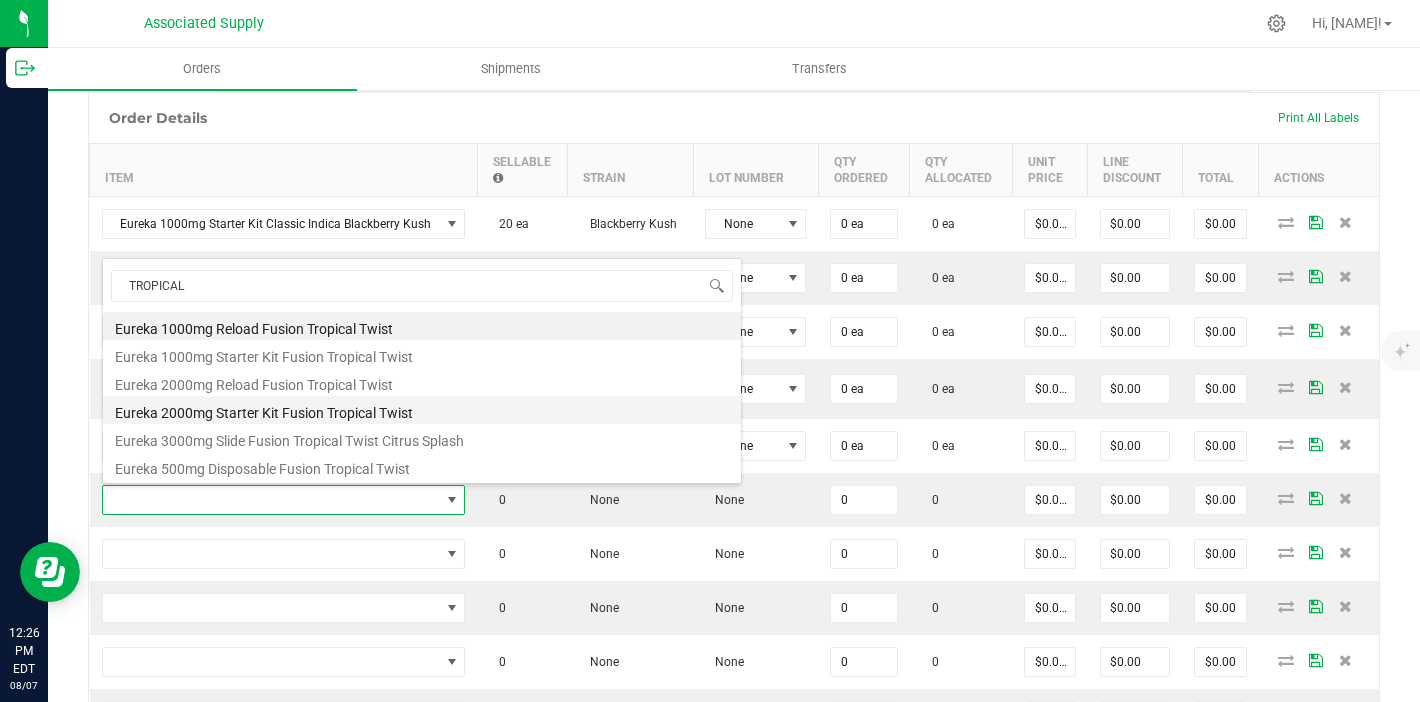 type on "0 ea" 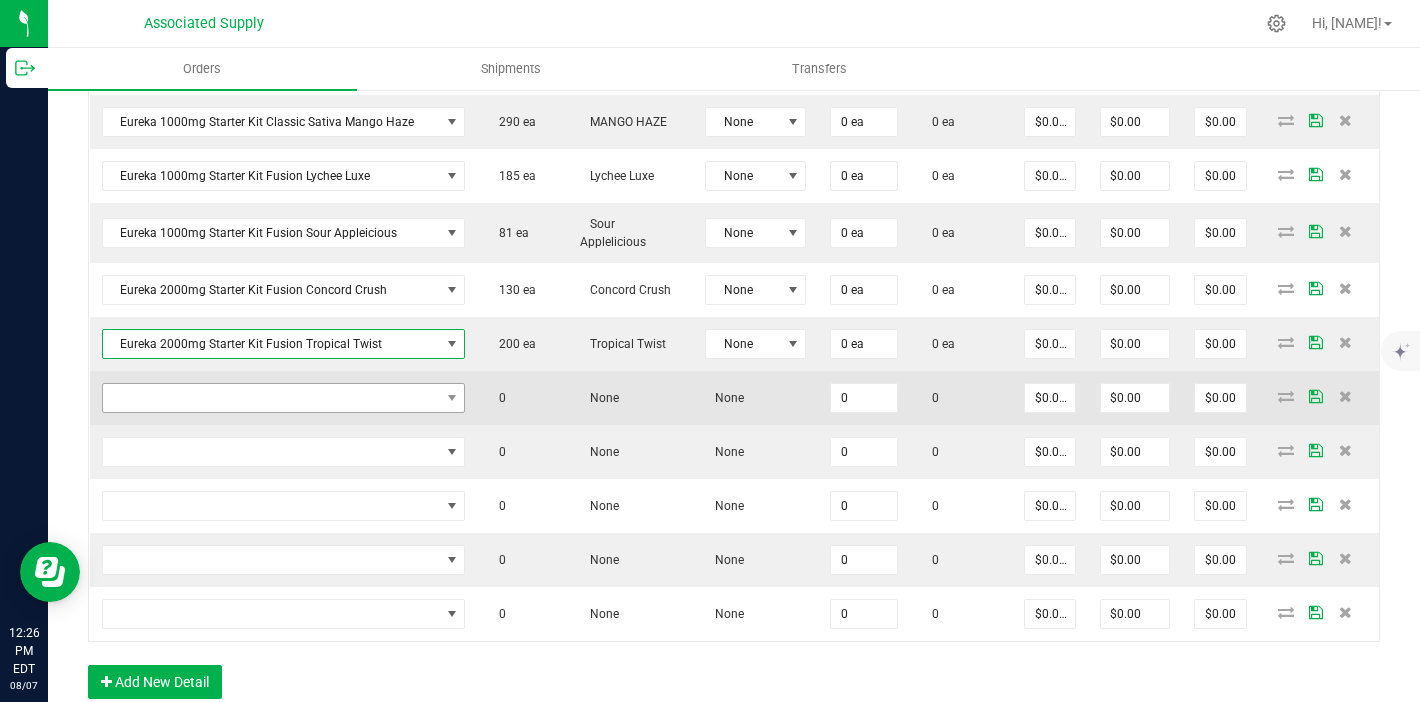 scroll, scrollTop: 677, scrollLeft: 0, axis: vertical 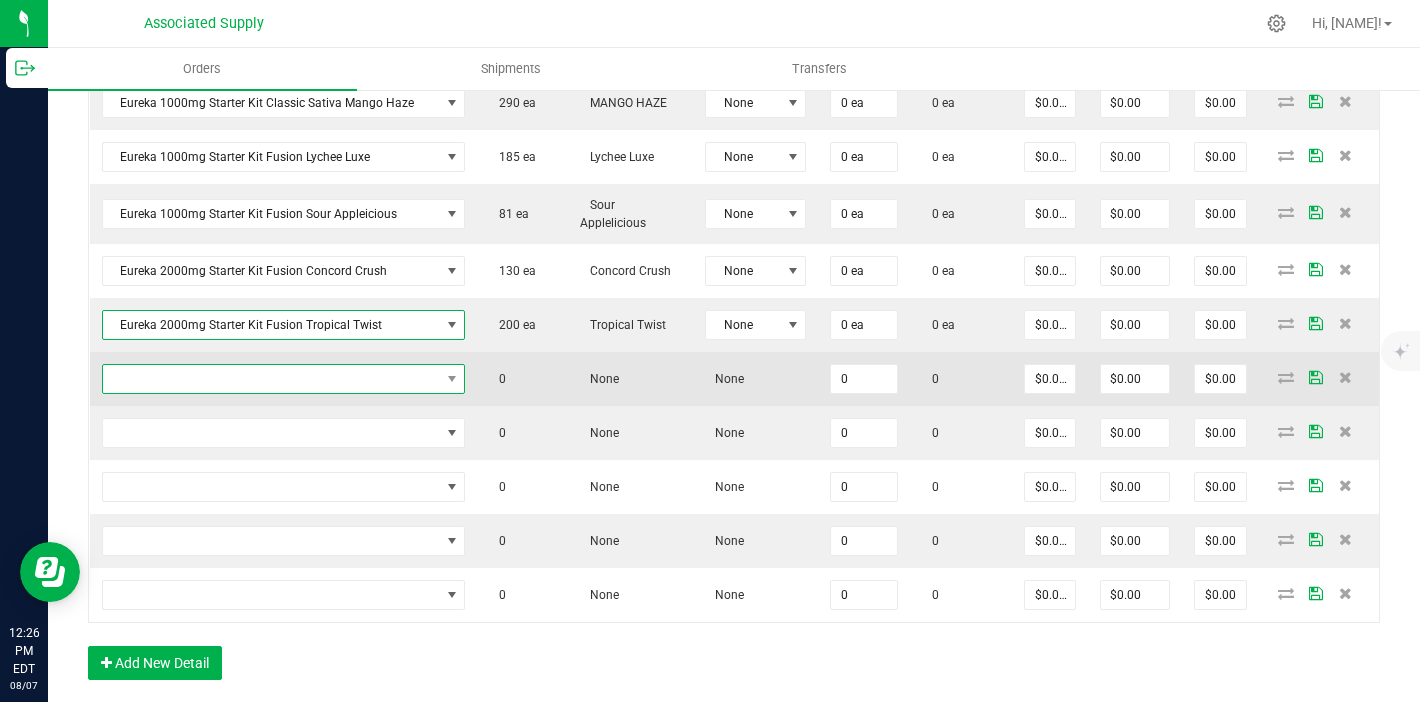 click at bounding box center (271, 379) 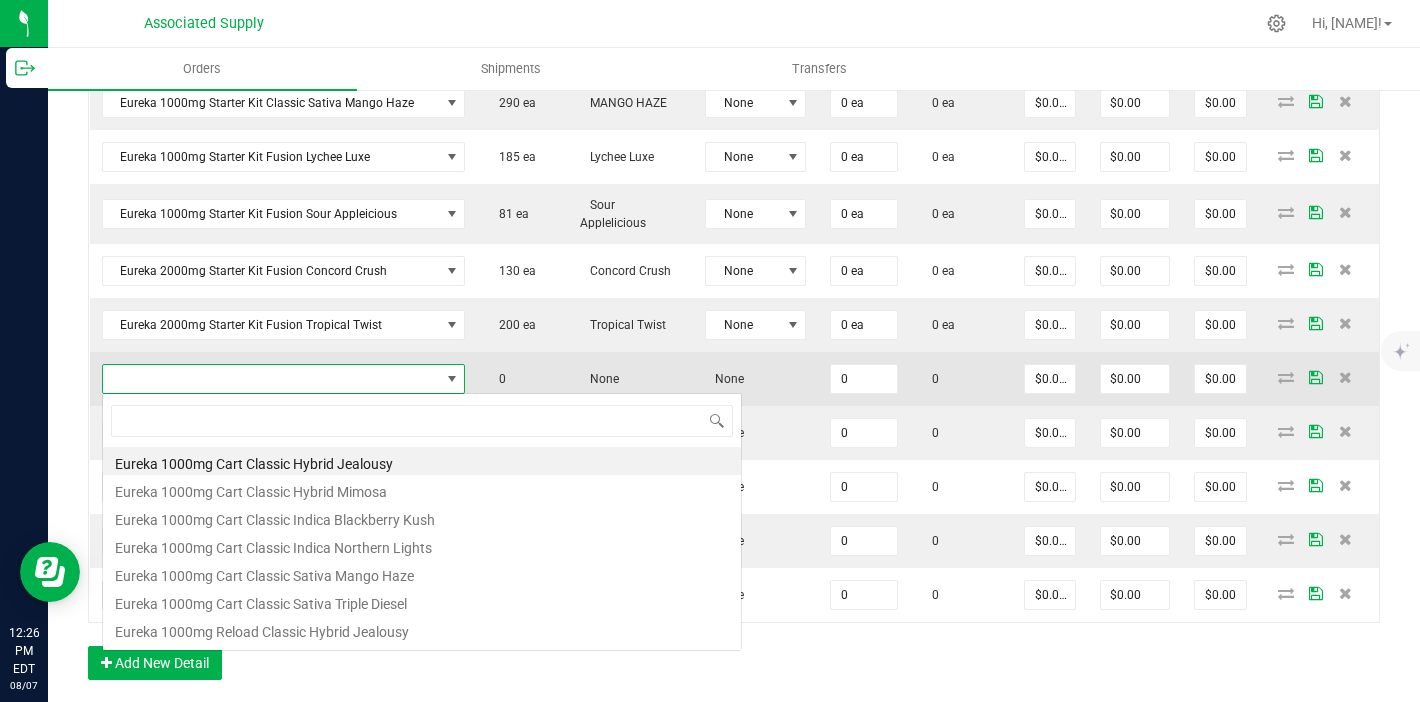 scroll, scrollTop: 99970, scrollLeft: 99641, axis: both 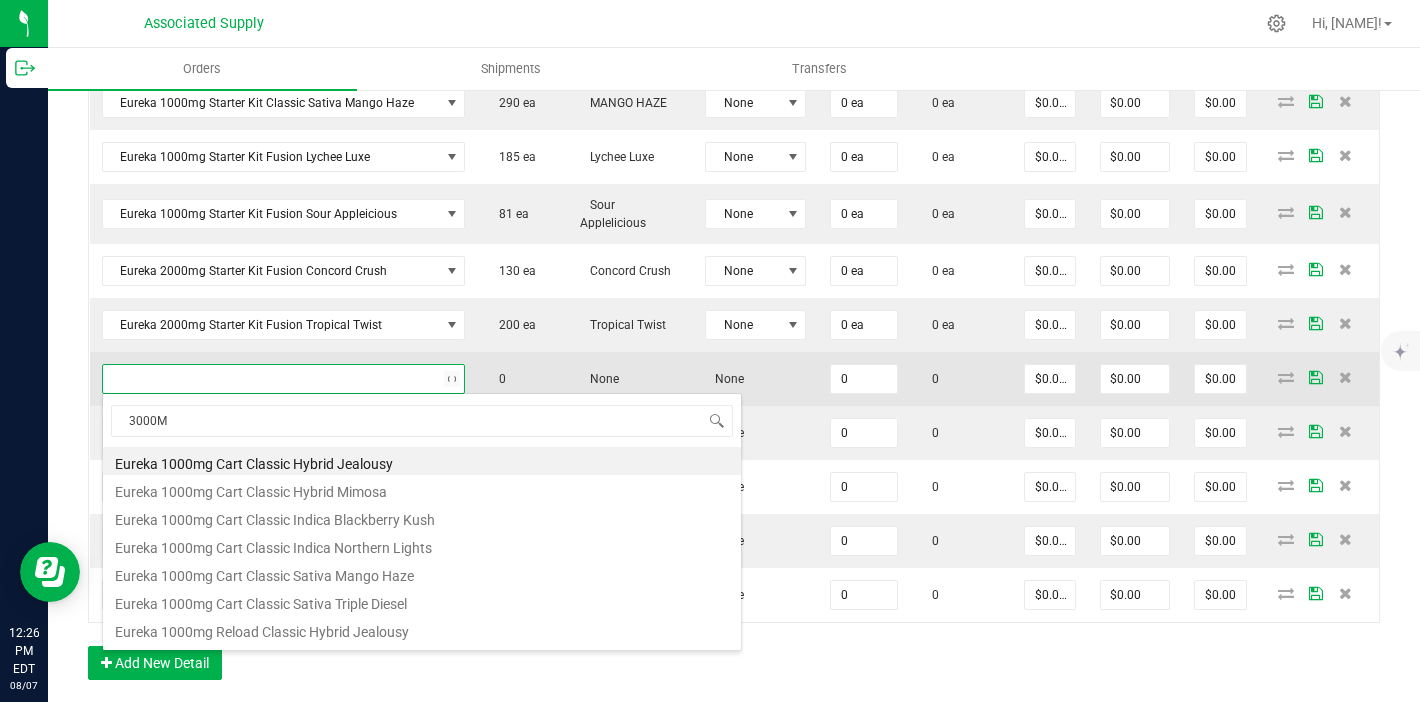 type on "3000MG" 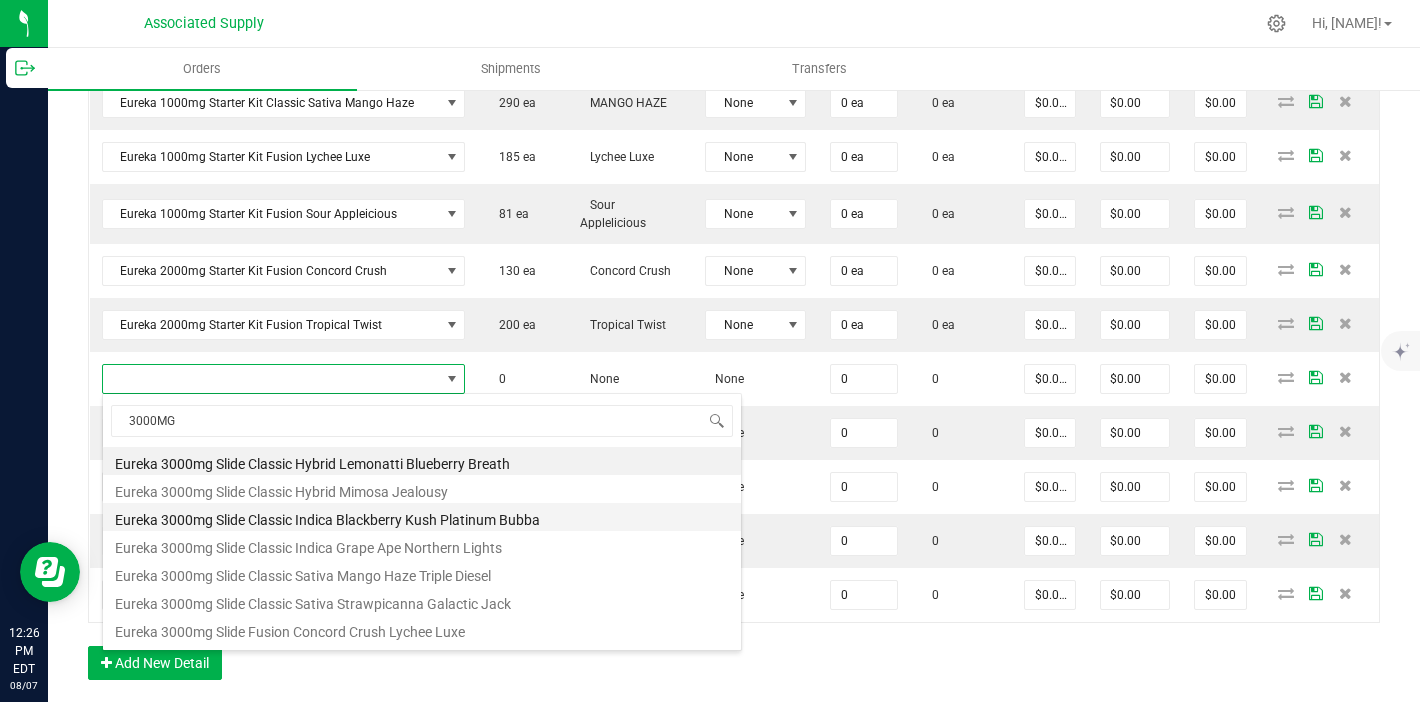 click on "Eureka 3000mg Slide Classic Indica Blackberry Kush Platinum Bubba" at bounding box center [422, 517] 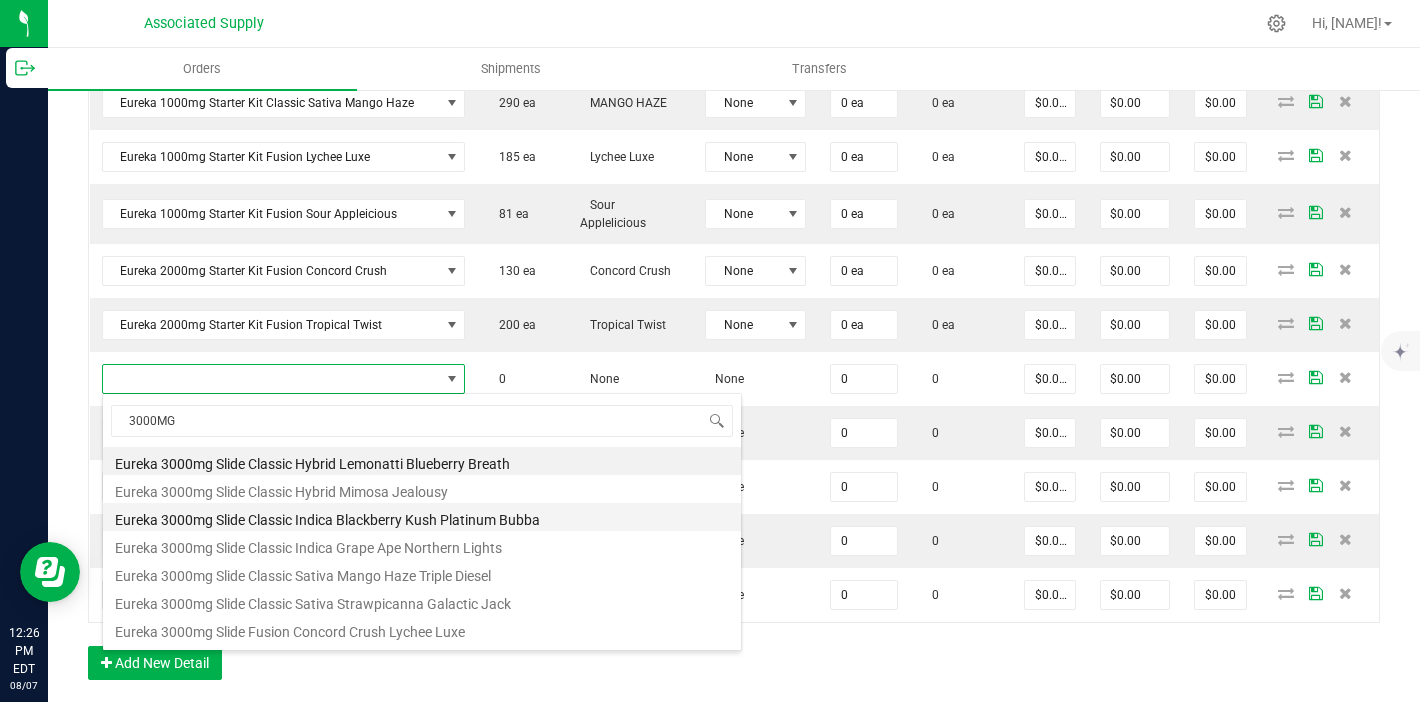 type on "0 ea" 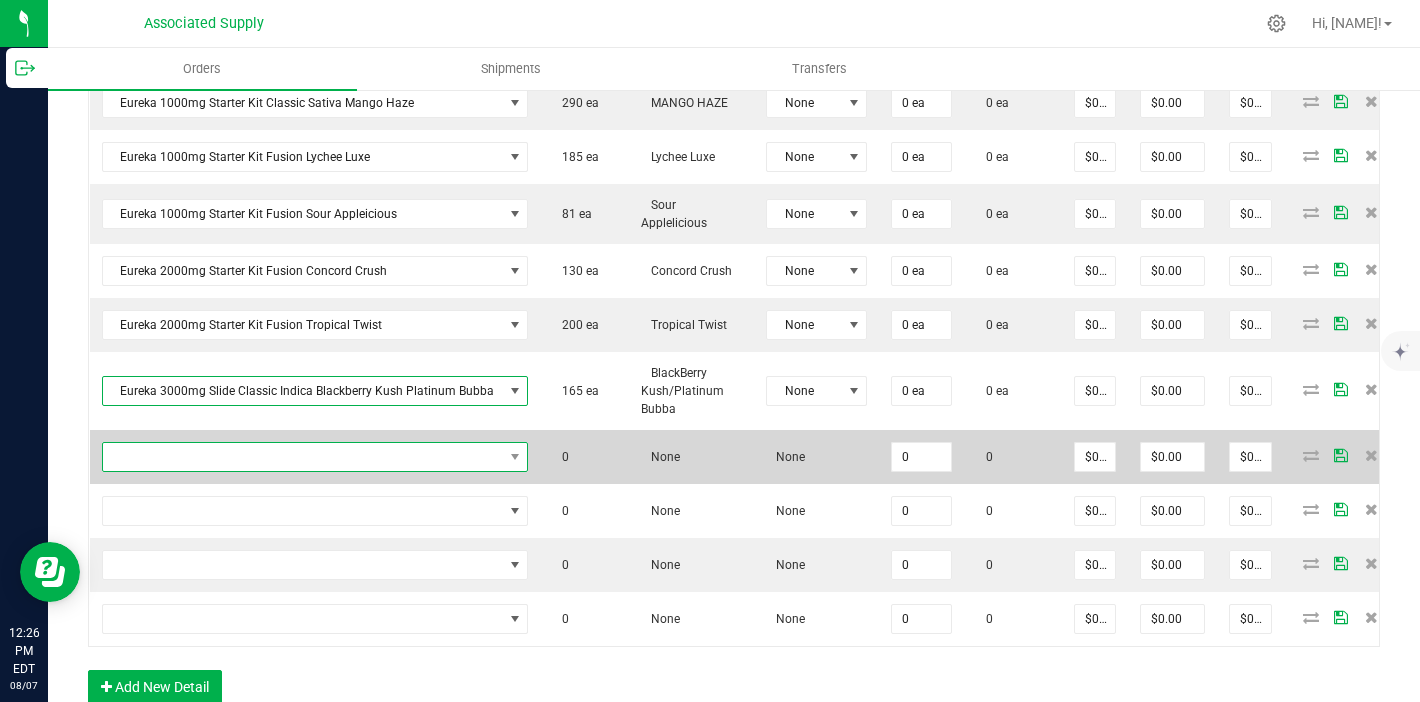click at bounding box center [303, 457] 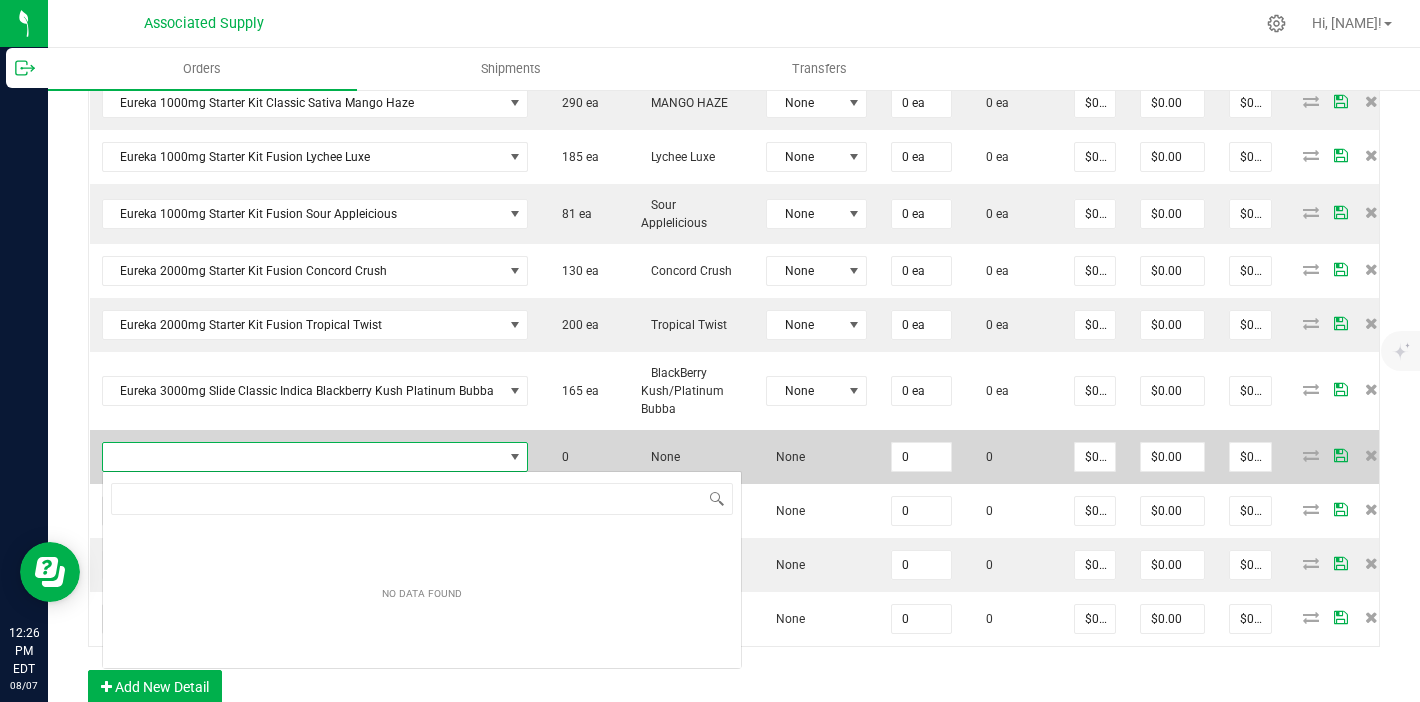 scroll, scrollTop: 99970, scrollLeft: 99581, axis: both 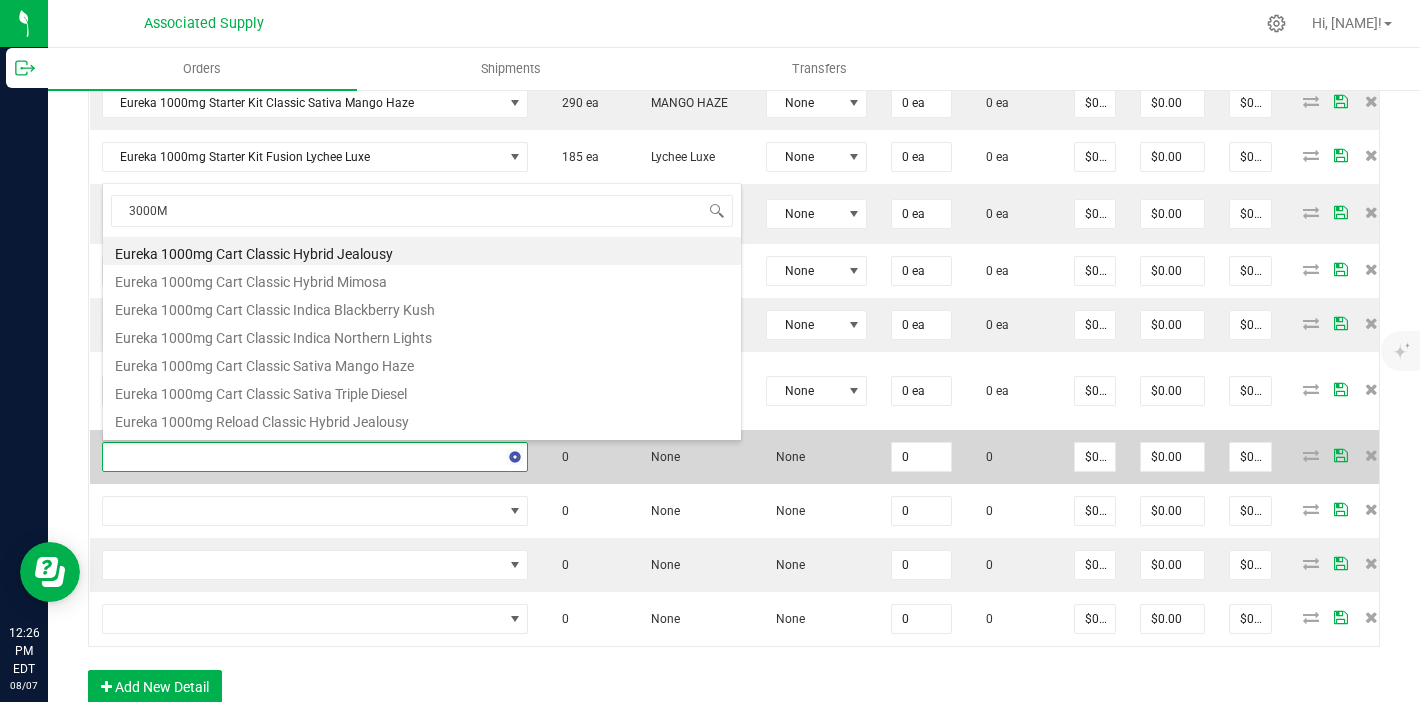 type on "3000MG" 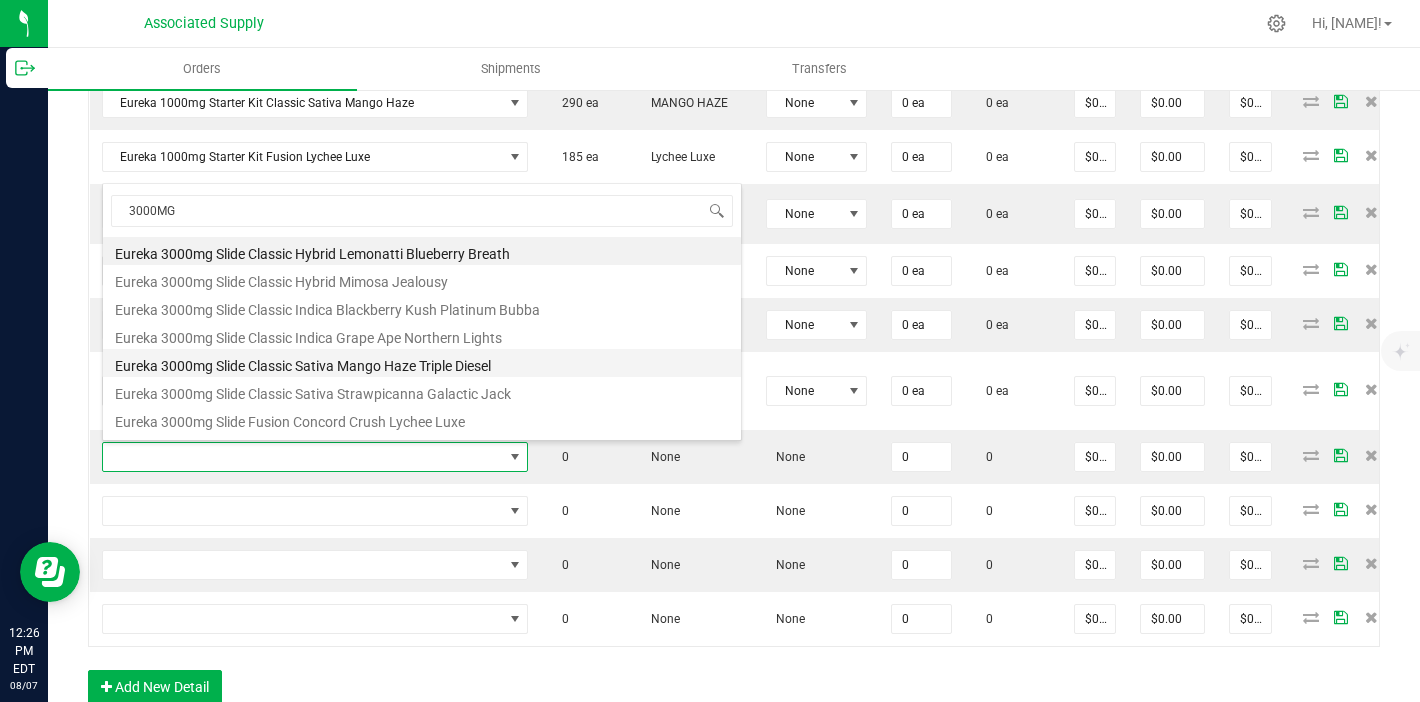 click on "Eureka 3000mg Slide Classic Sativa Mango Haze Triple Diesel" at bounding box center [422, 363] 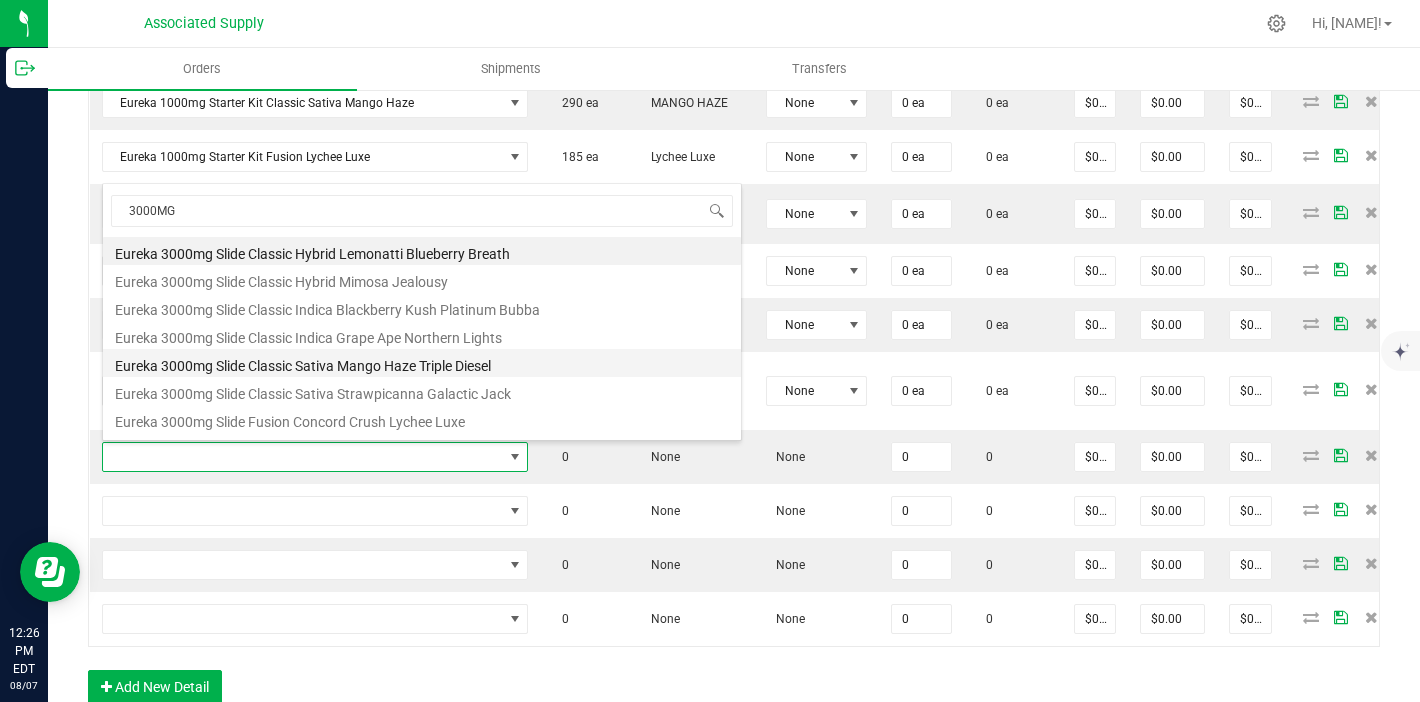 type on "0 ea" 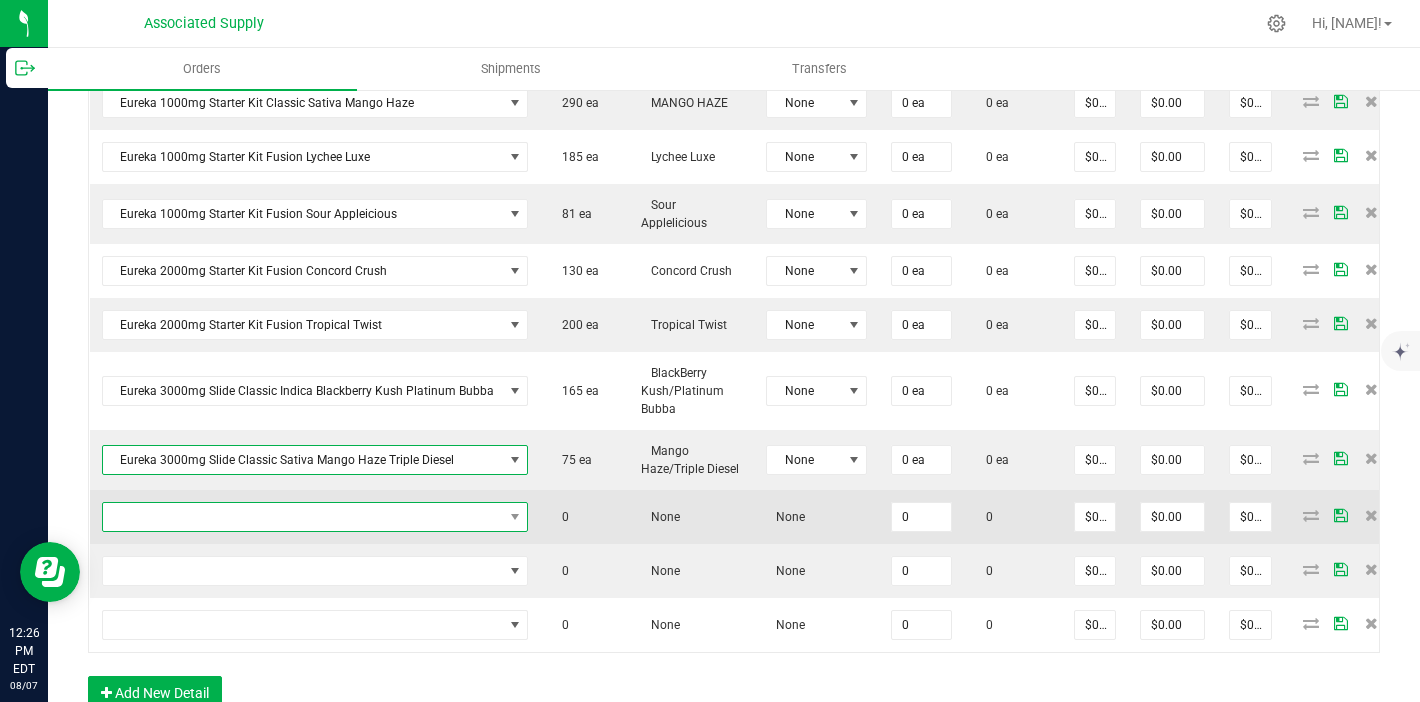 click at bounding box center (303, 517) 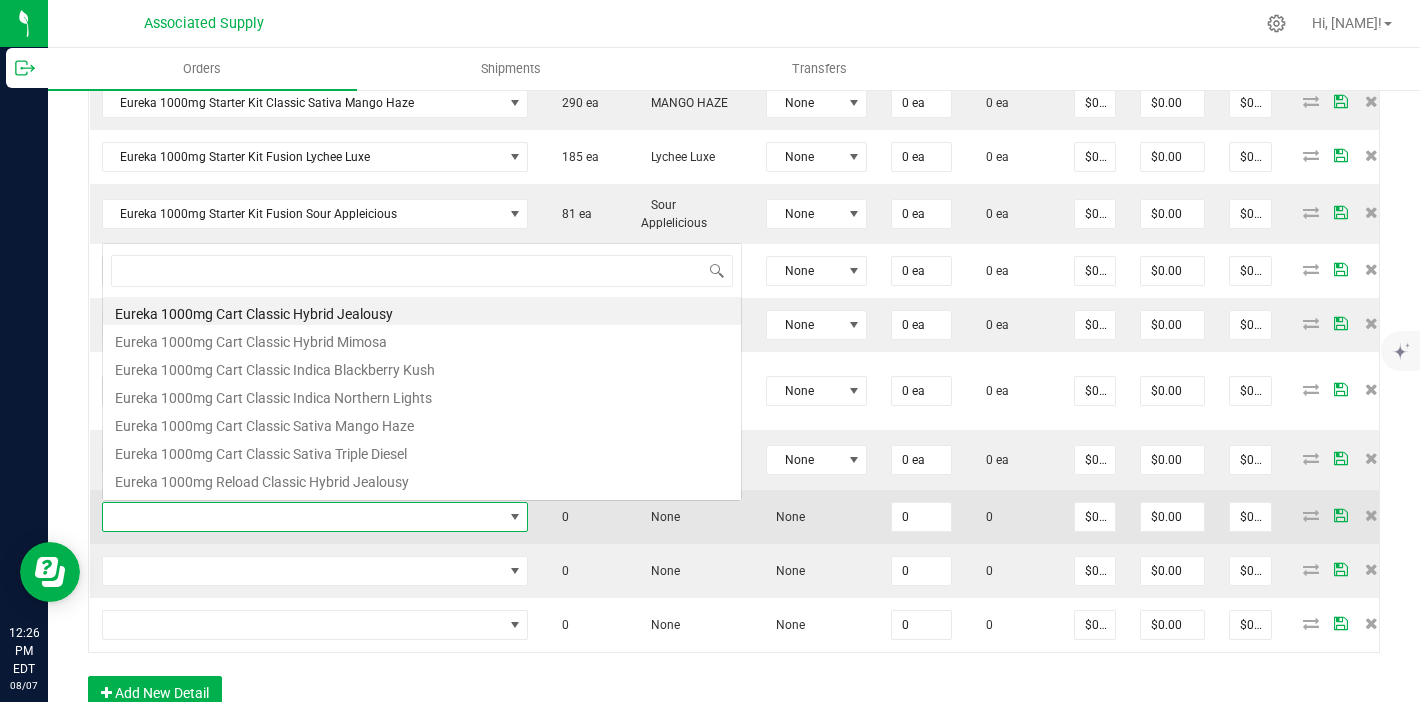 scroll, scrollTop: 0, scrollLeft: 0, axis: both 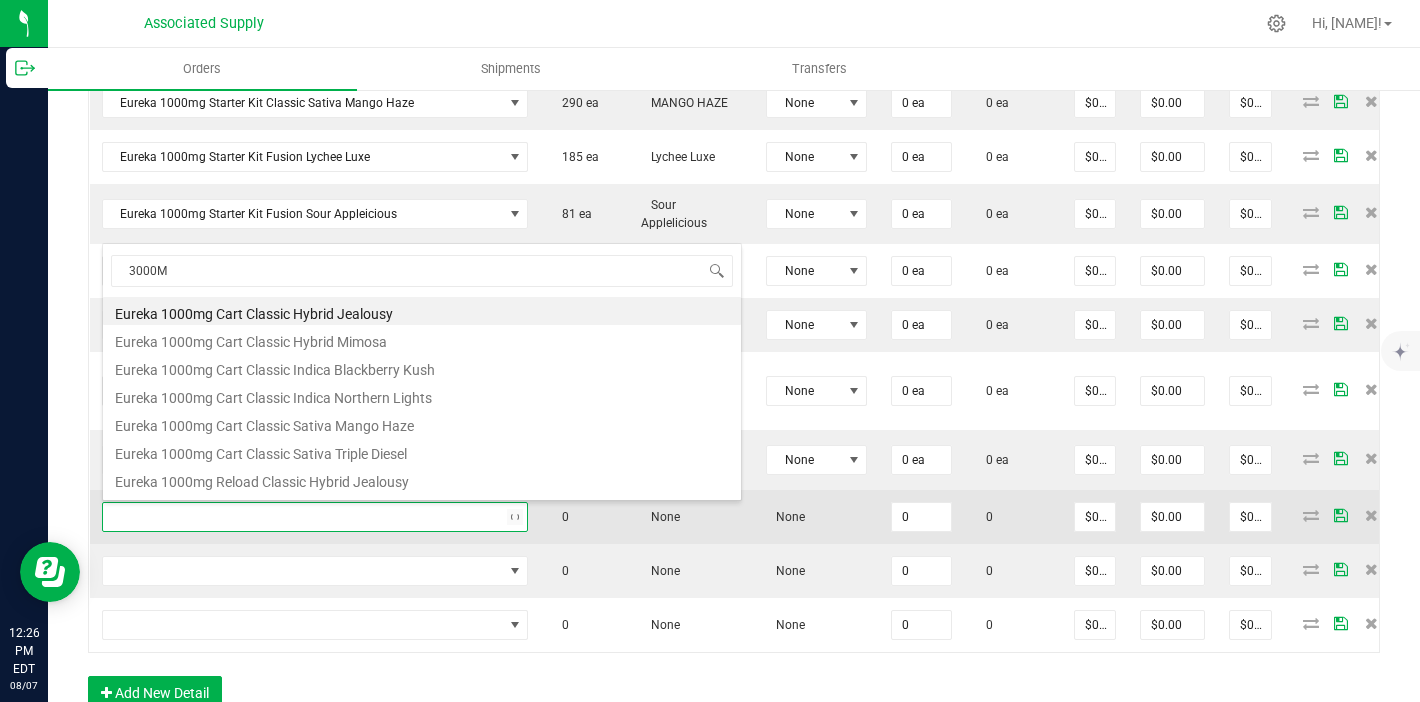 type on "3000MG" 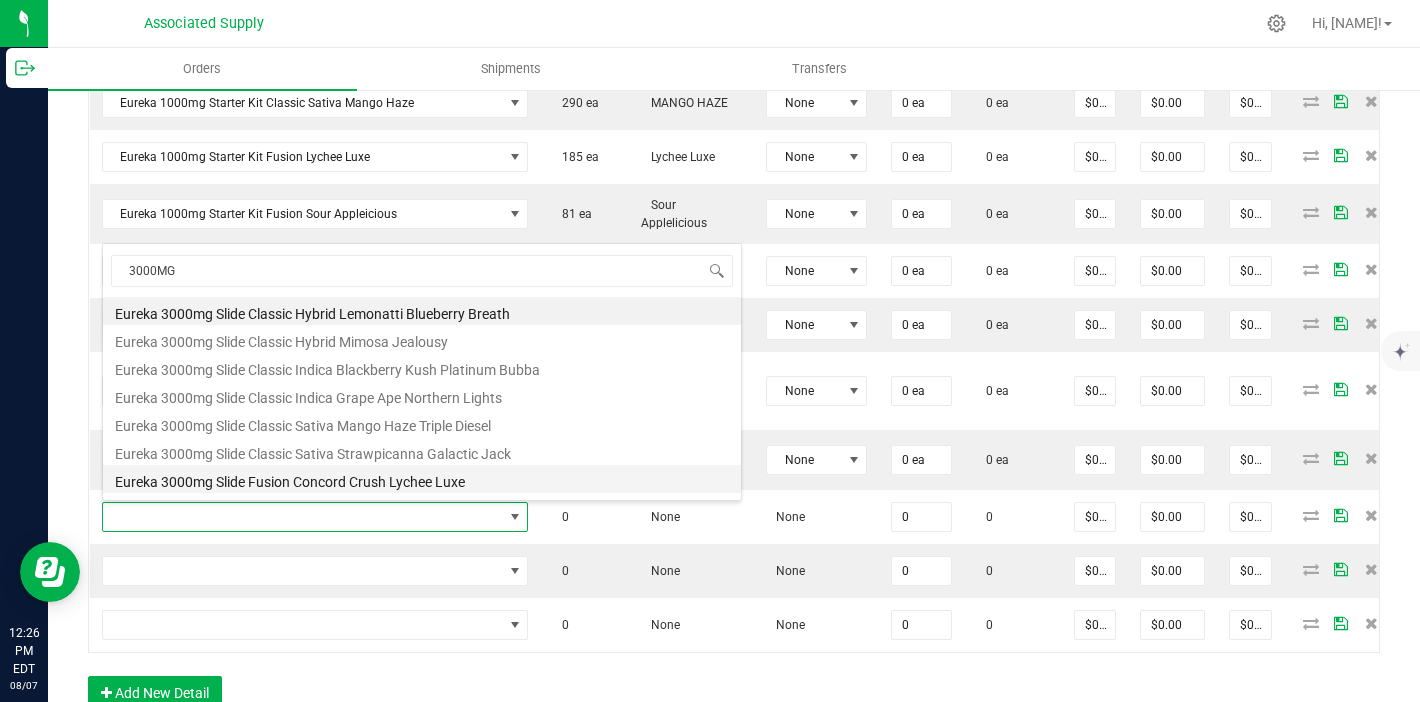 click on "Eureka 3000mg Slide Fusion Concord Crush Lychee Luxe" at bounding box center [422, 479] 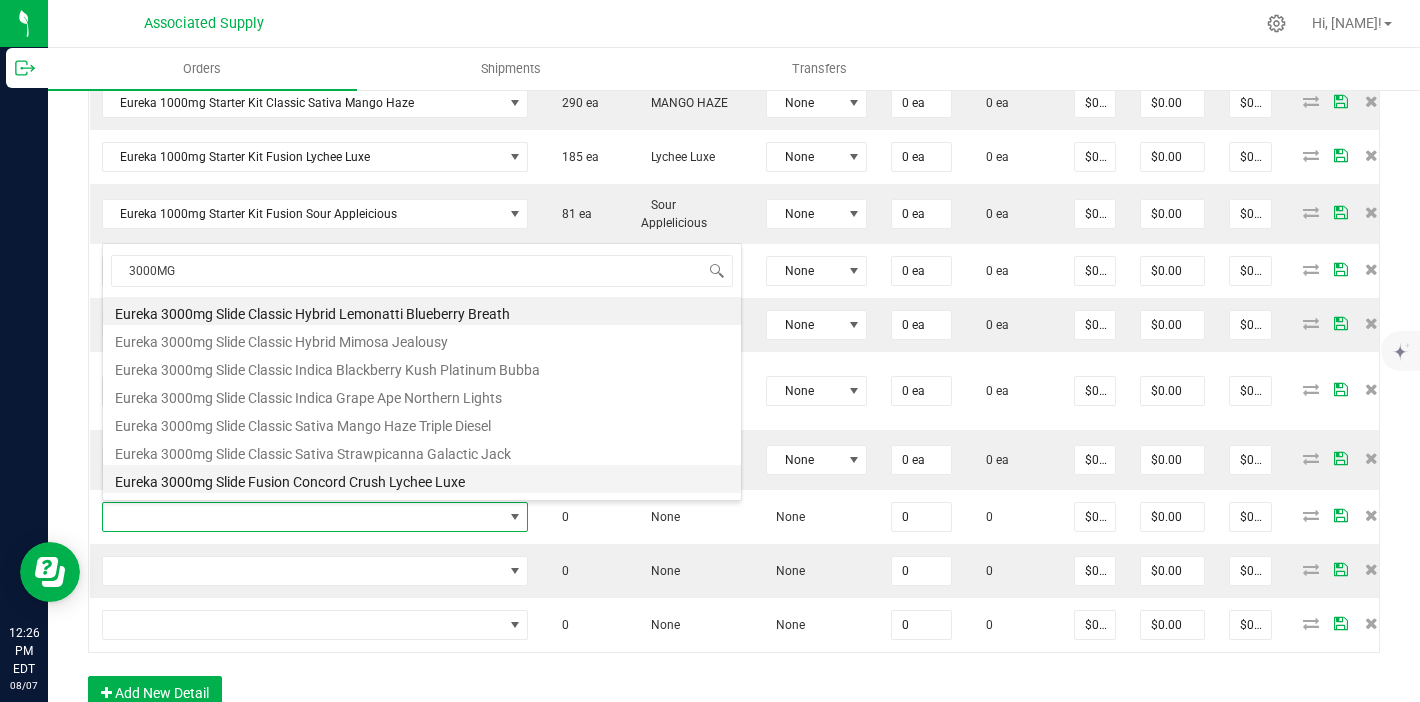 type on "0 ea" 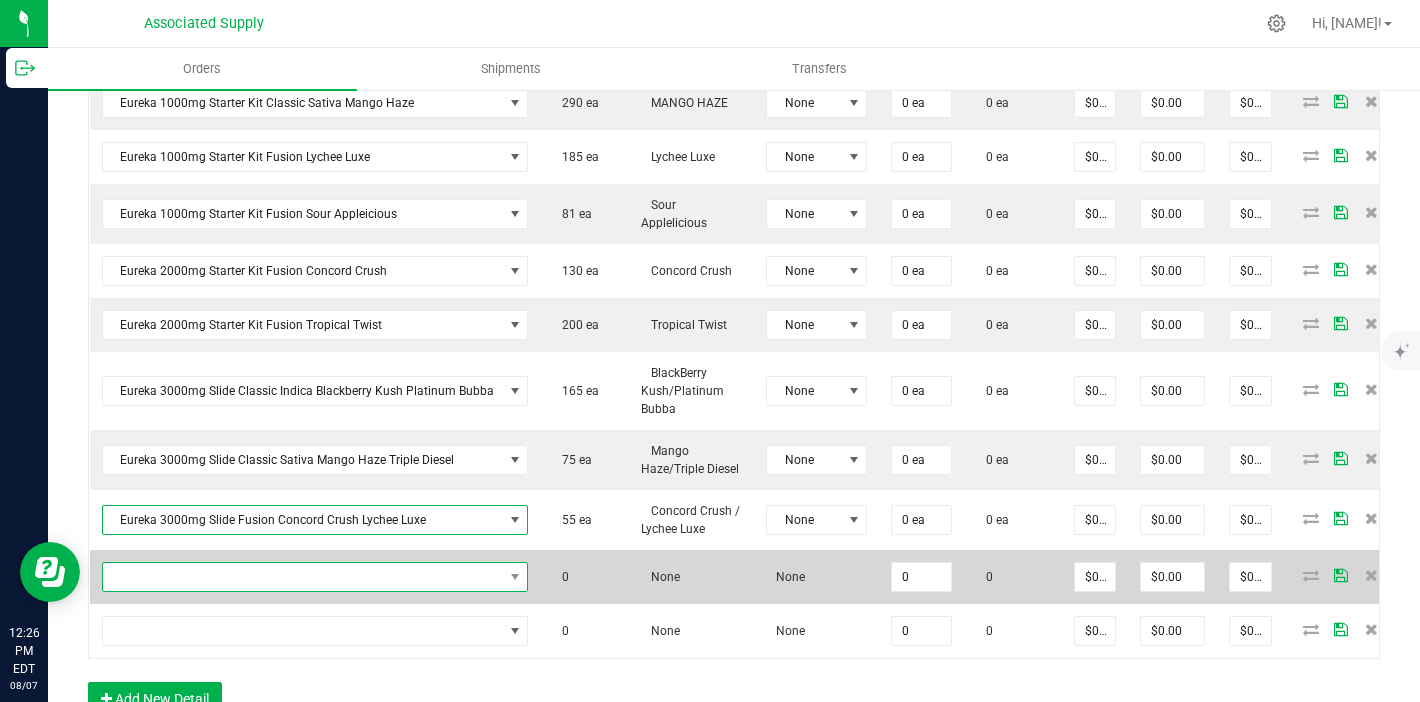click at bounding box center (303, 577) 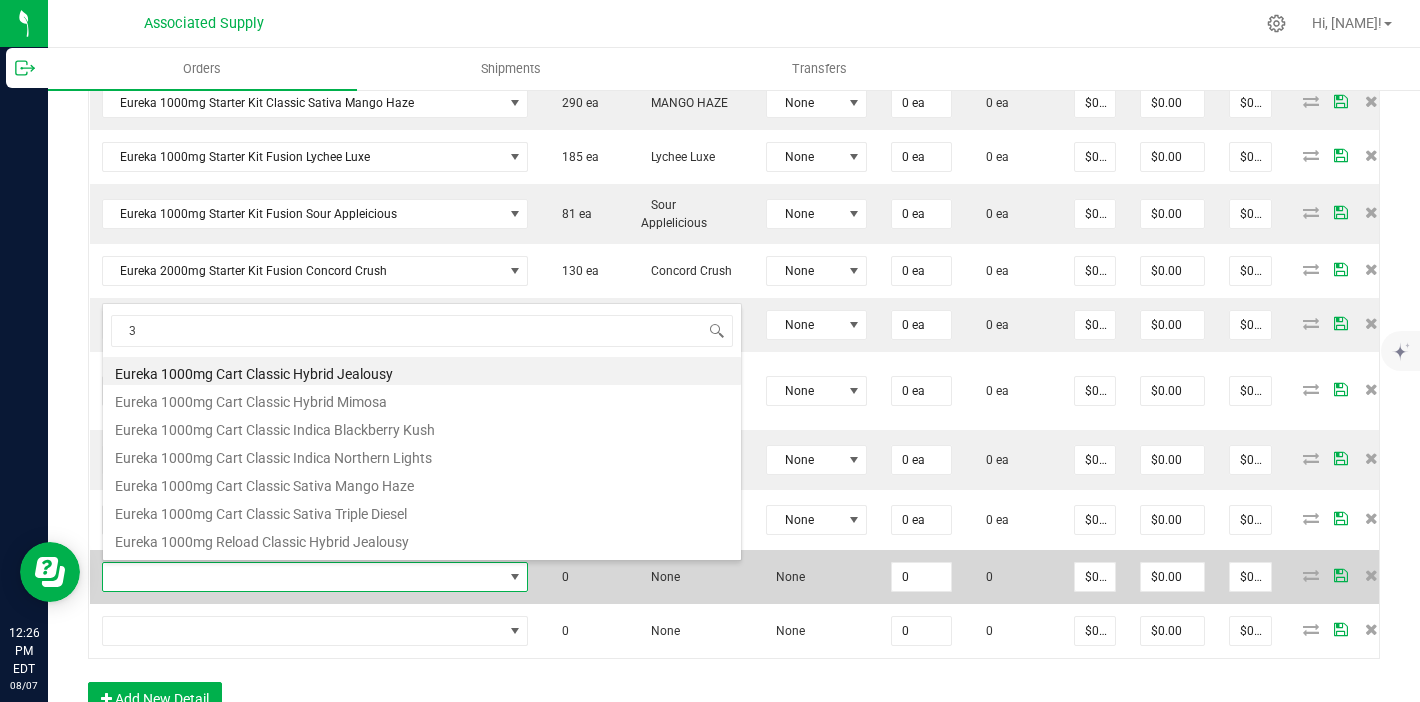 scroll, scrollTop: 99970, scrollLeft: 99581, axis: both 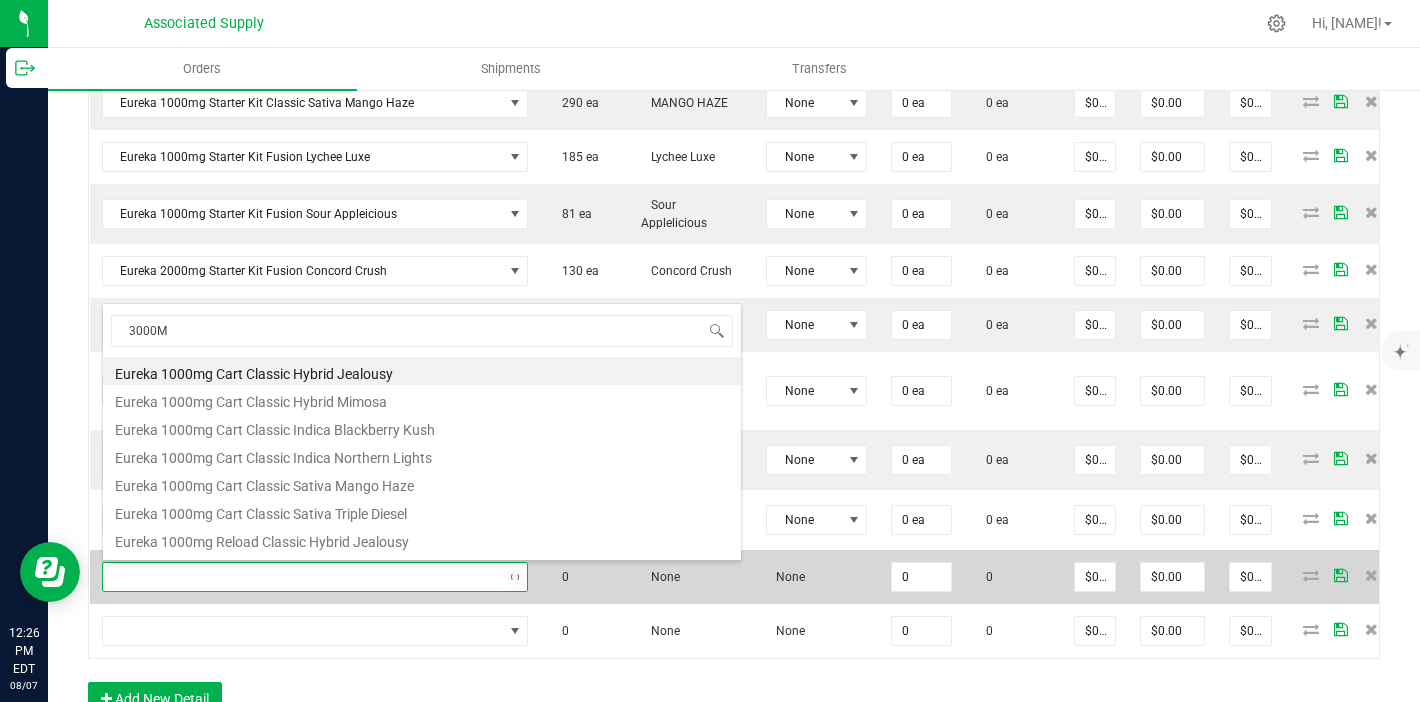 type on "3000MG" 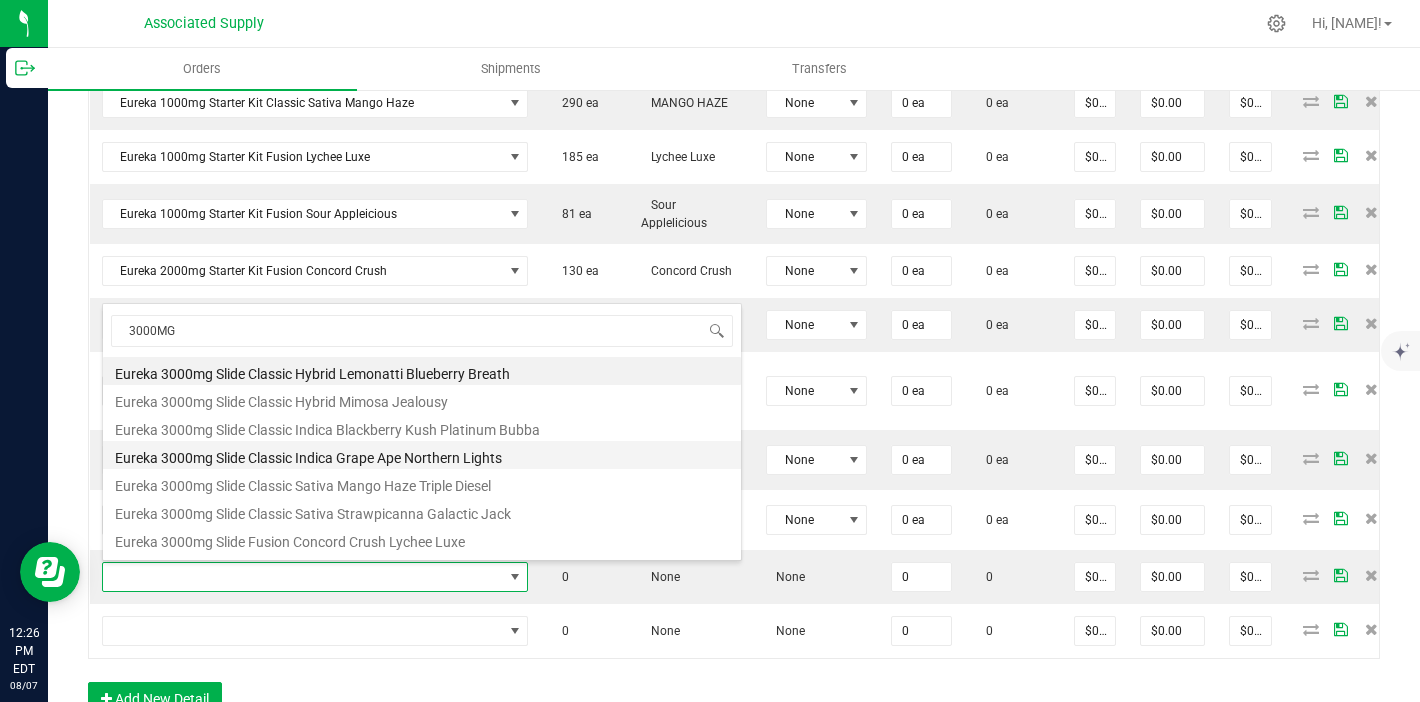 scroll, scrollTop: 108, scrollLeft: 0, axis: vertical 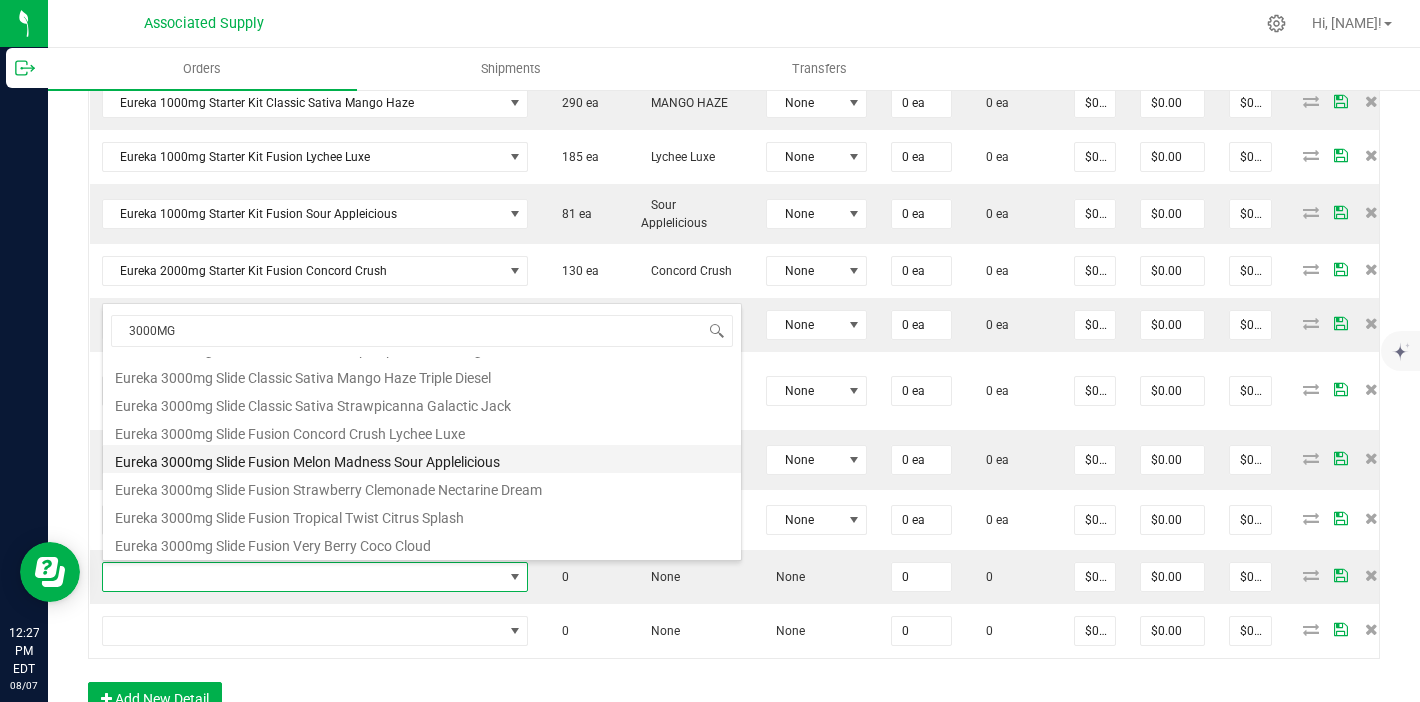 click on "Eureka 3000mg Slide Fusion Melon Madness Sour Applelicious" at bounding box center (422, 459) 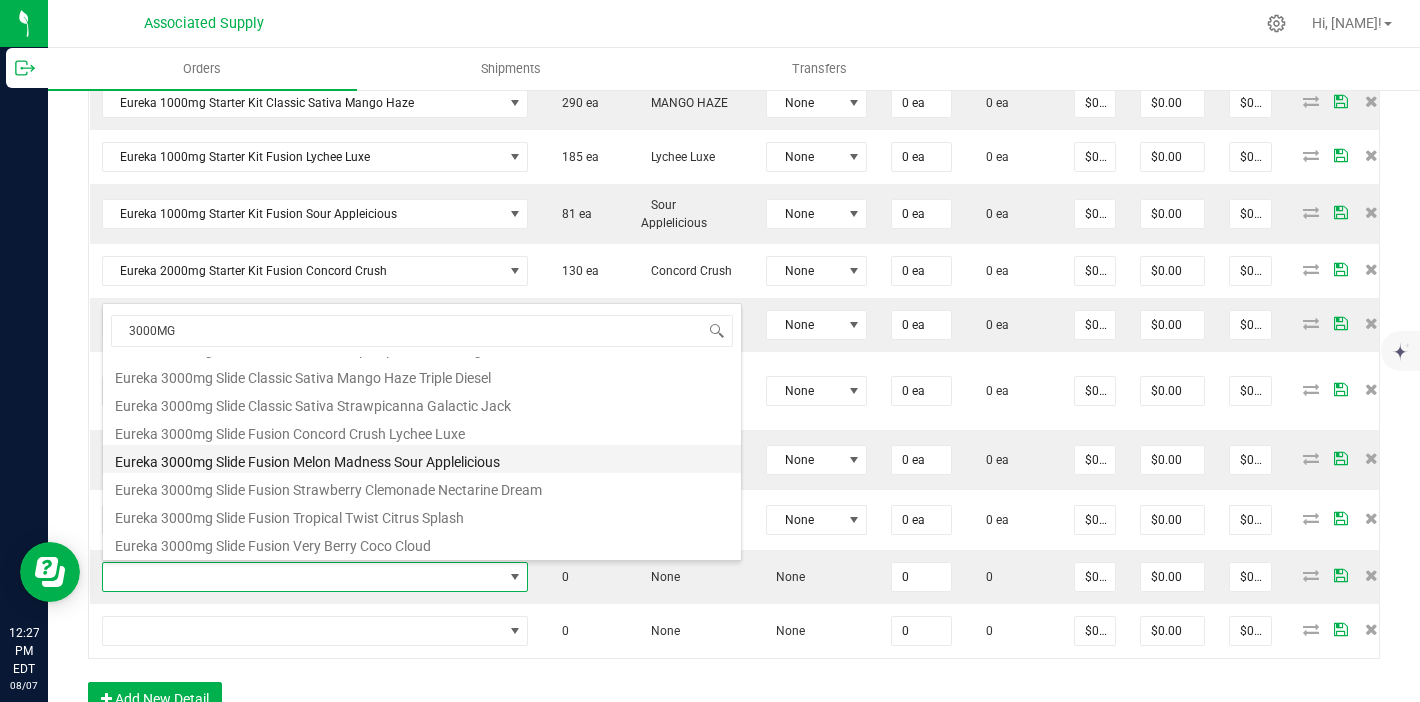 type on "0 ea" 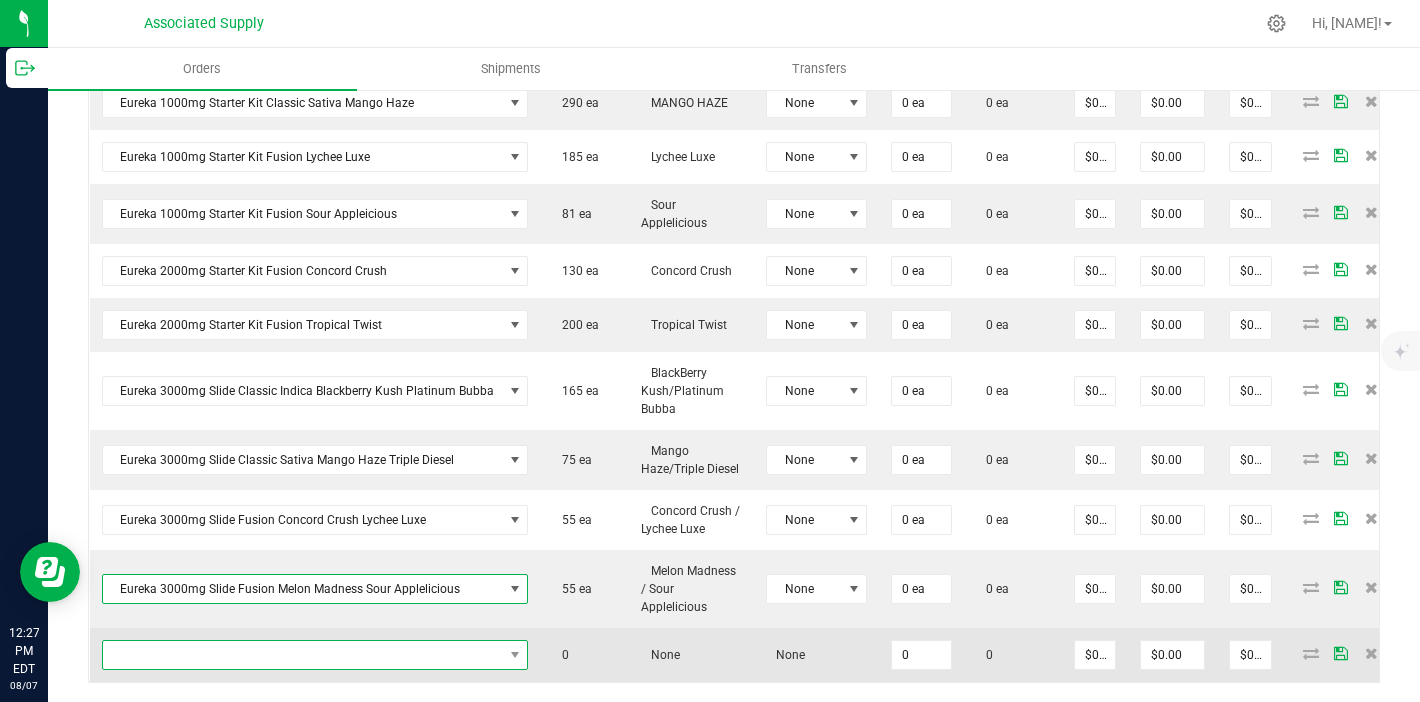 click at bounding box center [303, 655] 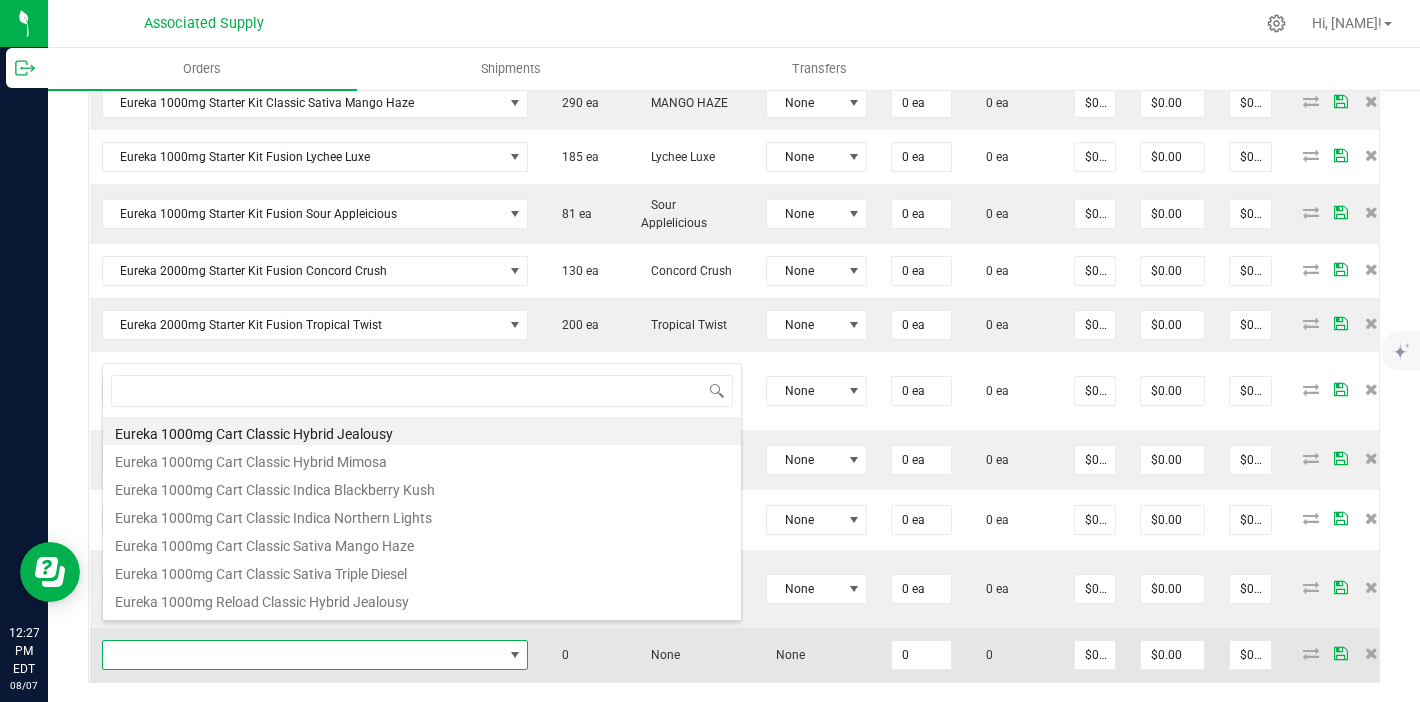scroll, scrollTop: 99970, scrollLeft: 99581, axis: both 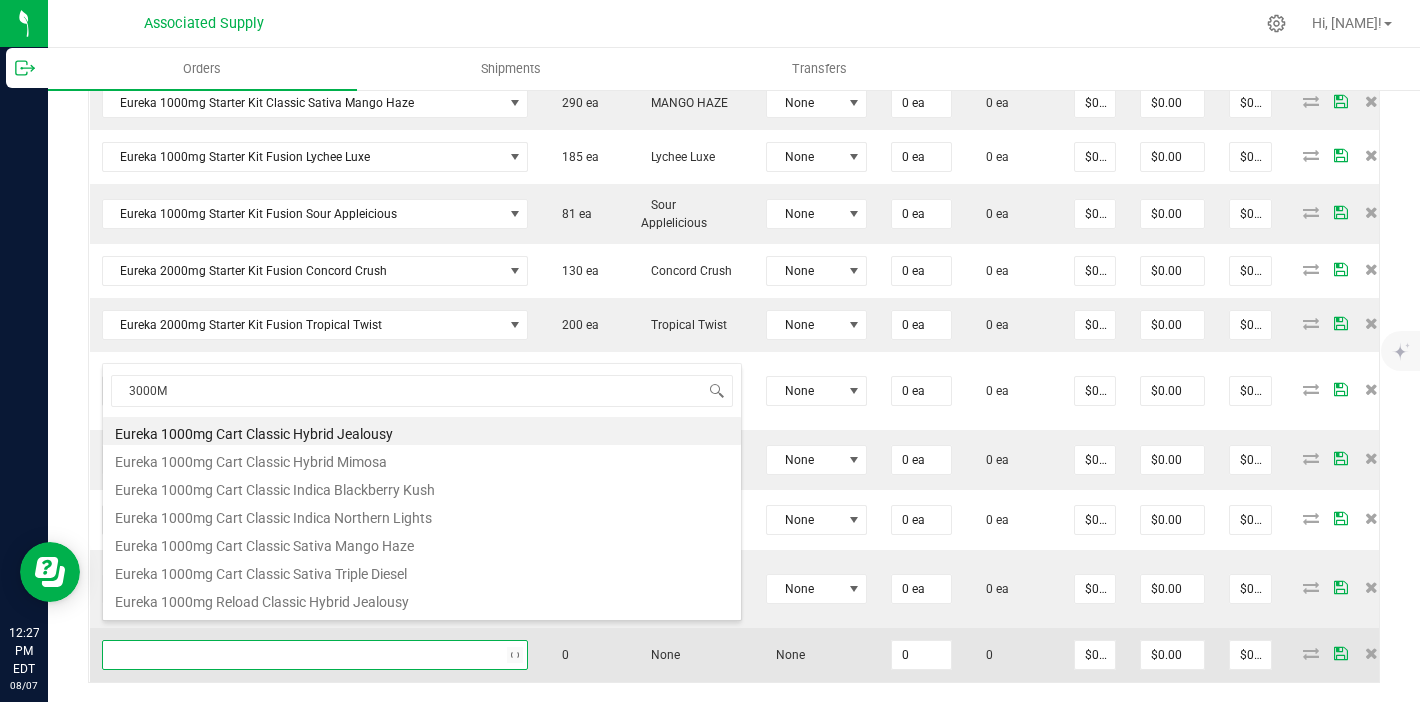type on "3000MG" 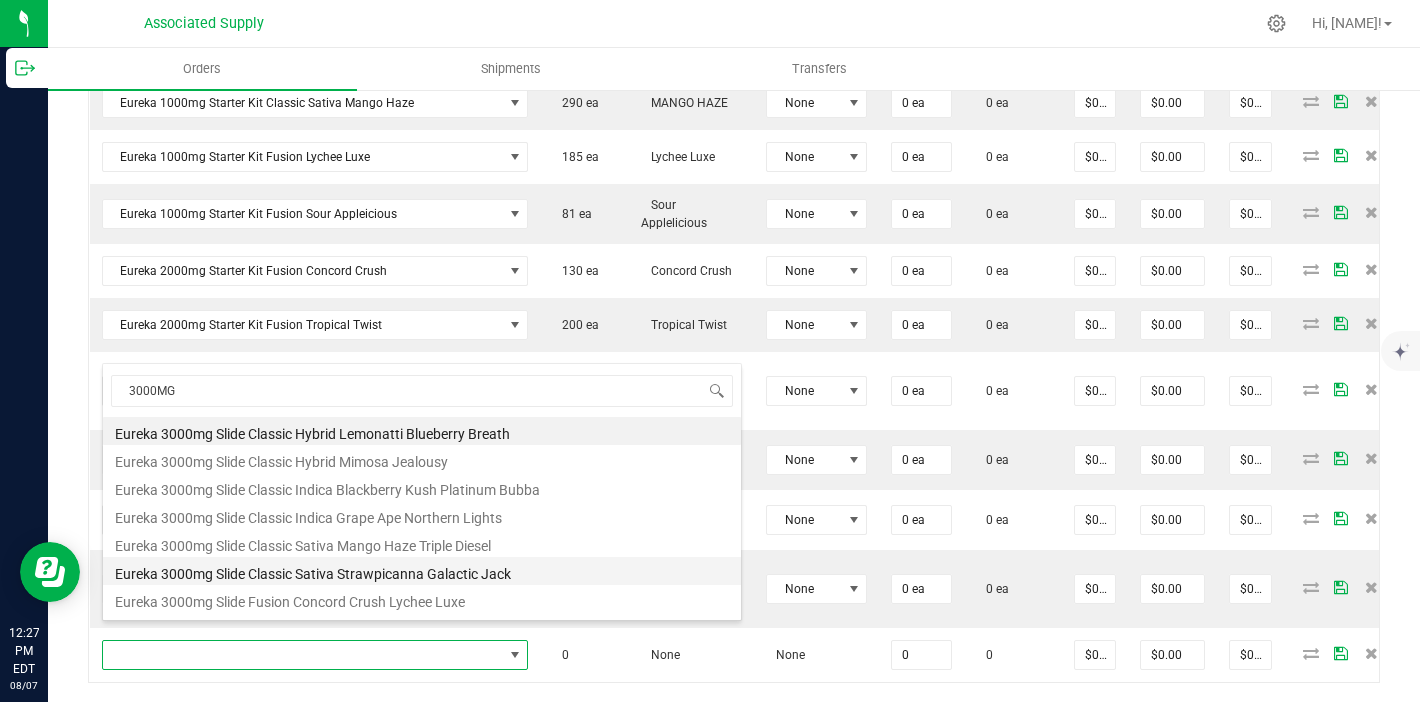 scroll, scrollTop: 108, scrollLeft: 0, axis: vertical 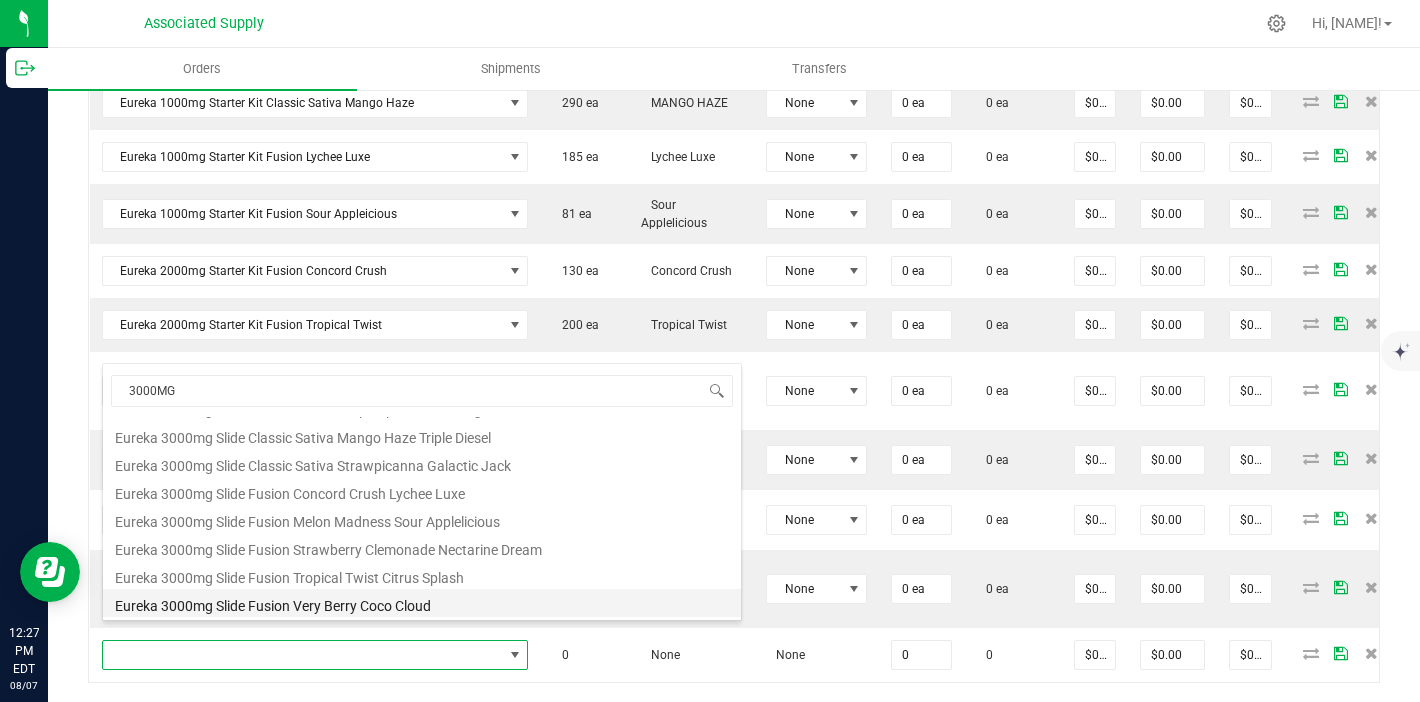 click on "Eureka 3000mg Slide Fusion Very Berry Coco Cloud" at bounding box center [422, 603] 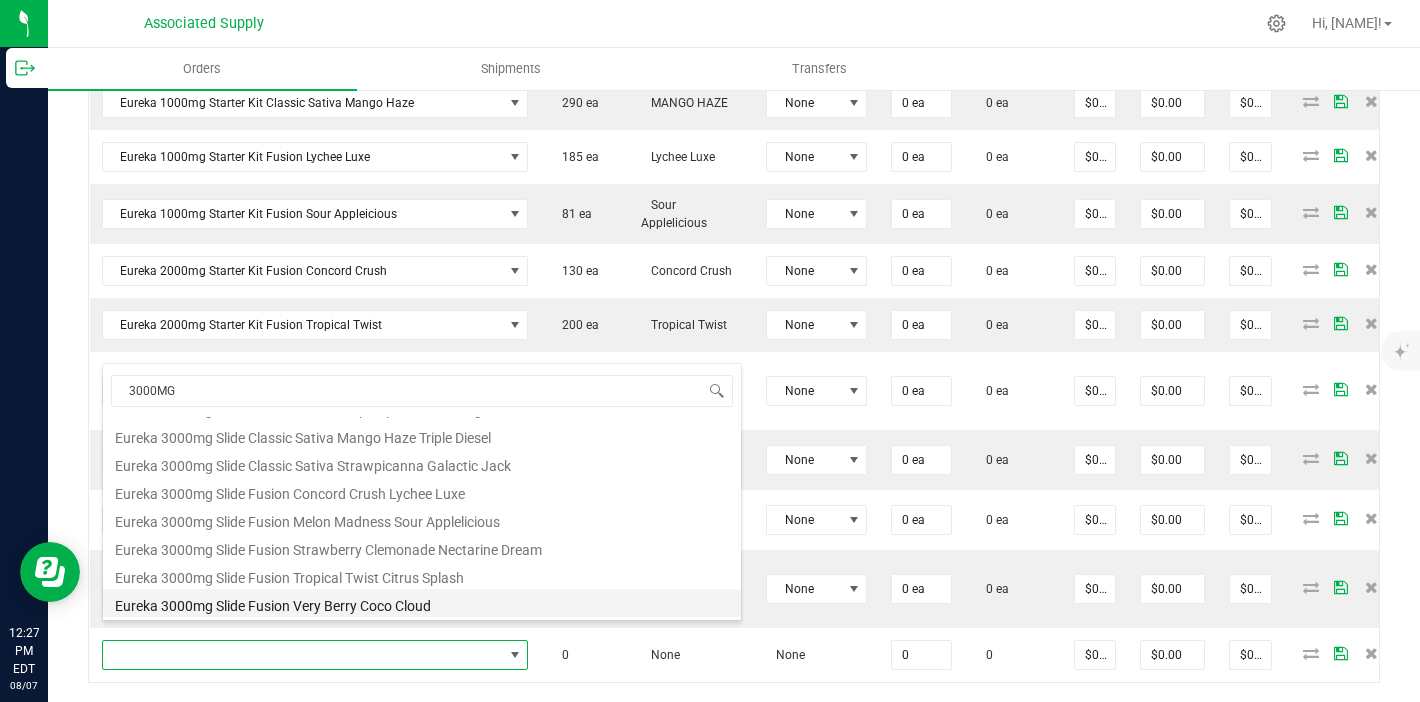 type on "0 ea" 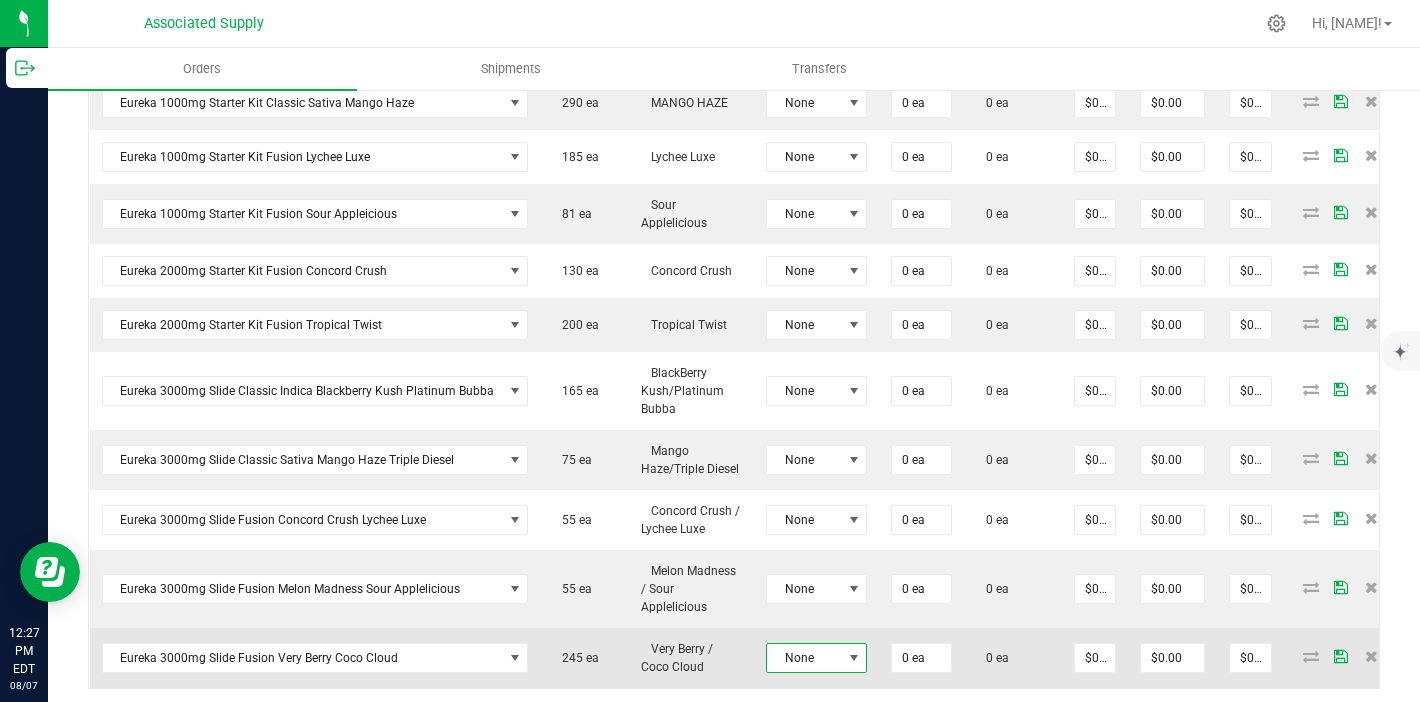 click on "None" at bounding box center [804, 658] 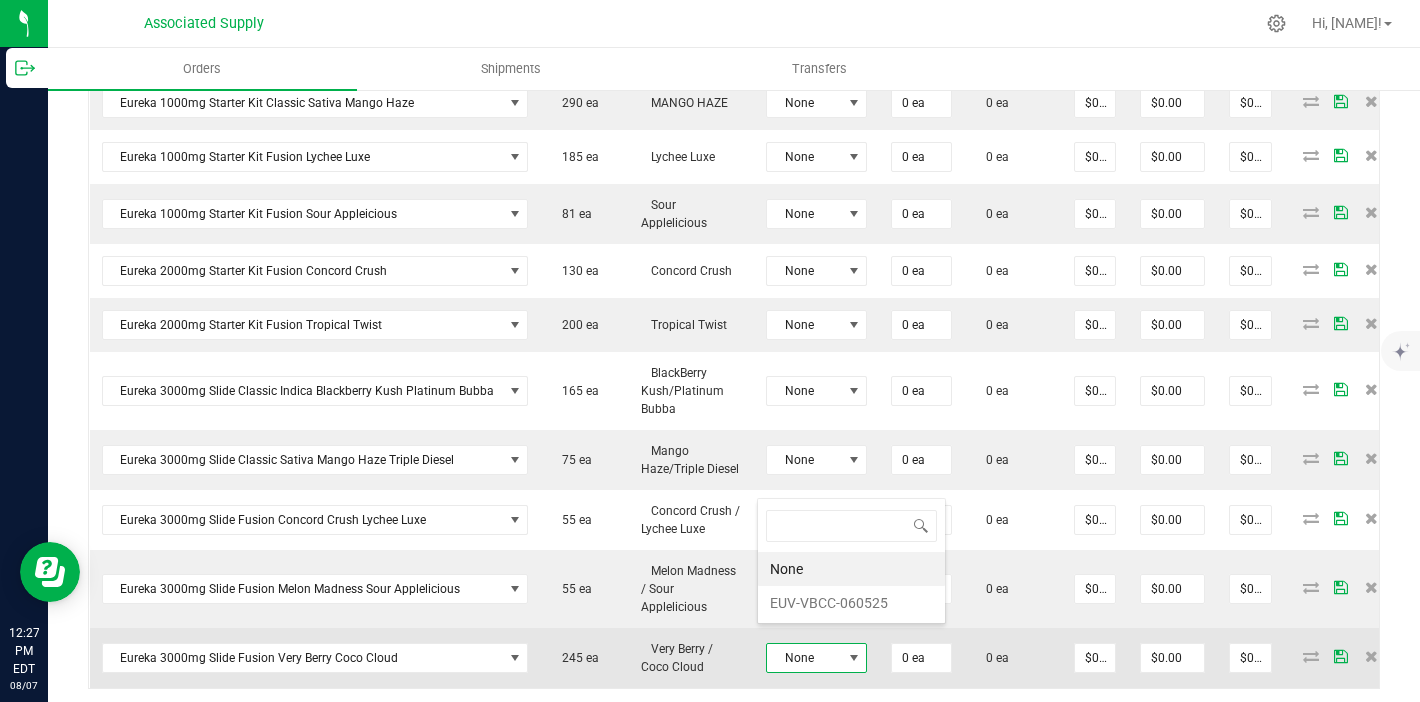 scroll, scrollTop: 99970, scrollLeft: 99899, axis: both 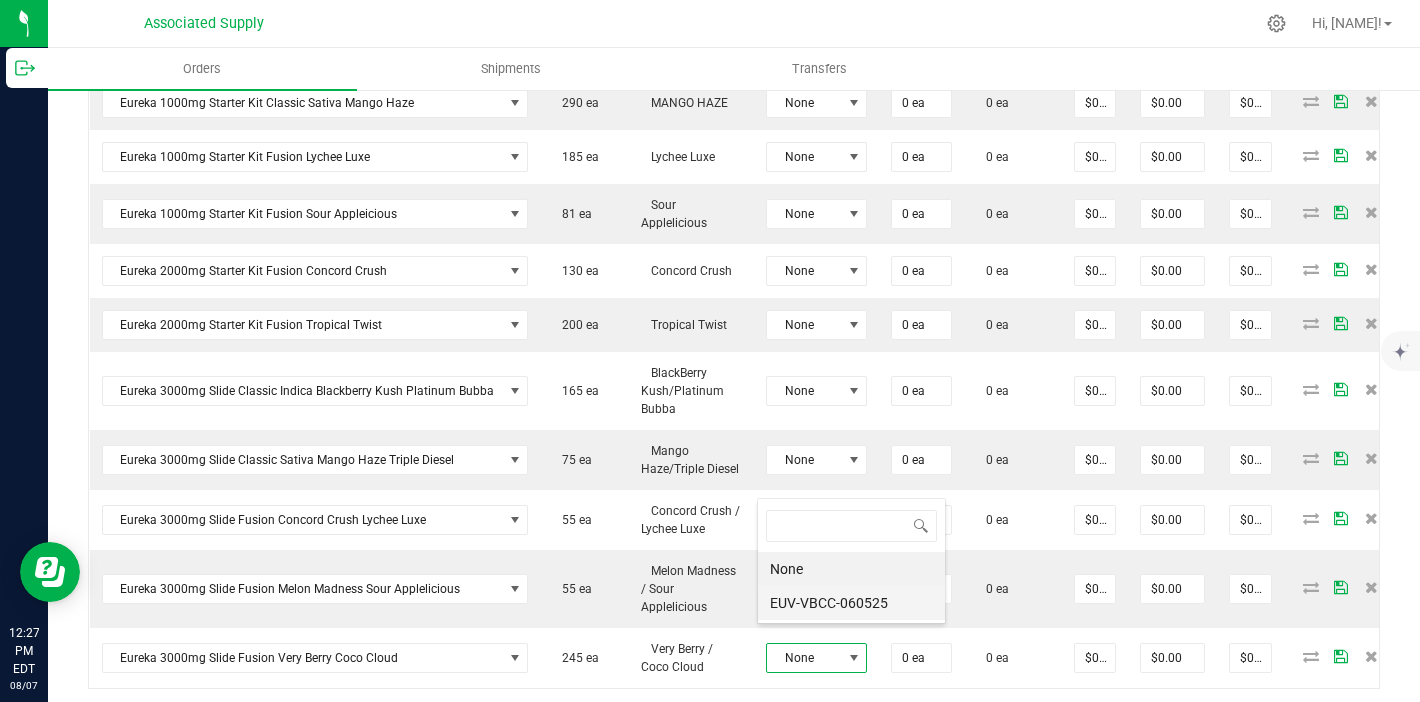 click on "EUV-VBCC-060525" at bounding box center (851, 603) 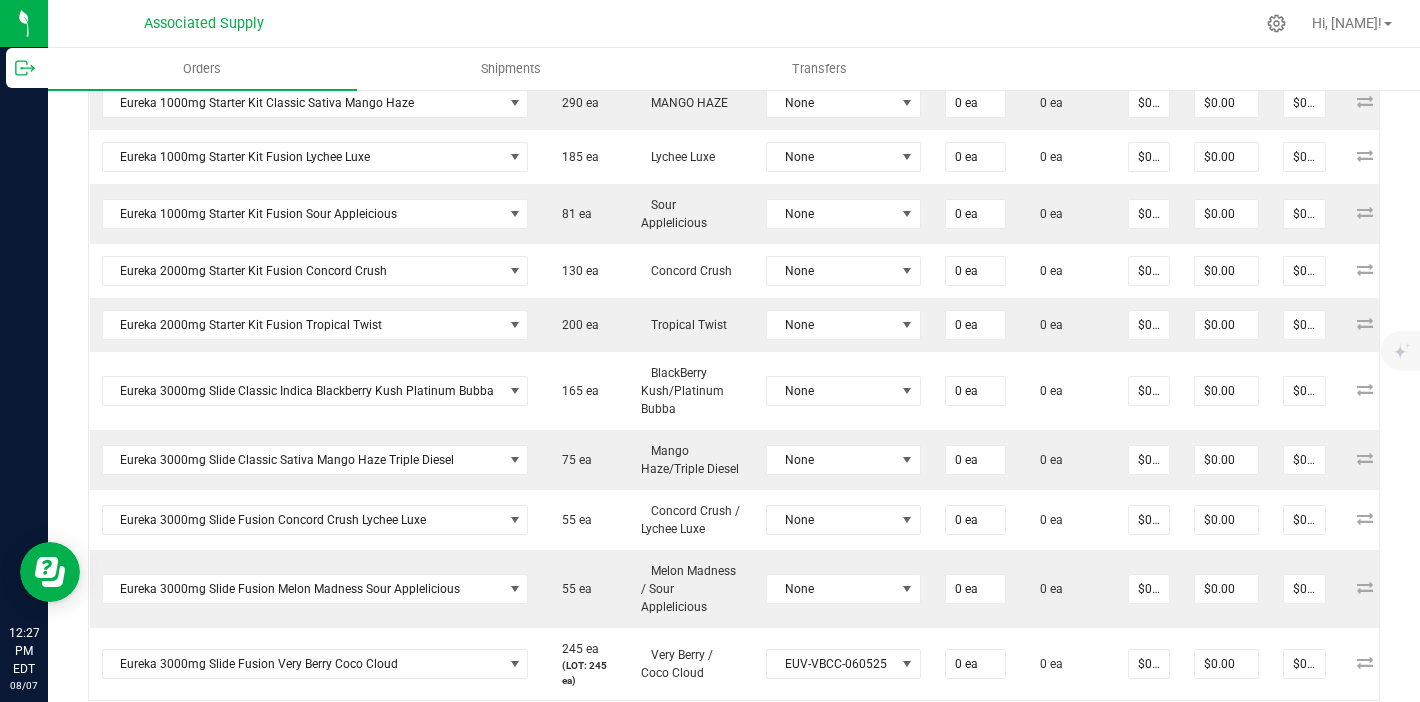 click on "None" at bounding box center [843, 589] 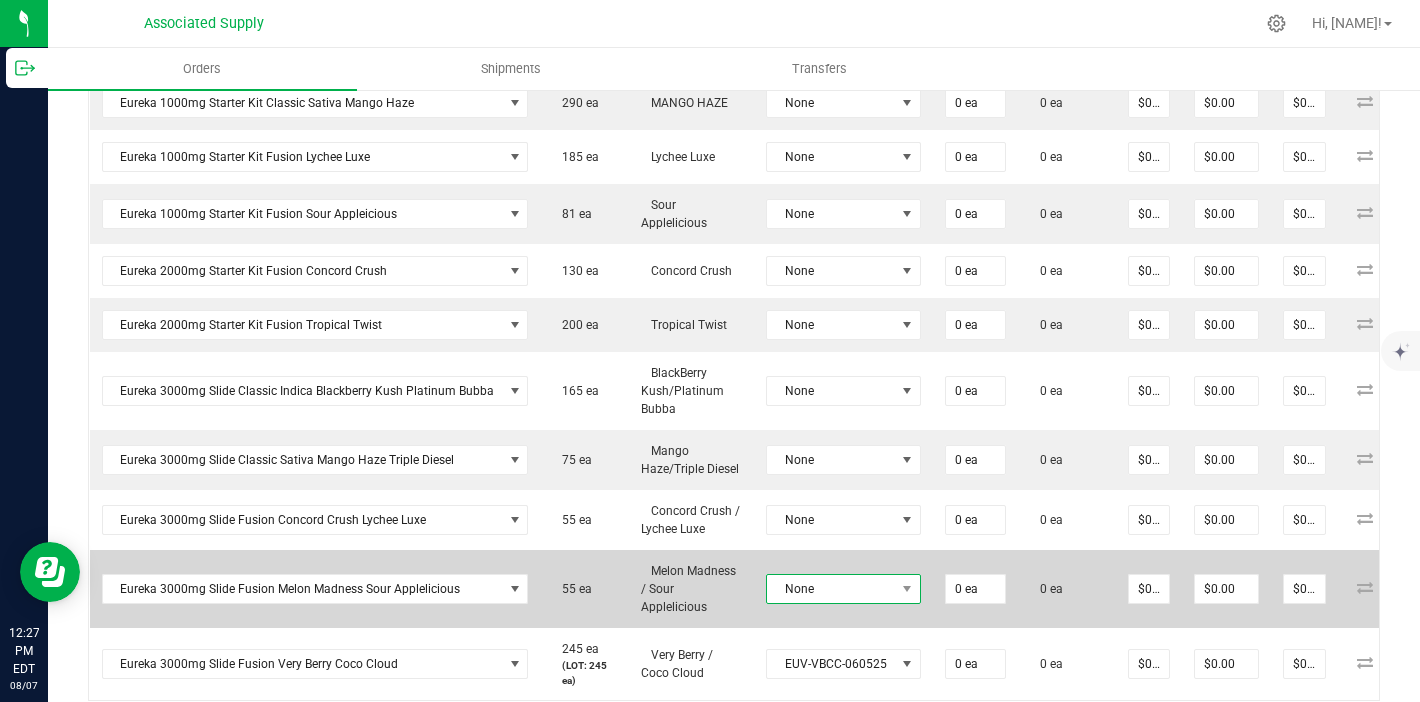 click on "None" at bounding box center (831, 589) 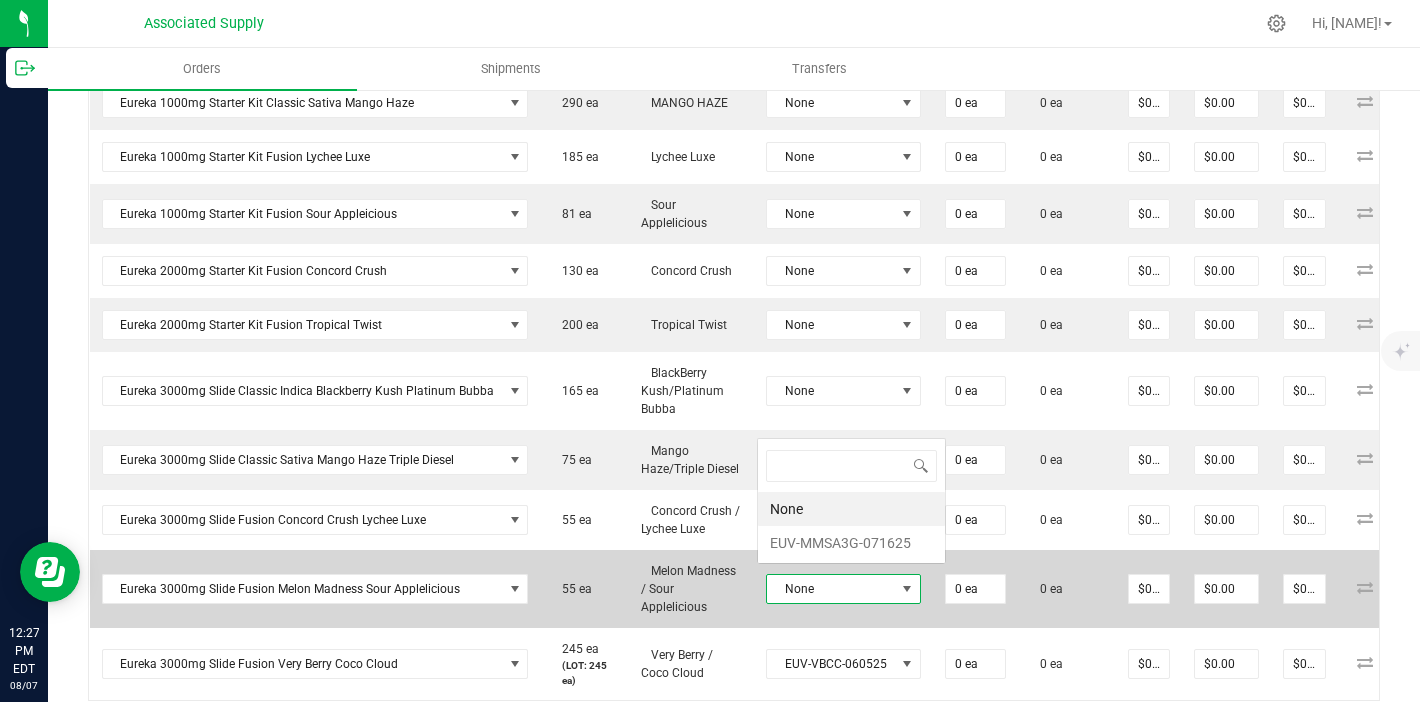 scroll, scrollTop: 0, scrollLeft: 0, axis: both 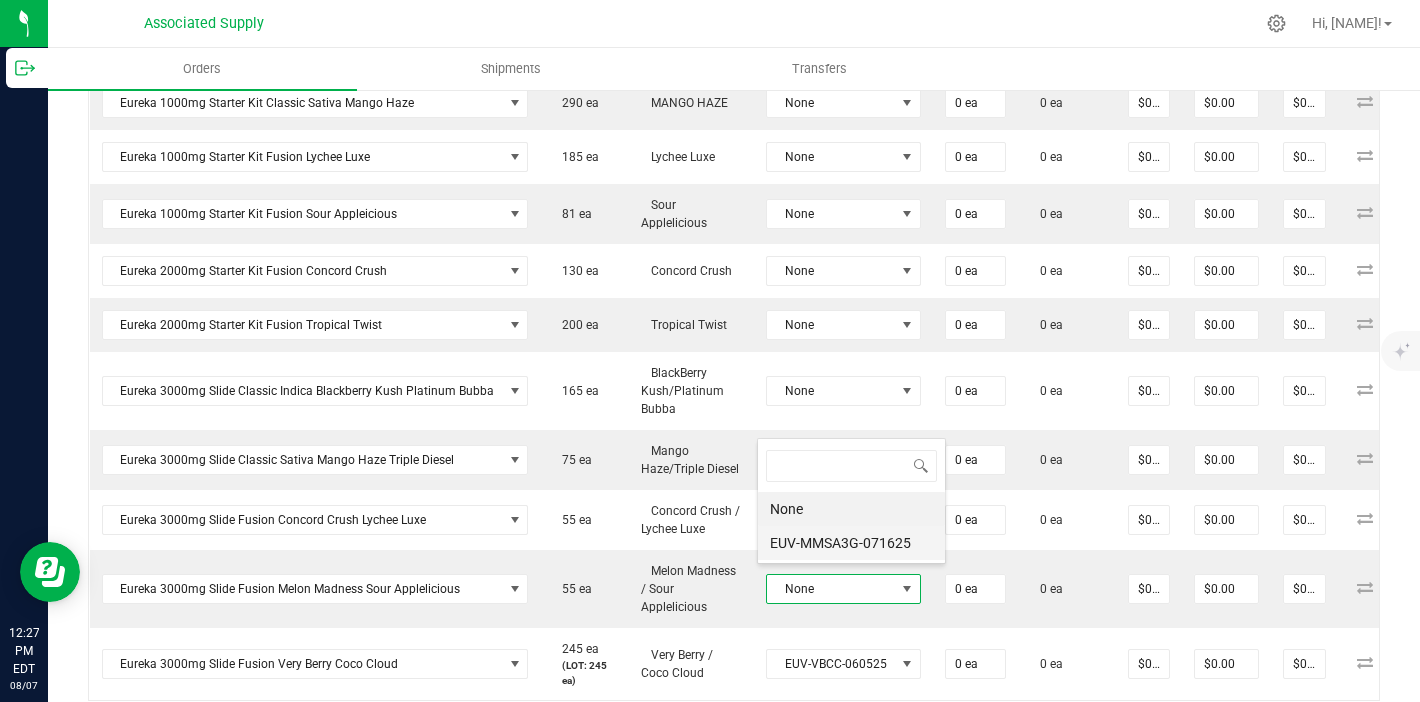 click on "EUV-MMSA3G-071625" at bounding box center [851, 543] 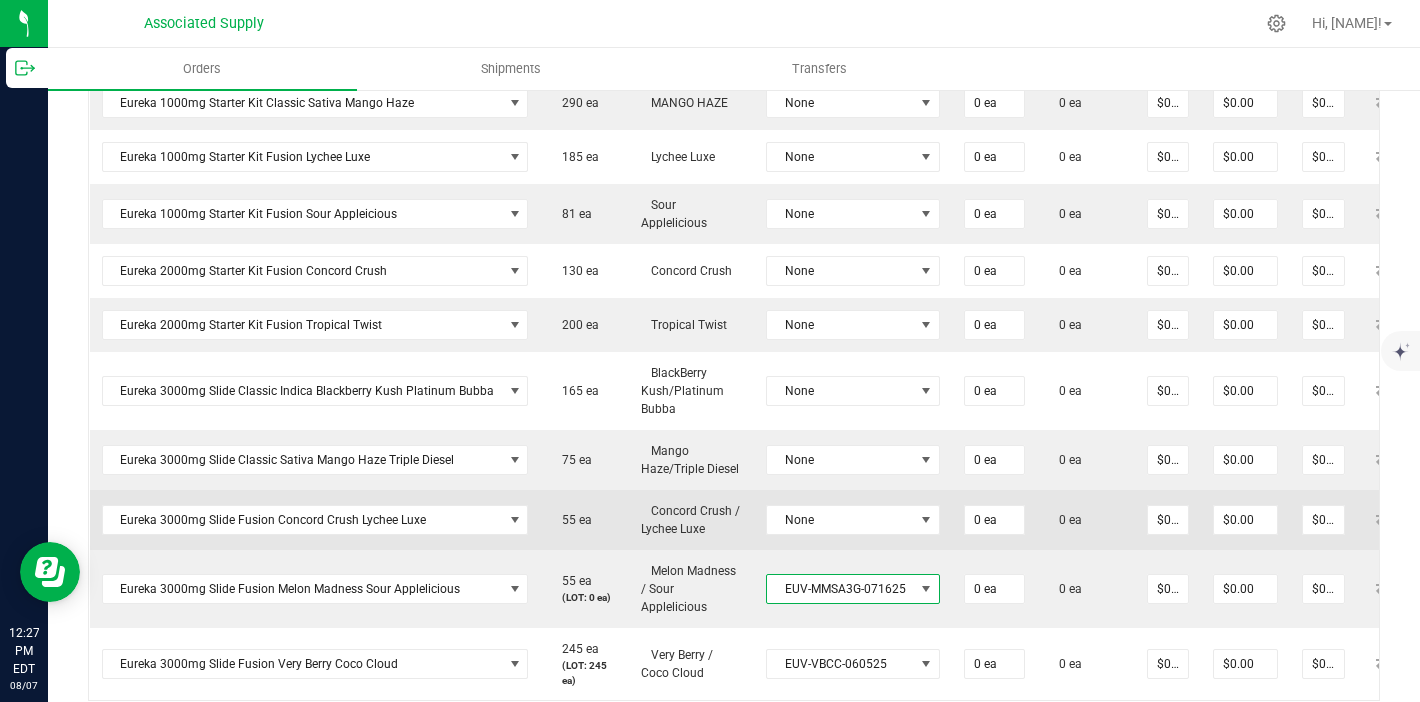 click on "None" at bounding box center [853, 520] 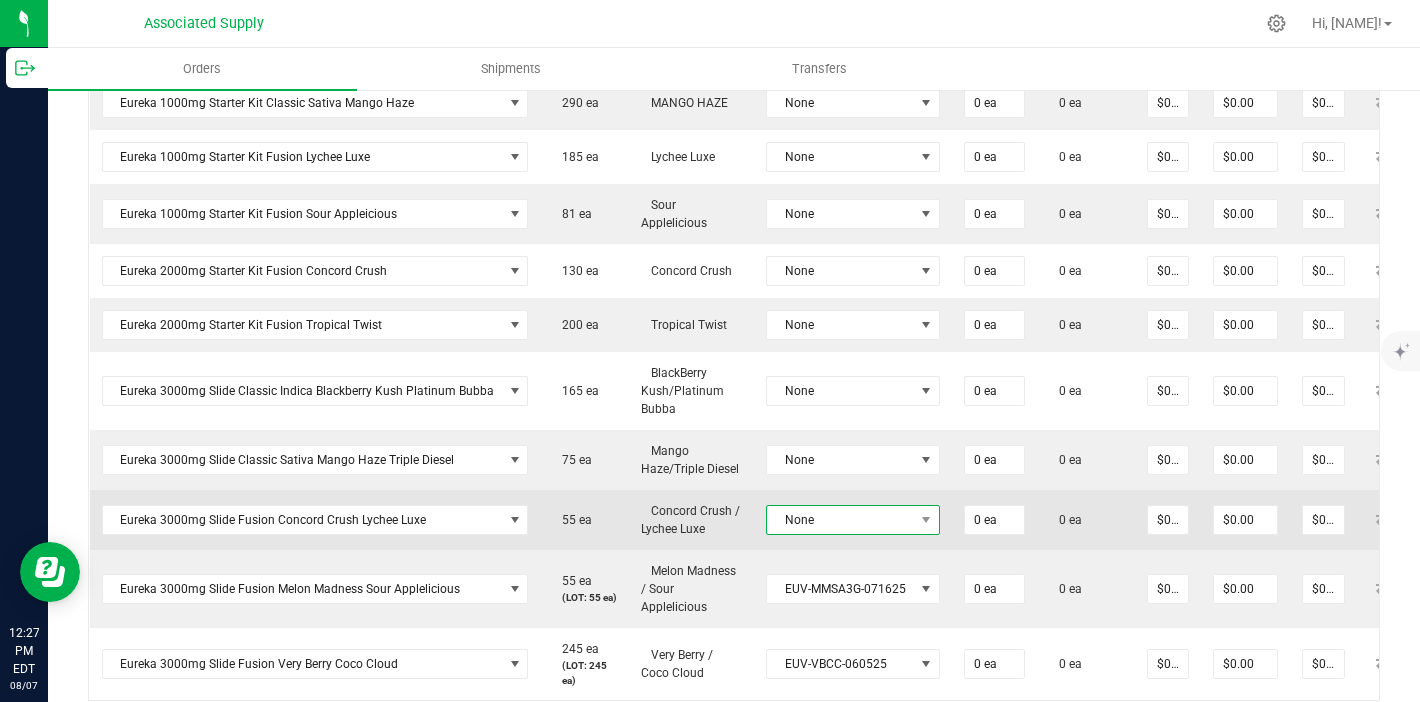 click on "None" at bounding box center (840, 520) 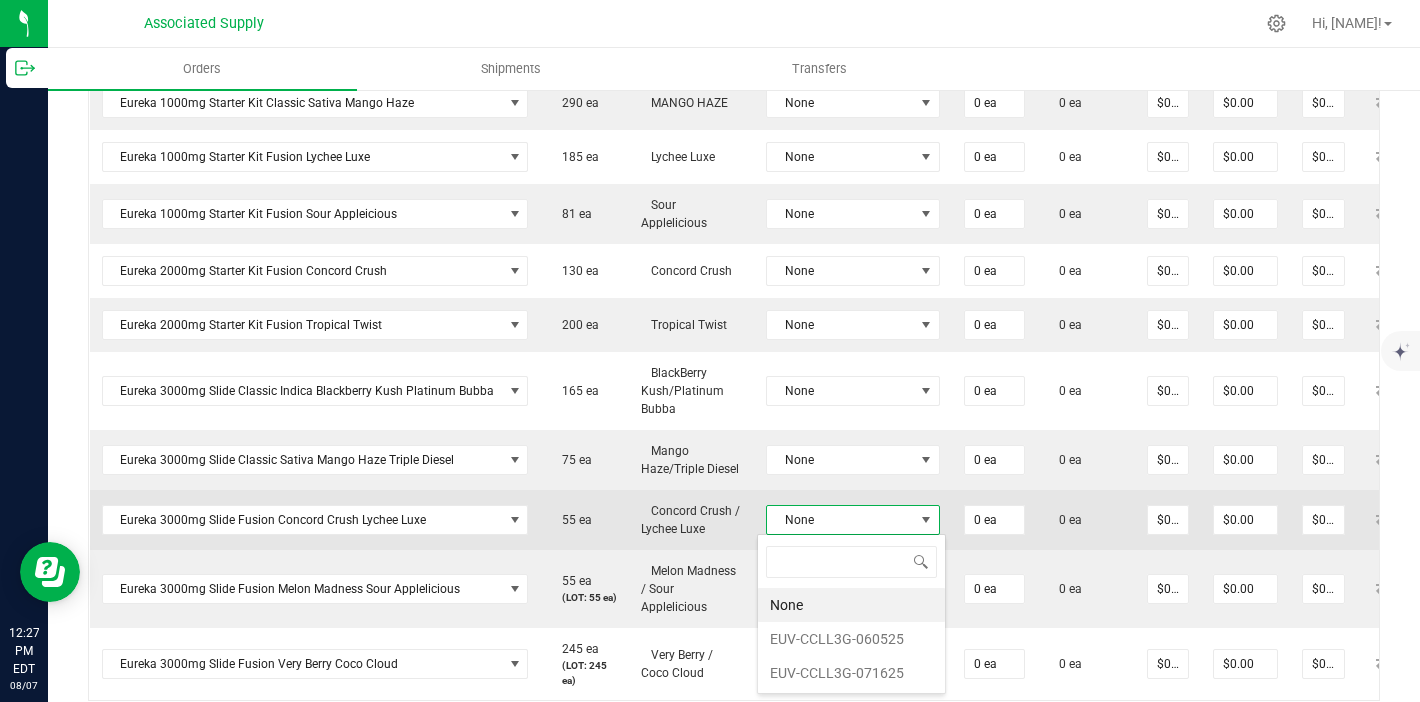 scroll, scrollTop: 99970, scrollLeft: 99827, axis: both 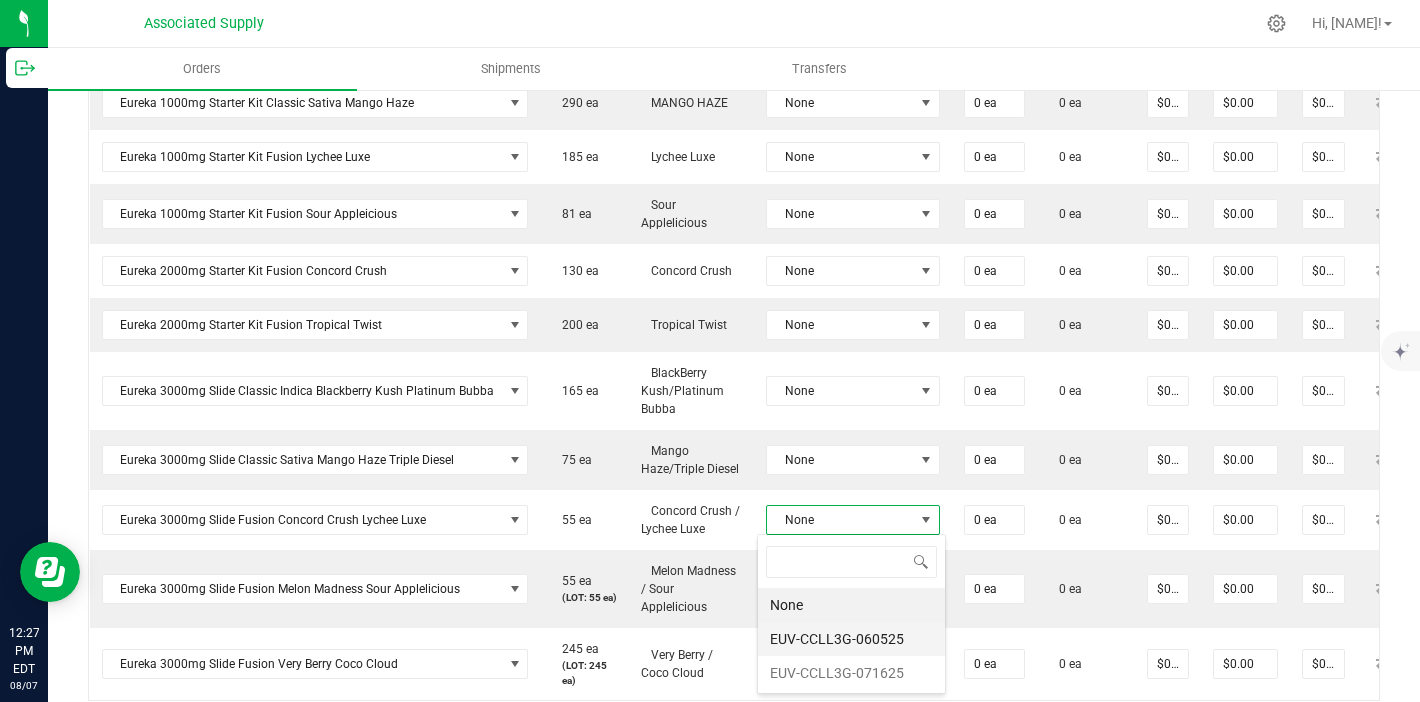 click on "EUV-CCLL3G-060525" at bounding box center (851, 639) 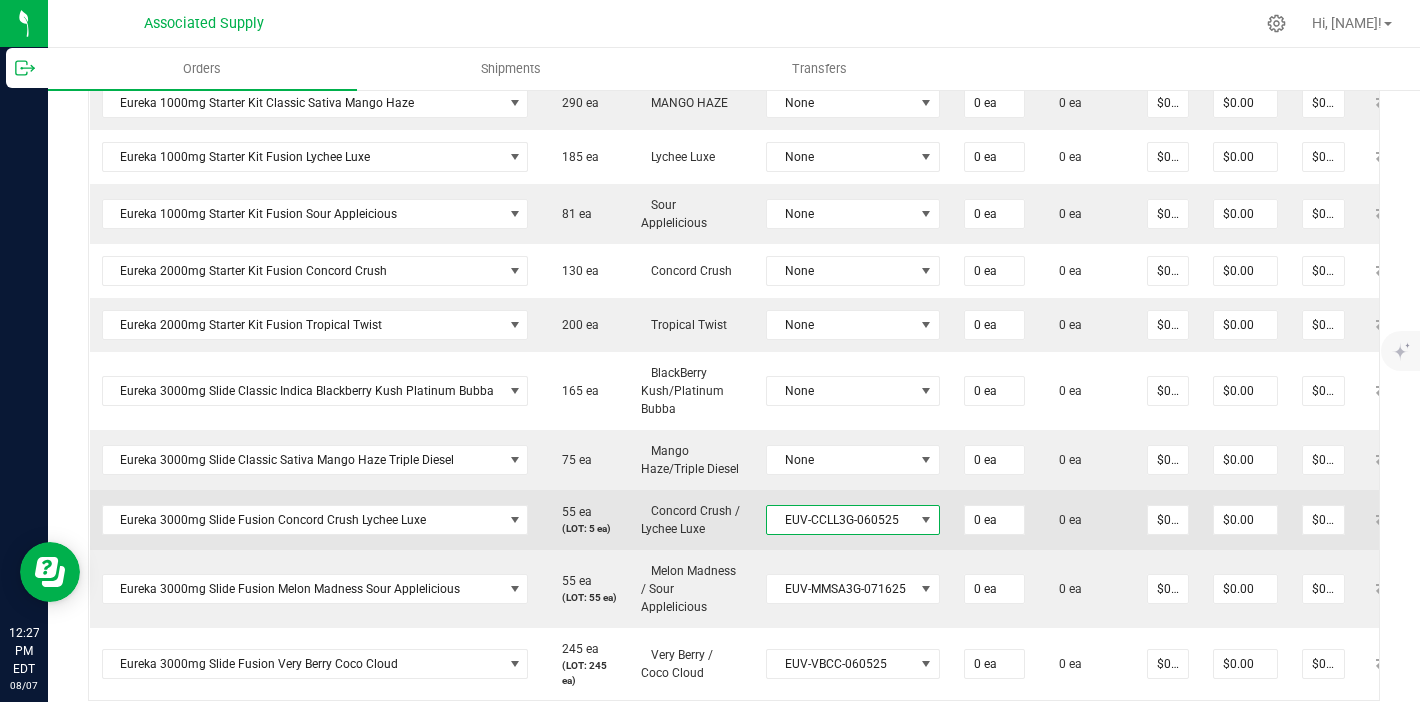 click on "EUV-CCLL3G-060525" at bounding box center [840, 520] 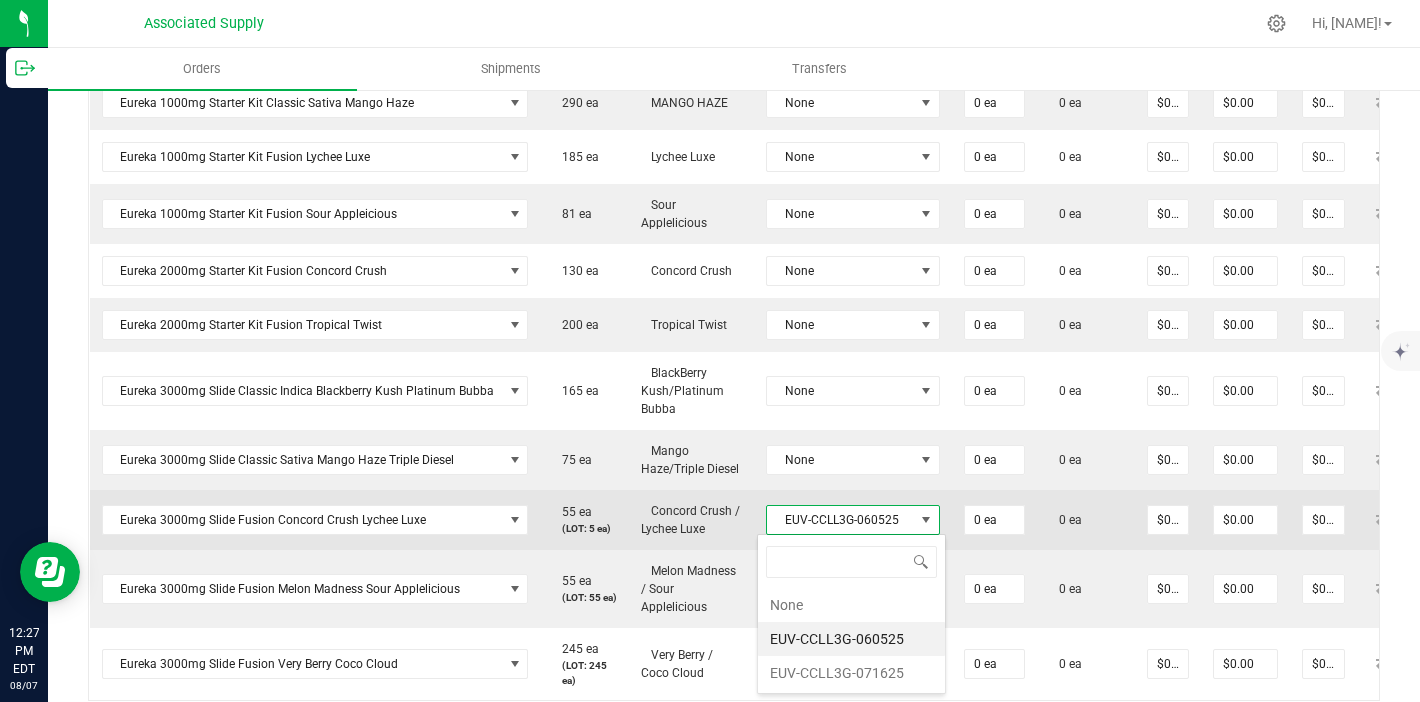 scroll, scrollTop: 99970, scrollLeft: 99827, axis: both 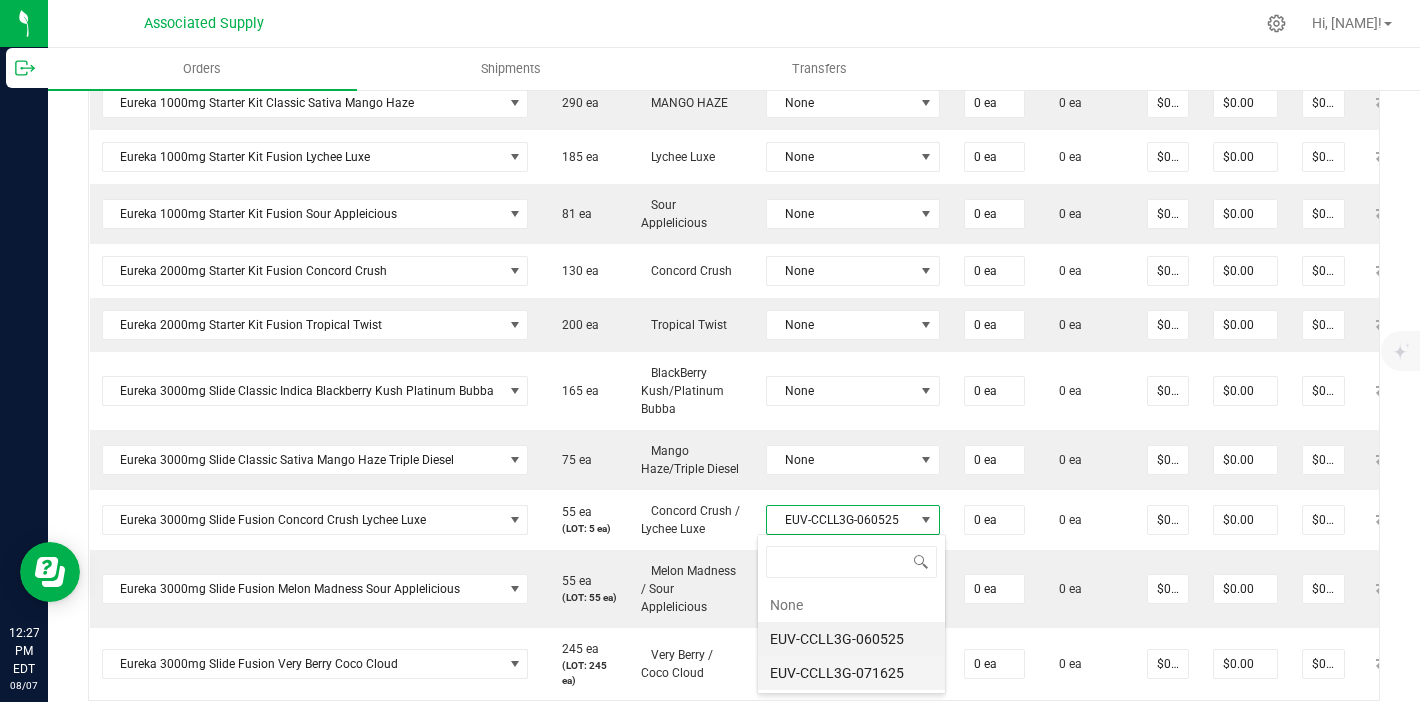 click on "EUV-CCLL3G-071625" at bounding box center [851, 673] 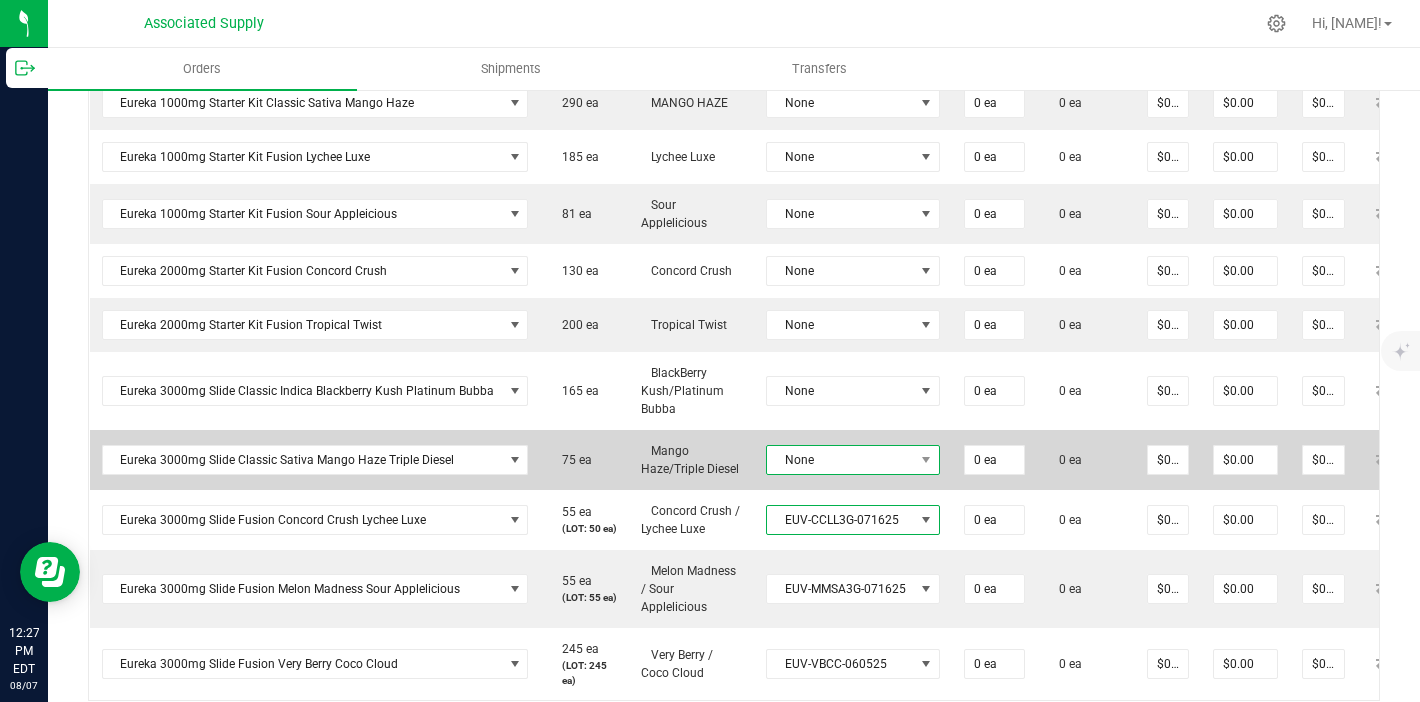 click on "None" at bounding box center [840, 460] 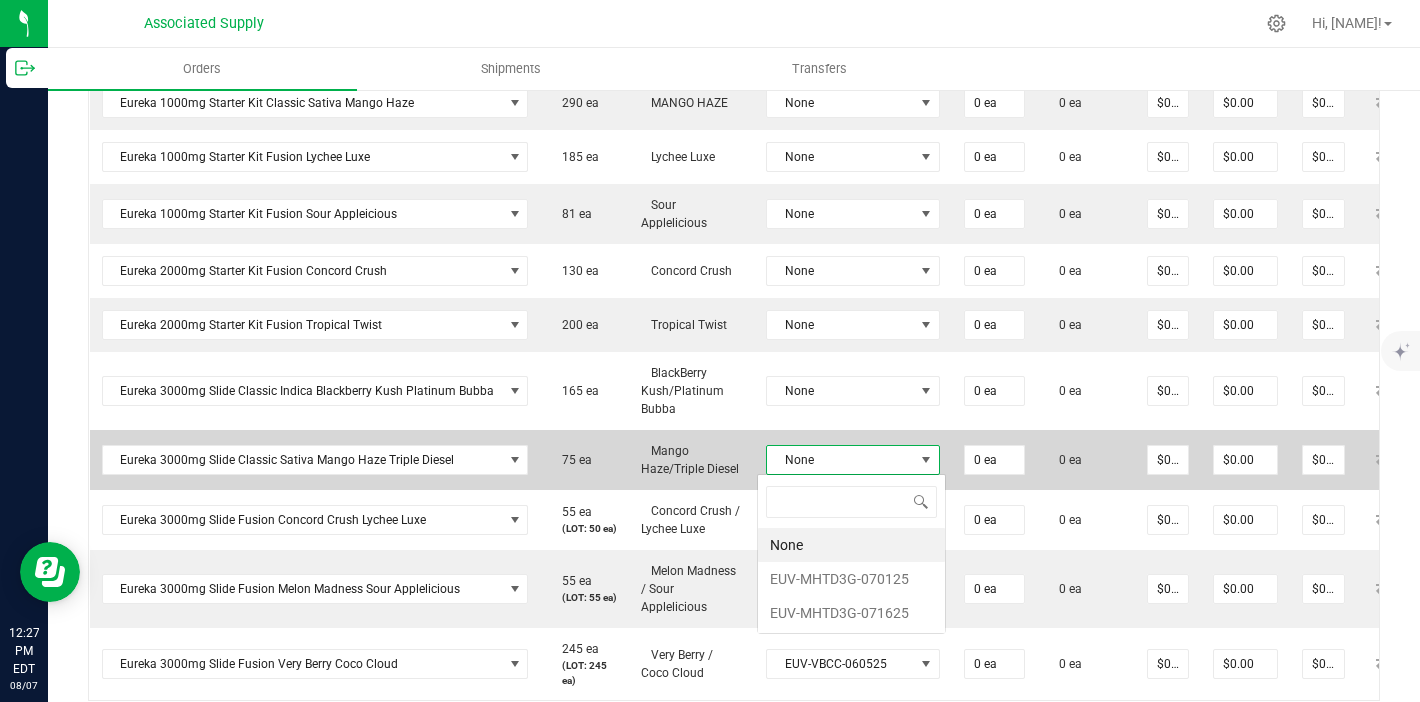 scroll, scrollTop: 99970, scrollLeft: 99827, axis: both 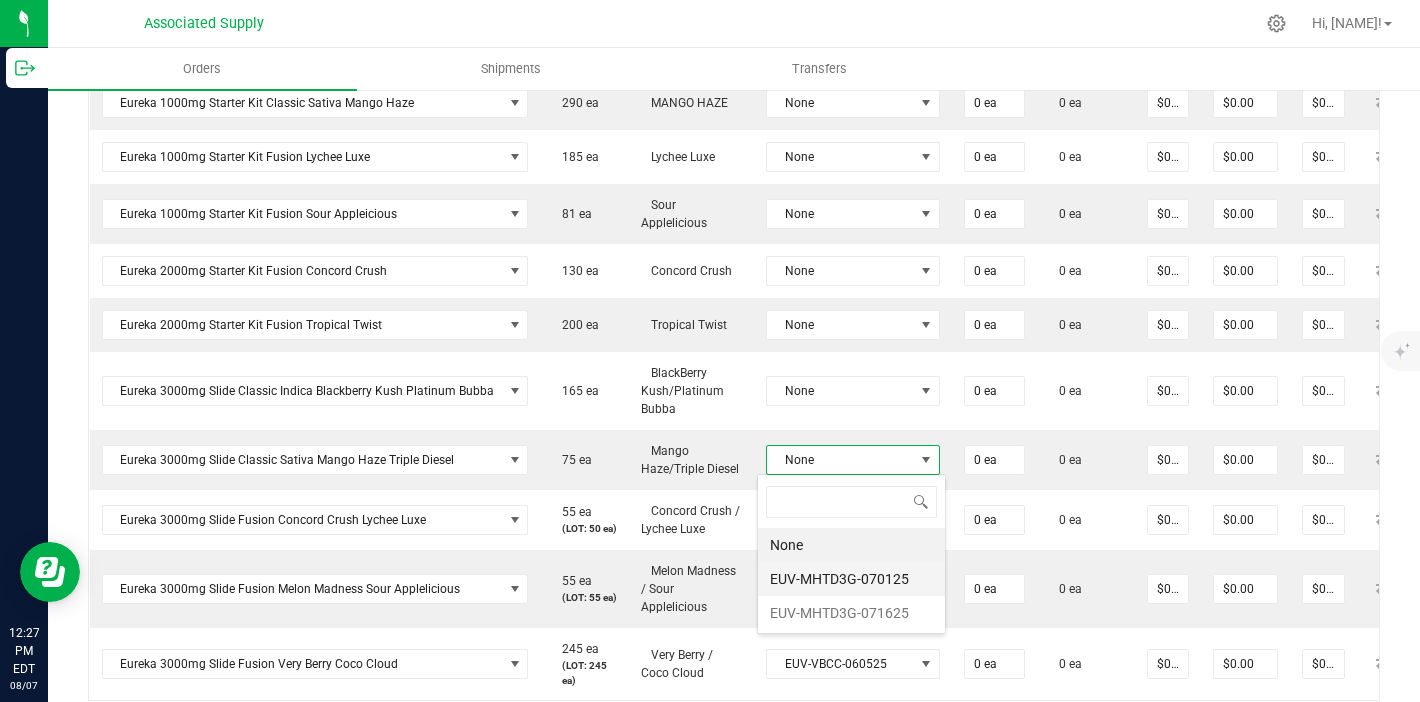 click on "EUV-MHTD3G-070125" at bounding box center [851, 579] 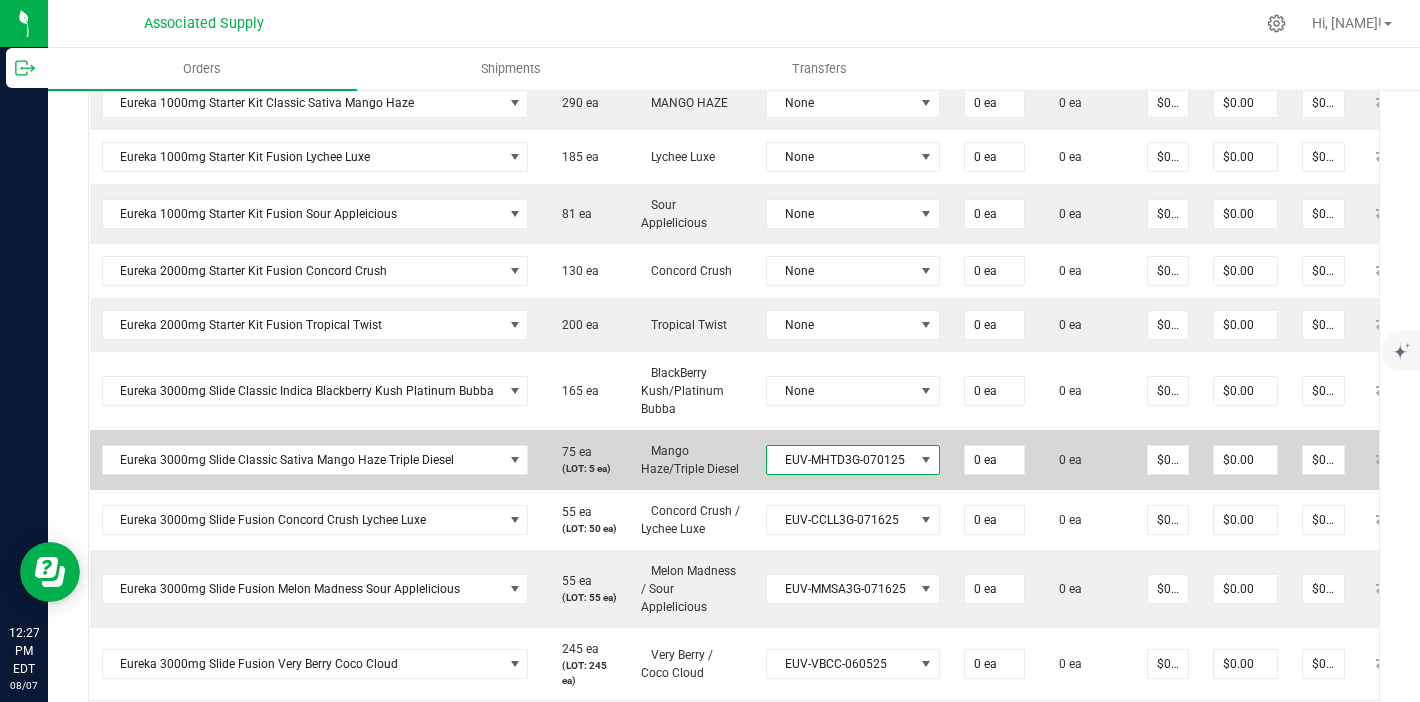 click on "EUV-MHTD3G-070125" at bounding box center (840, 460) 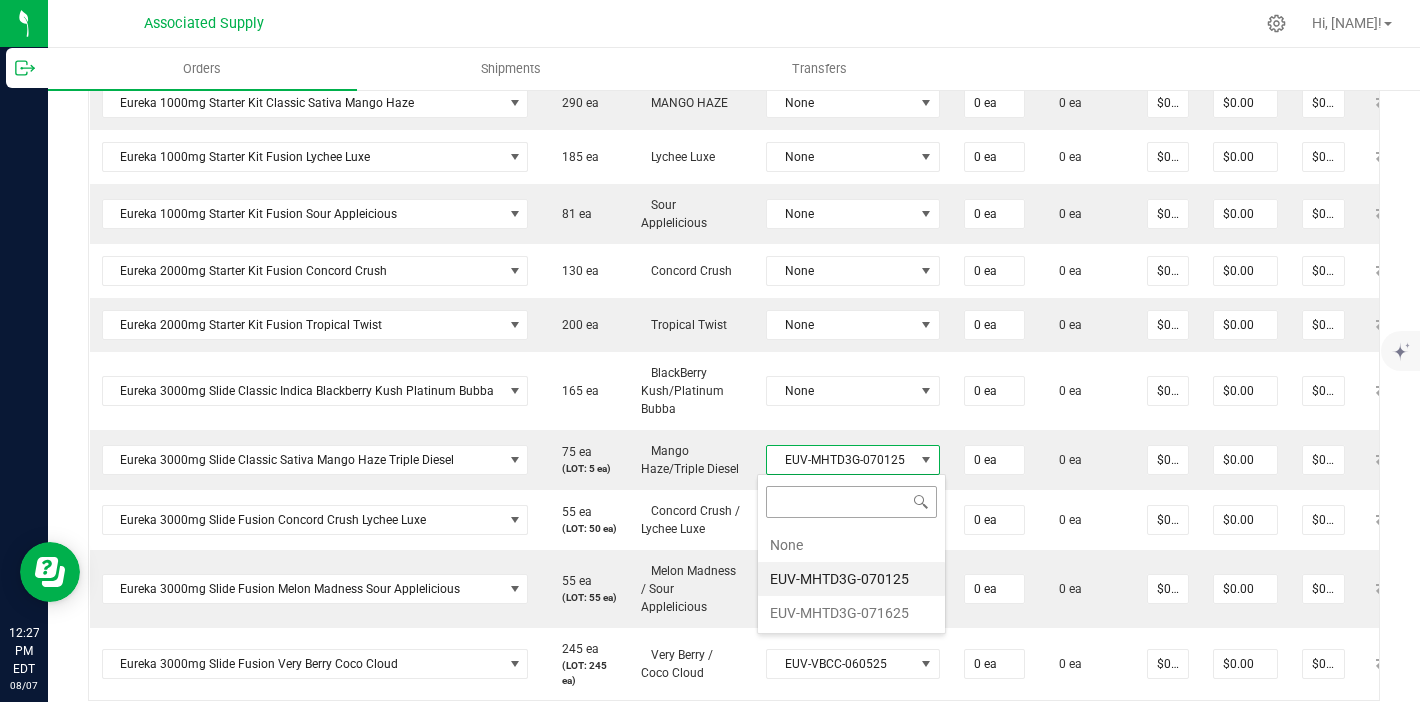 scroll, scrollTop: 99970, scrollLeft: 99827, axis: both 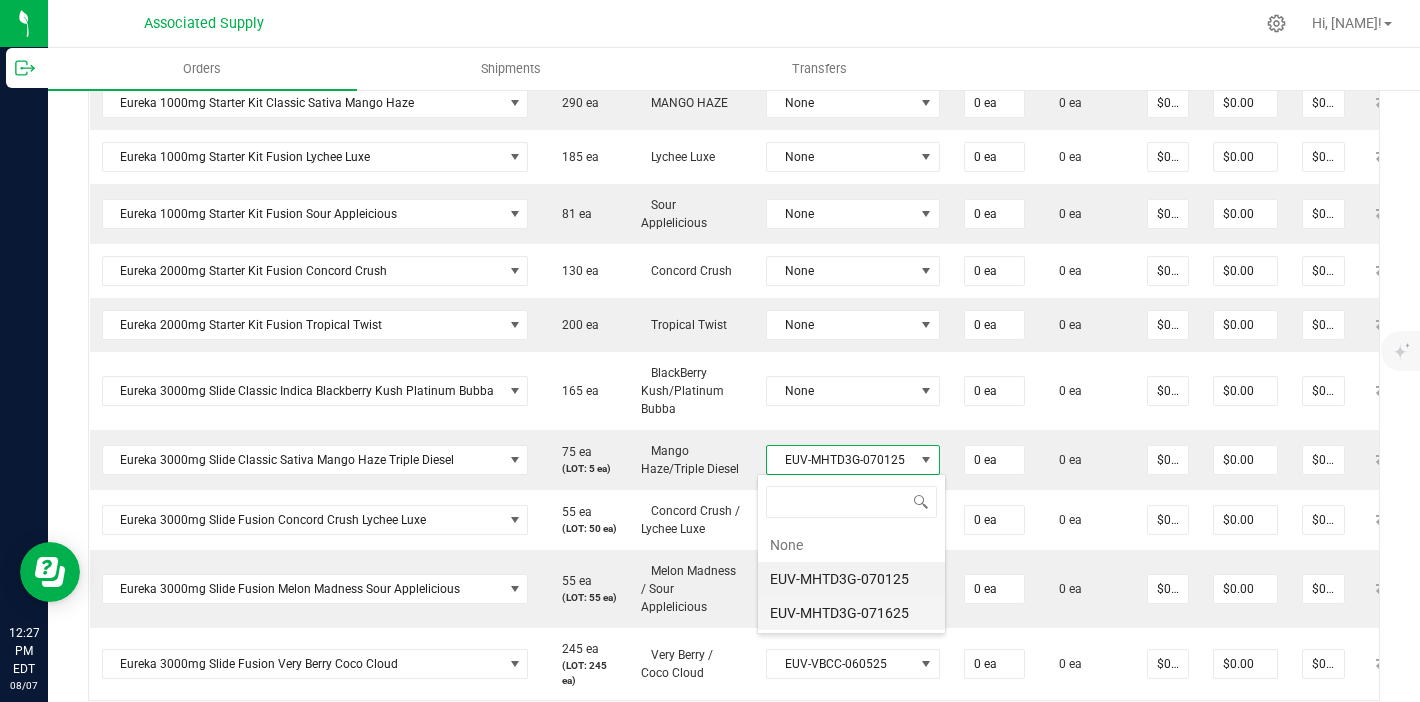click on "EUV-MHTD3G-071625" at bounding box center [851, 613] 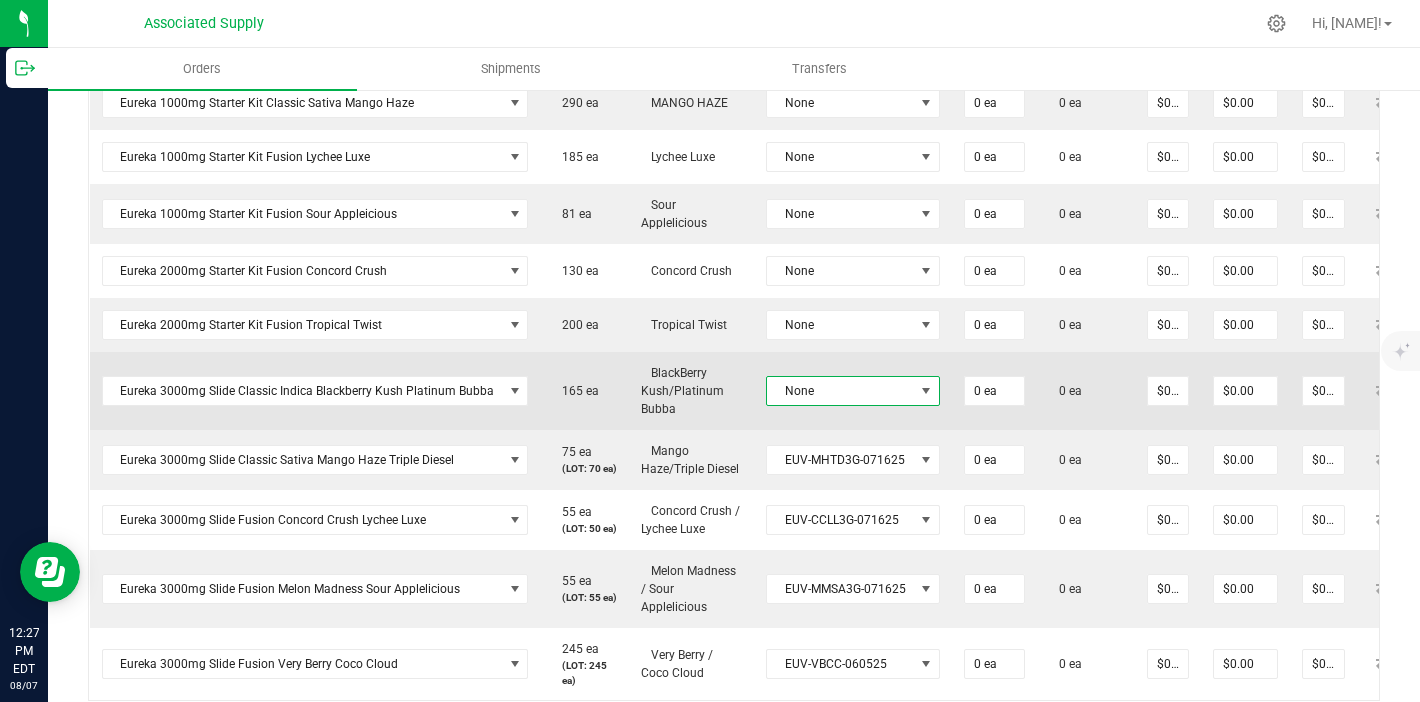 click on "None" at bounding box center (840, 391) 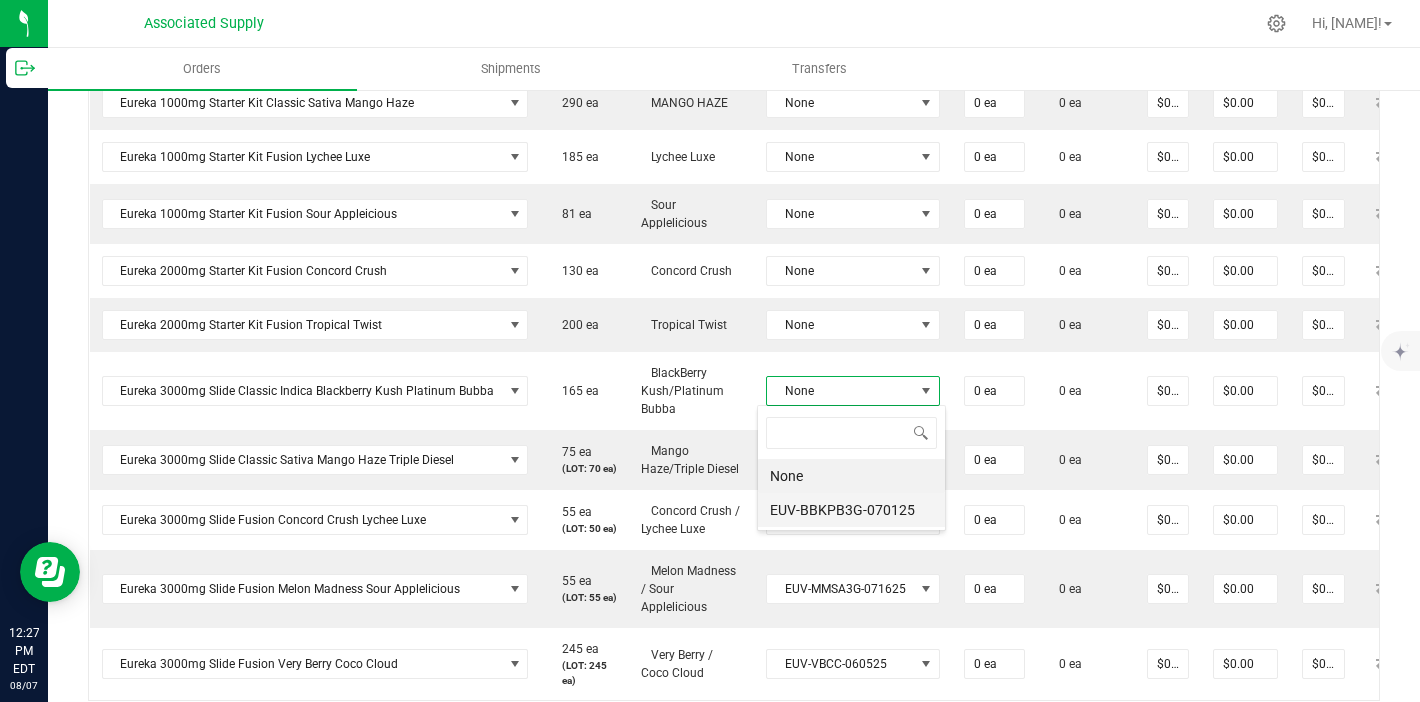 click on "EUV-BBKPB3G-070125" at bounding box center (851, 510) 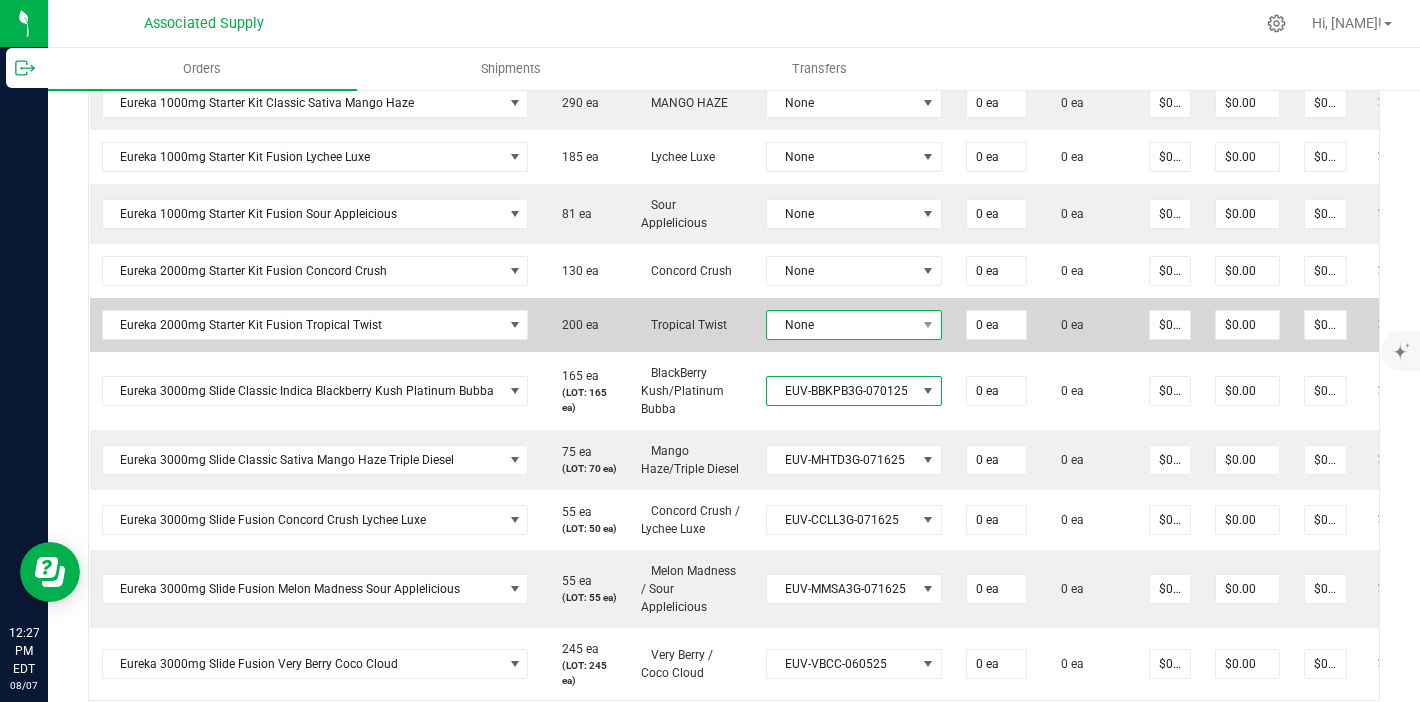 click on "None" at bounding box center (841, 325) 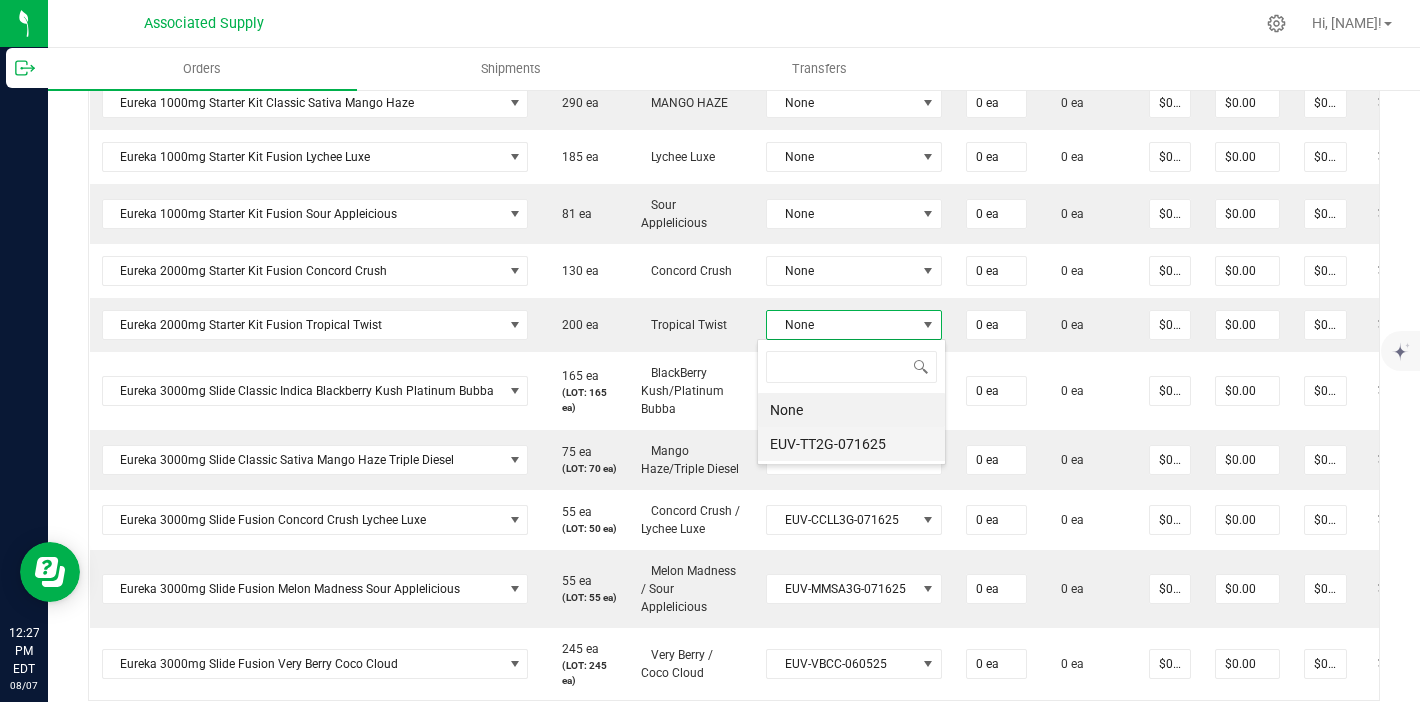 click on "EUV-TT2G-071625" at bounding box center [851, 444] 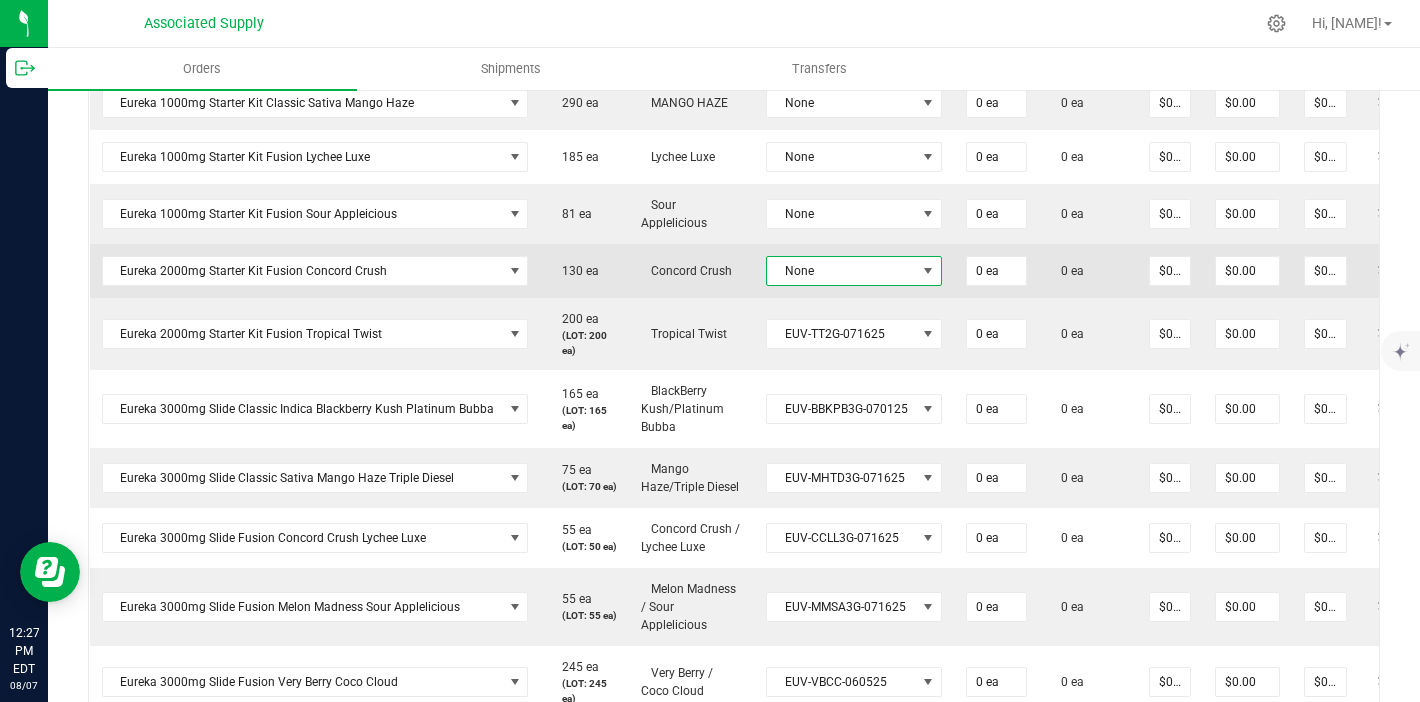 click on "None" at bounding box center [841, 271] 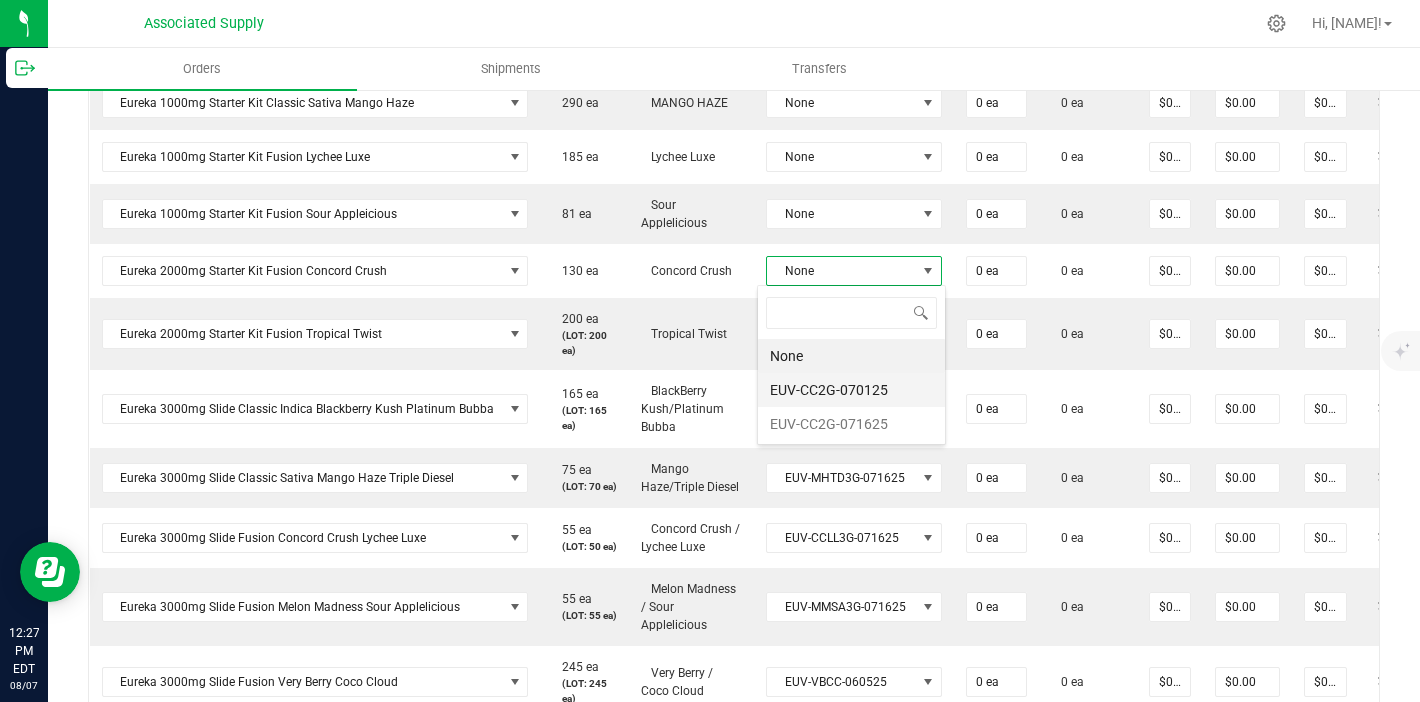 click on "EUV-CC2G-070125" at bounding box center [851, 390] 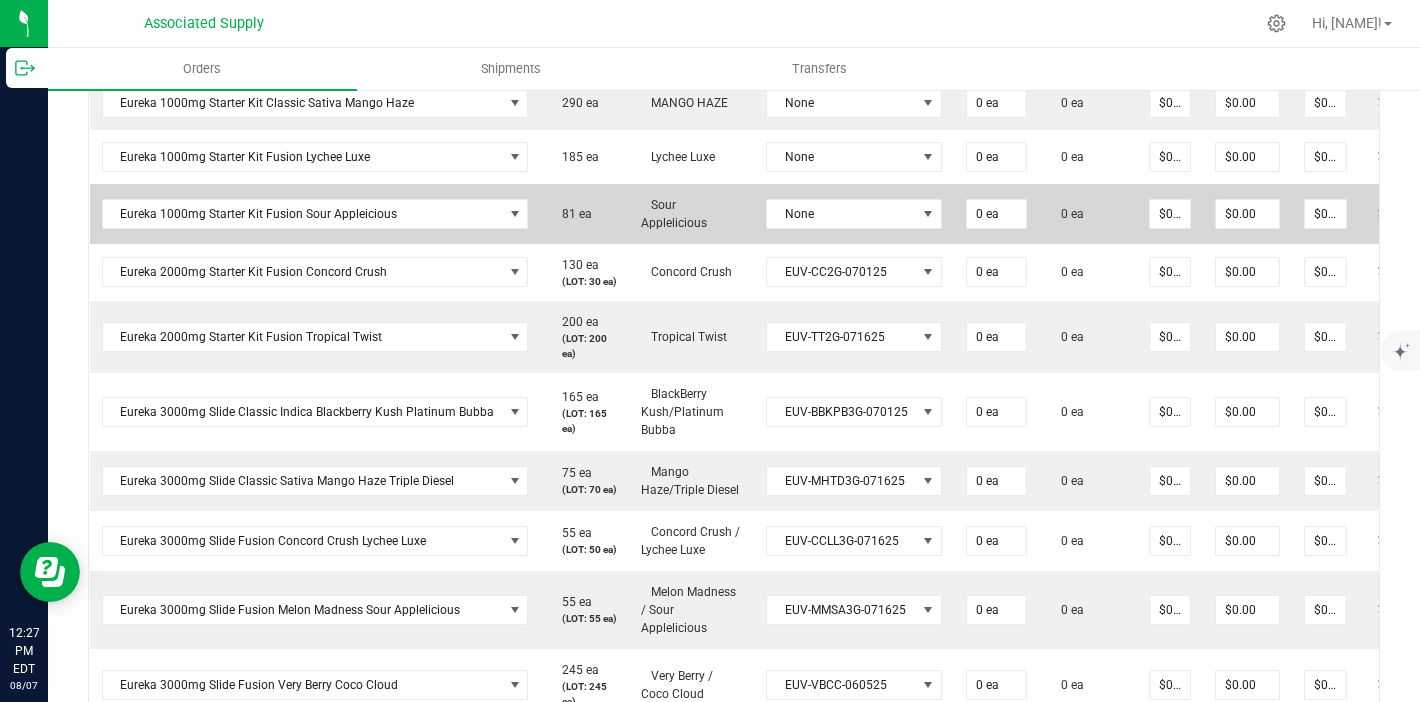 click on "None" at bounding box center [854, 214] 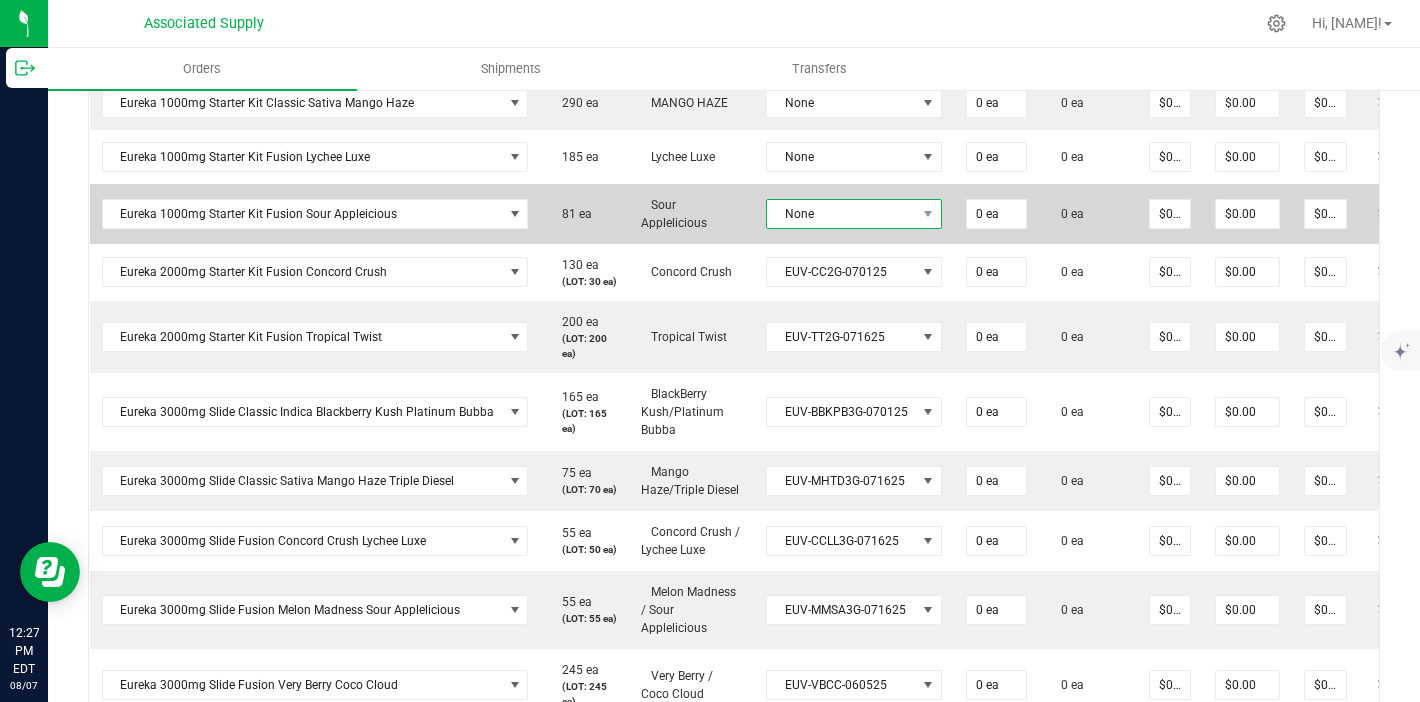 click on "None" at bounding box center (841, 214) 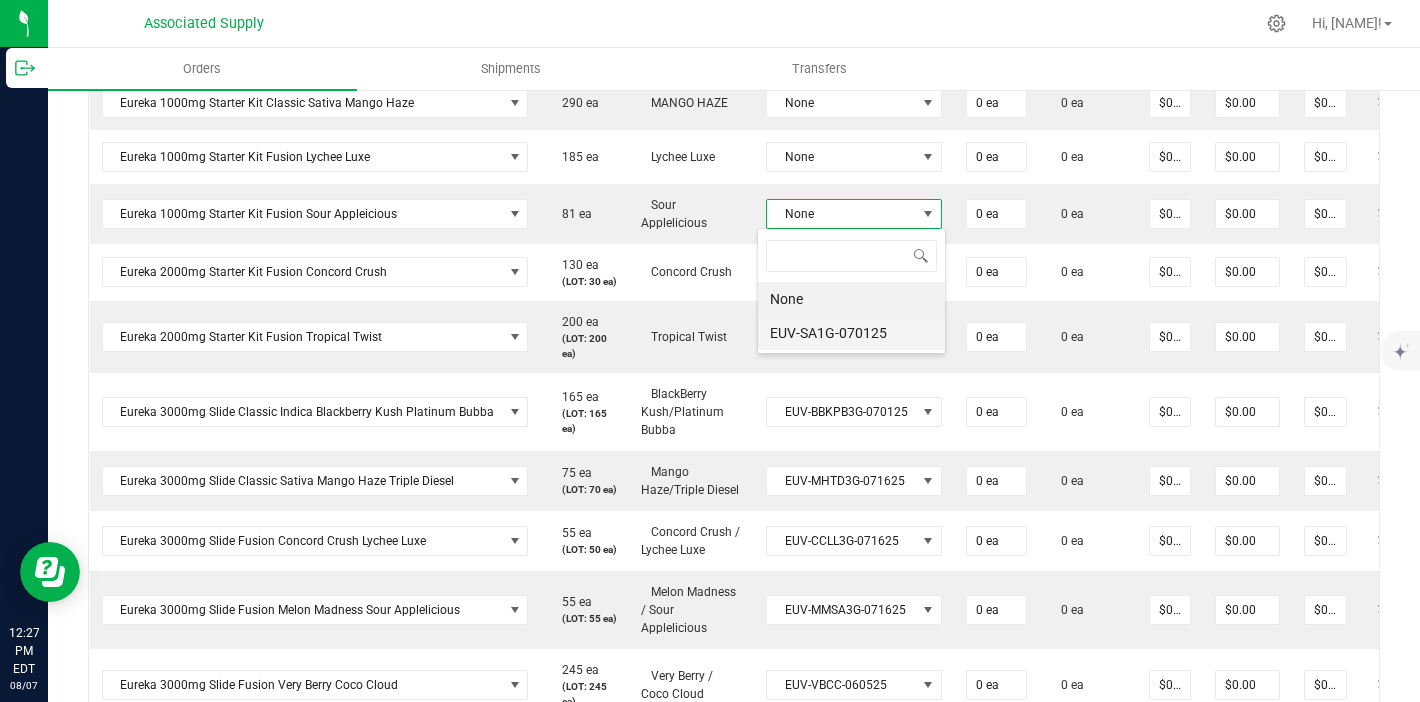 click on "EUV-SA1G-070125" at bounding box center (851, 333) 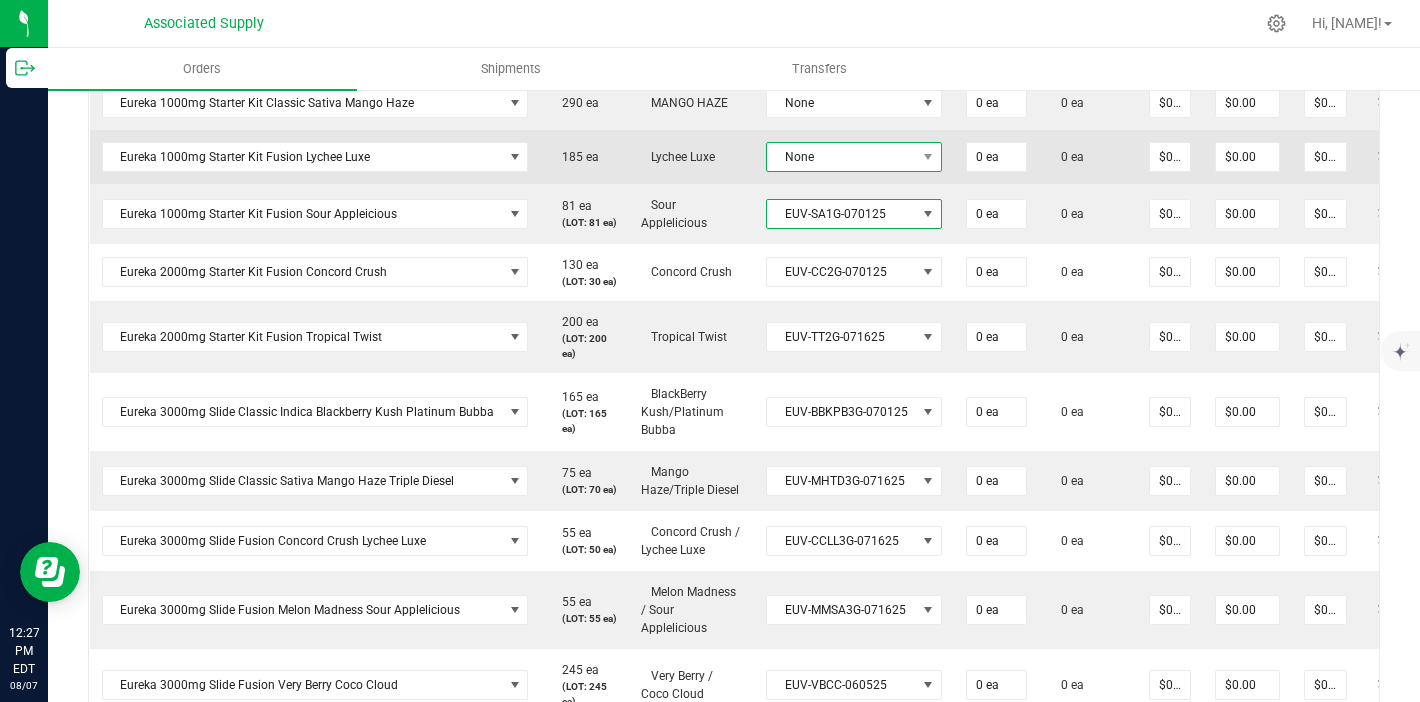 click on "None" at bounding box center [841, 157] 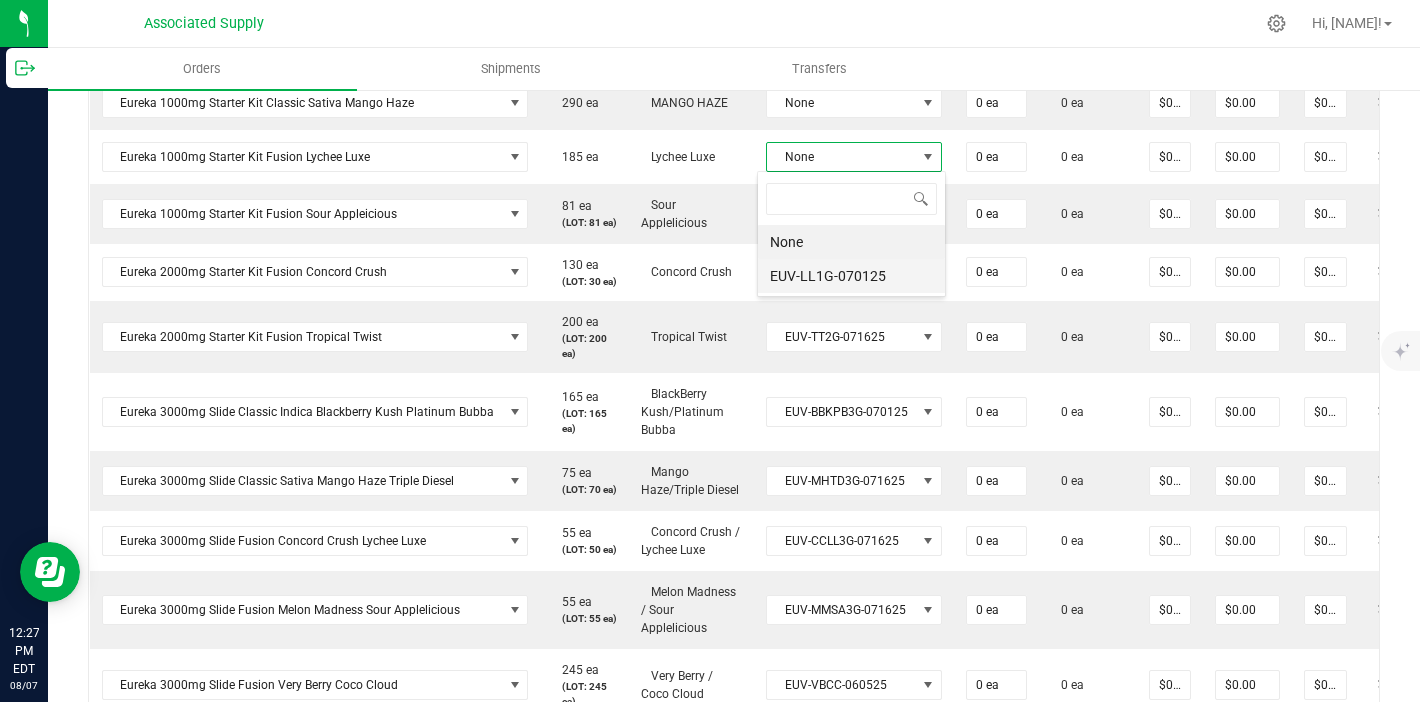 click on "EUV-LL1G-070125" at bounding box center (851, 276) 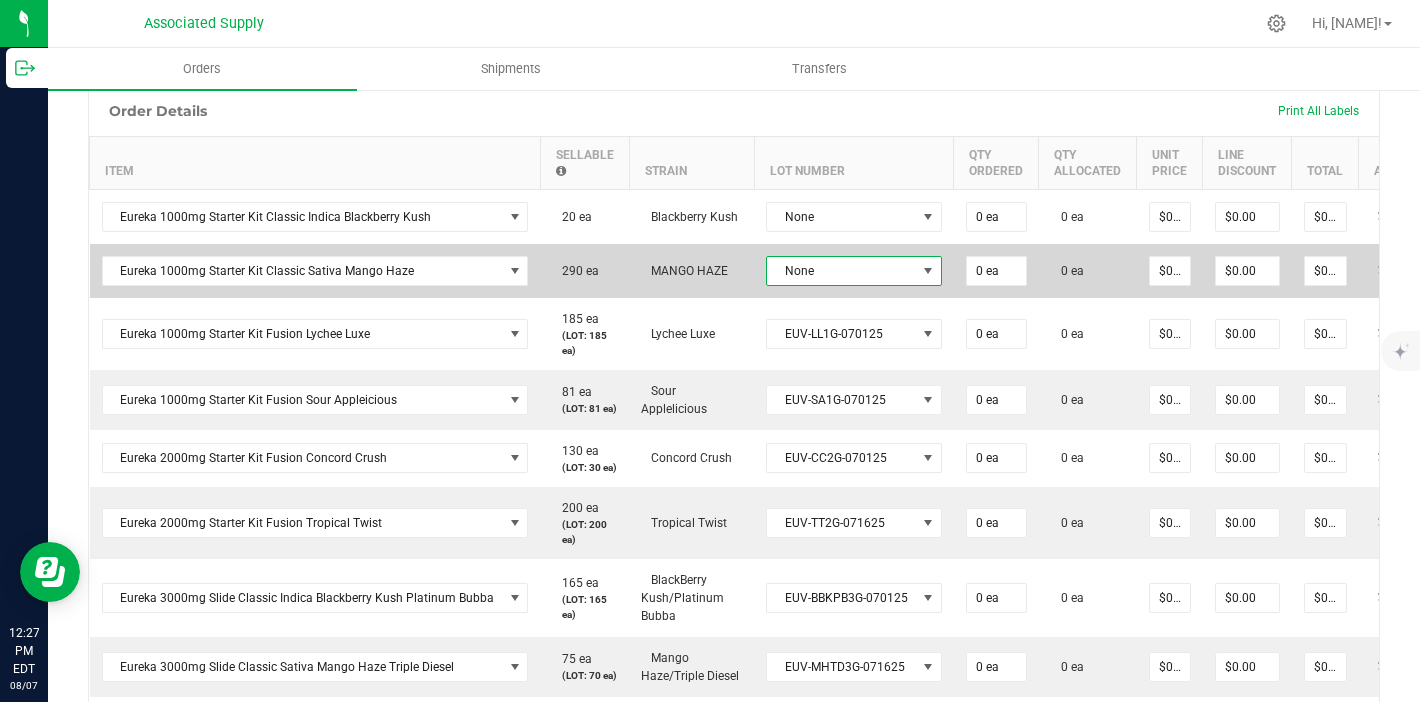 click on "None" at bounding box center [841, 271] 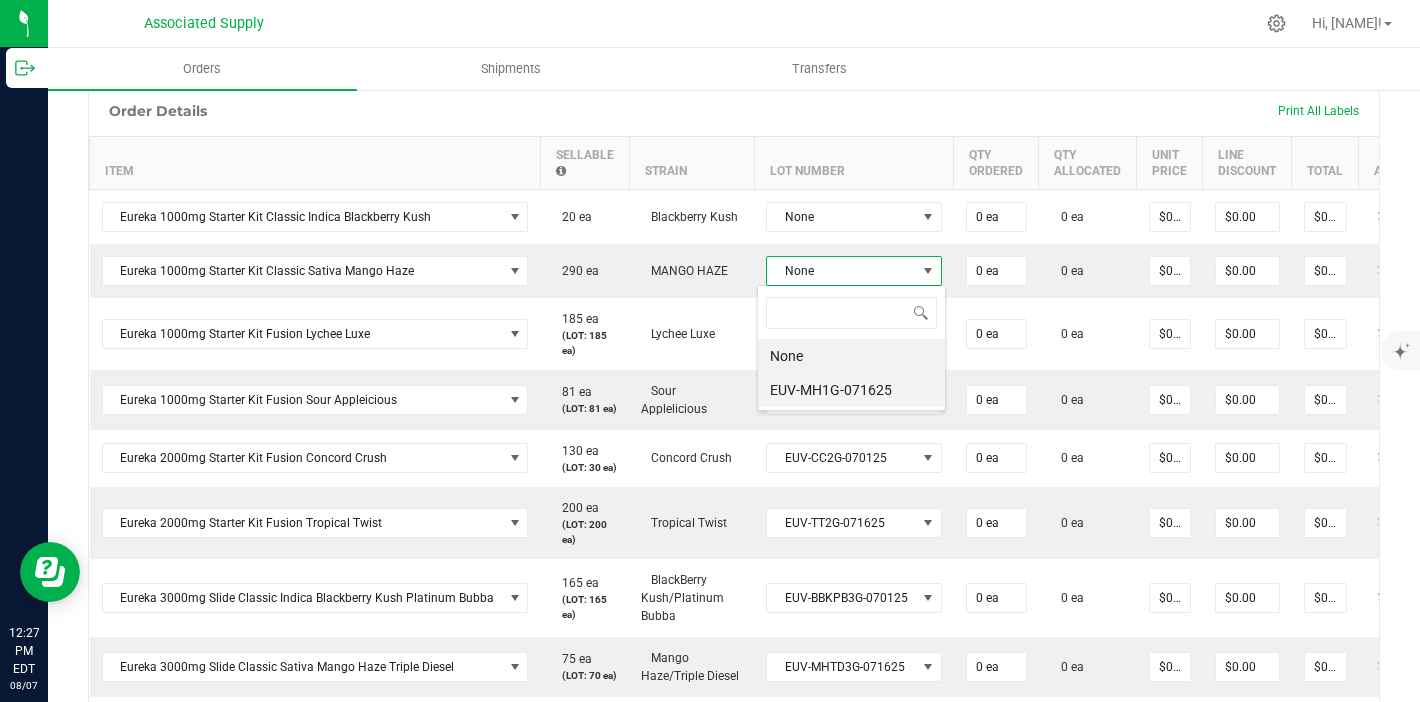 click on "EUV-MH1G-071625" at bounding box center (851, 390) 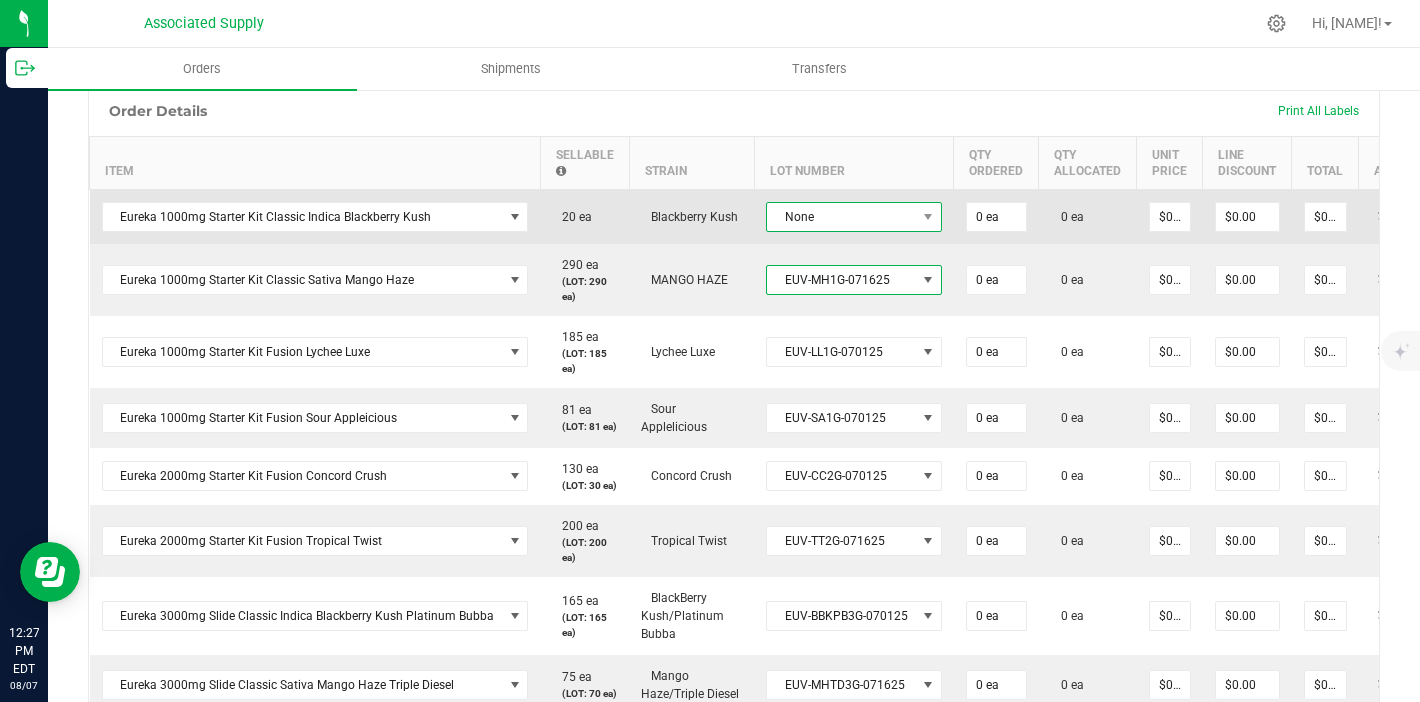 click on "None" at bounding box center [841, 217] 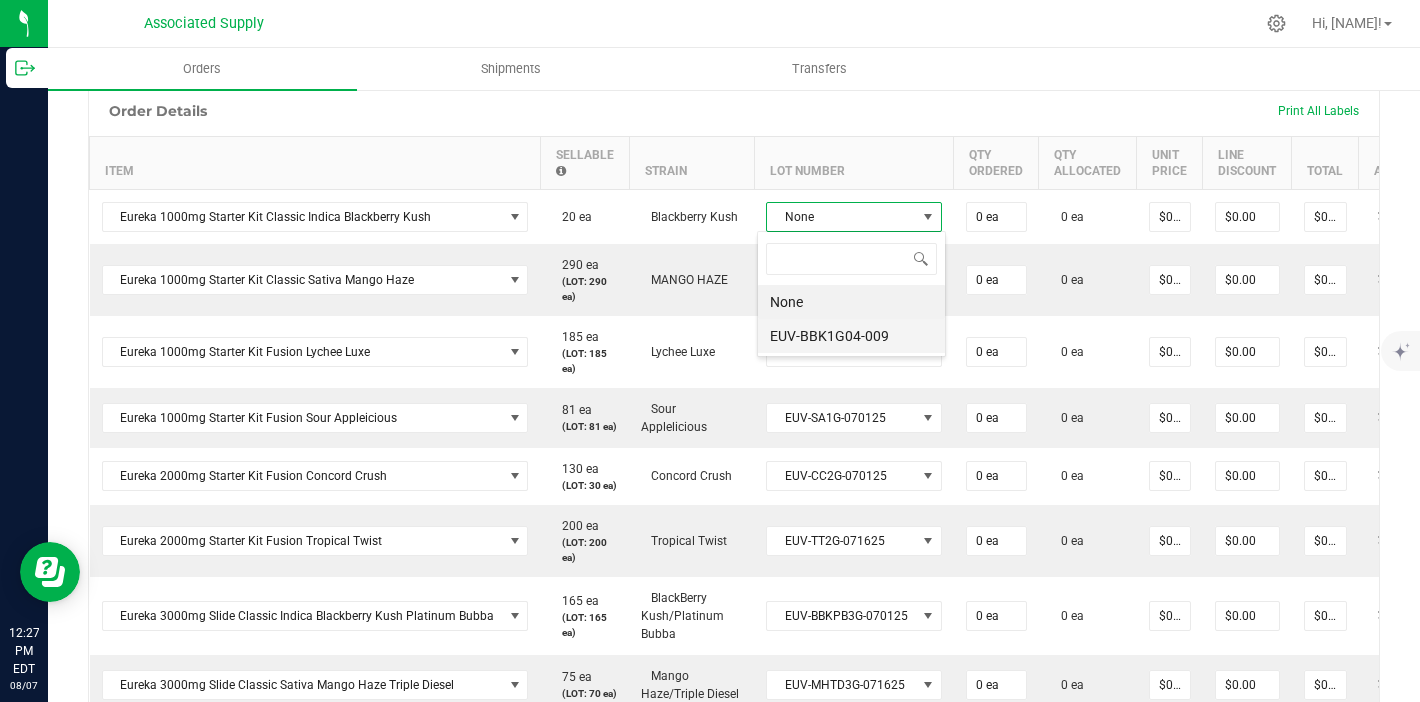 click on "EUV-BBK1G04-009" at bounding box center [851, 336] 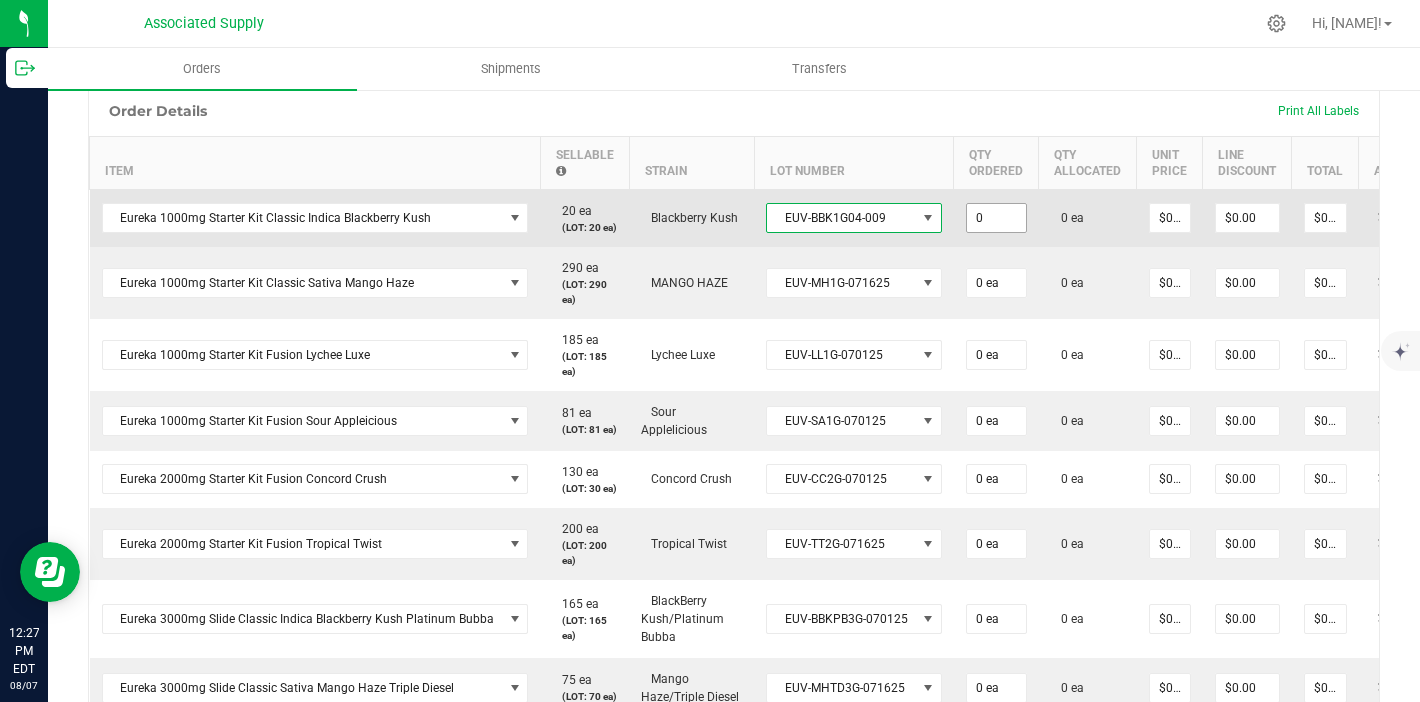 click on "0" at bounding box center [996, 218] 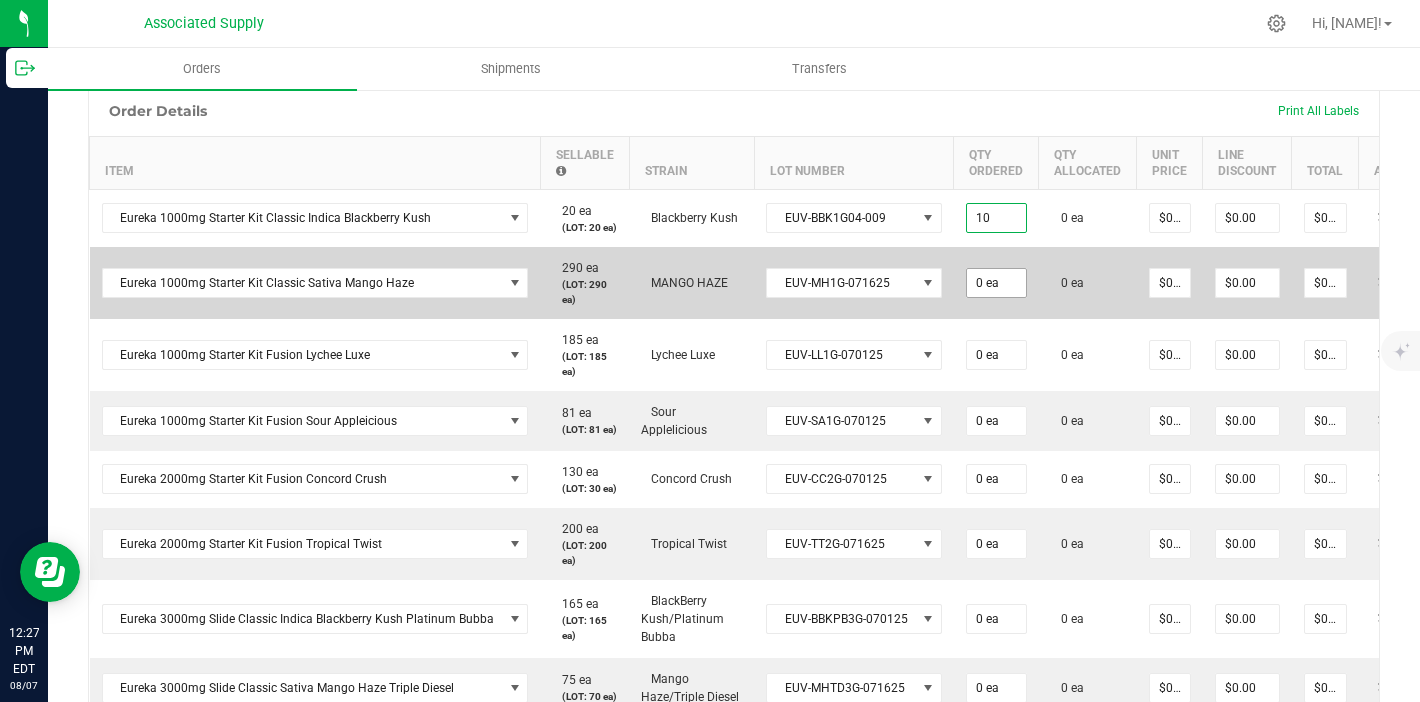click on "0 ea" at bounding box center (996, 283) 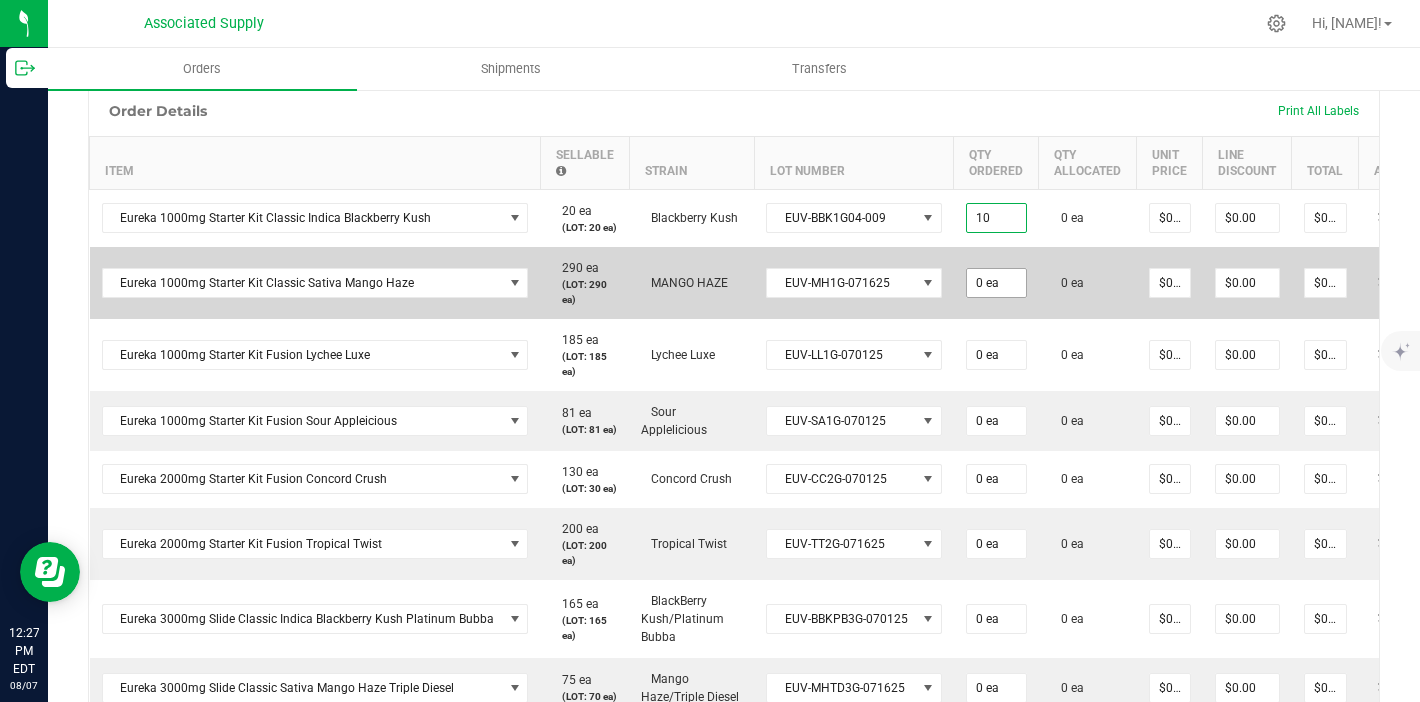 type on "10 ea" 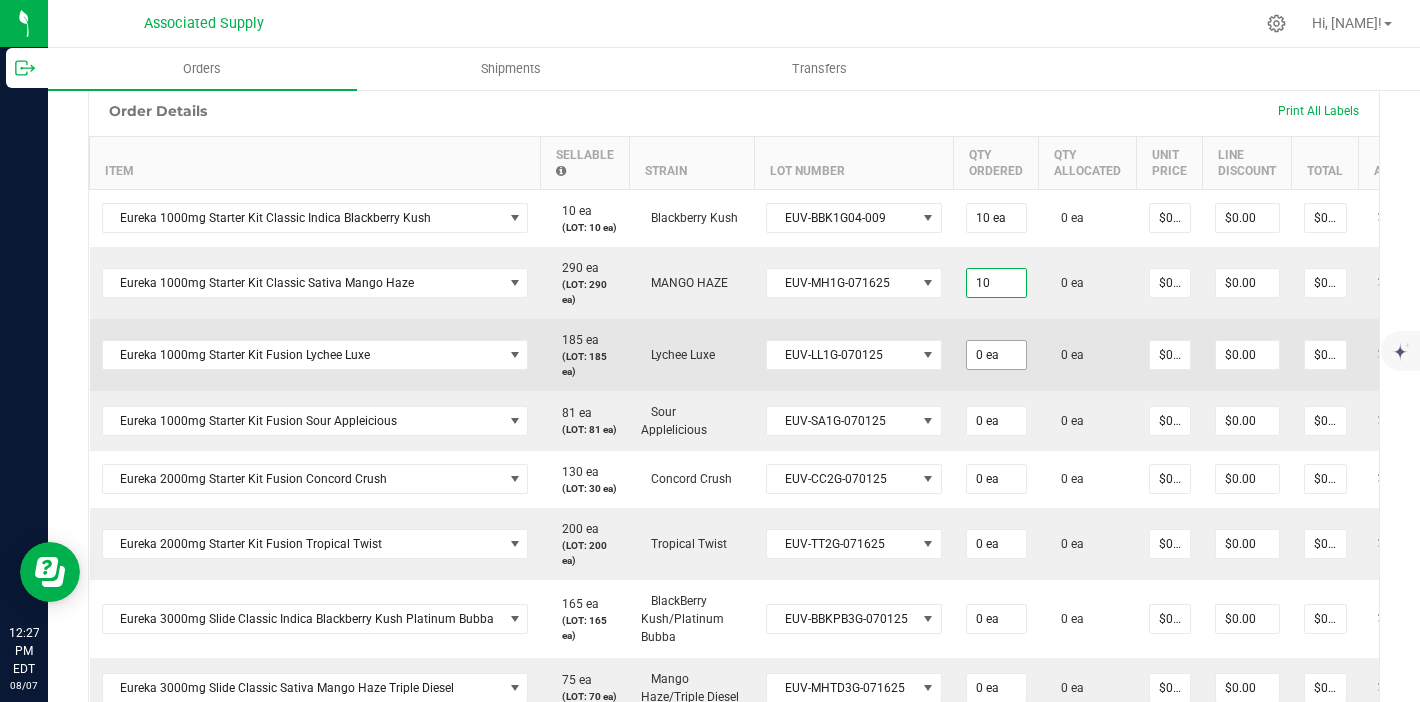 type on "10 ea" 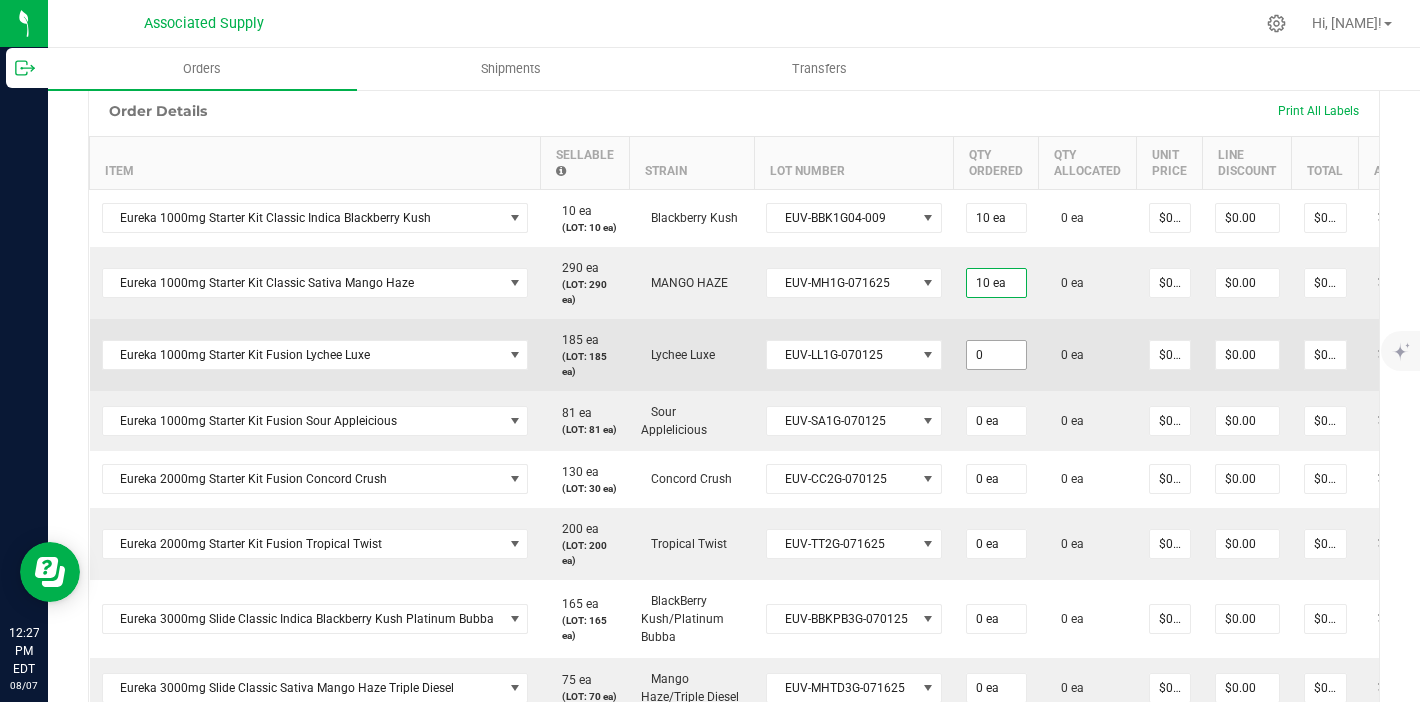 click on "0" at bounding box center (996, 355) 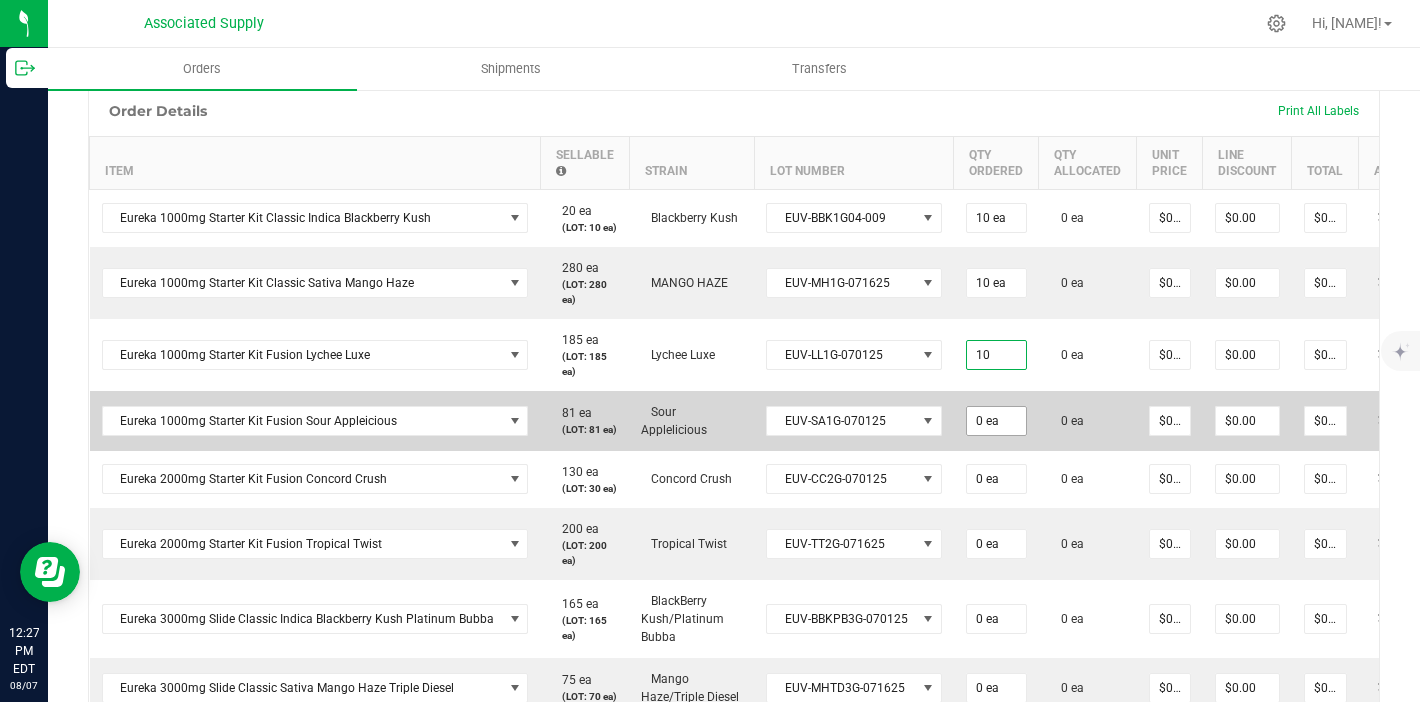 click on "0 ea" at bounding box center [996, 421] 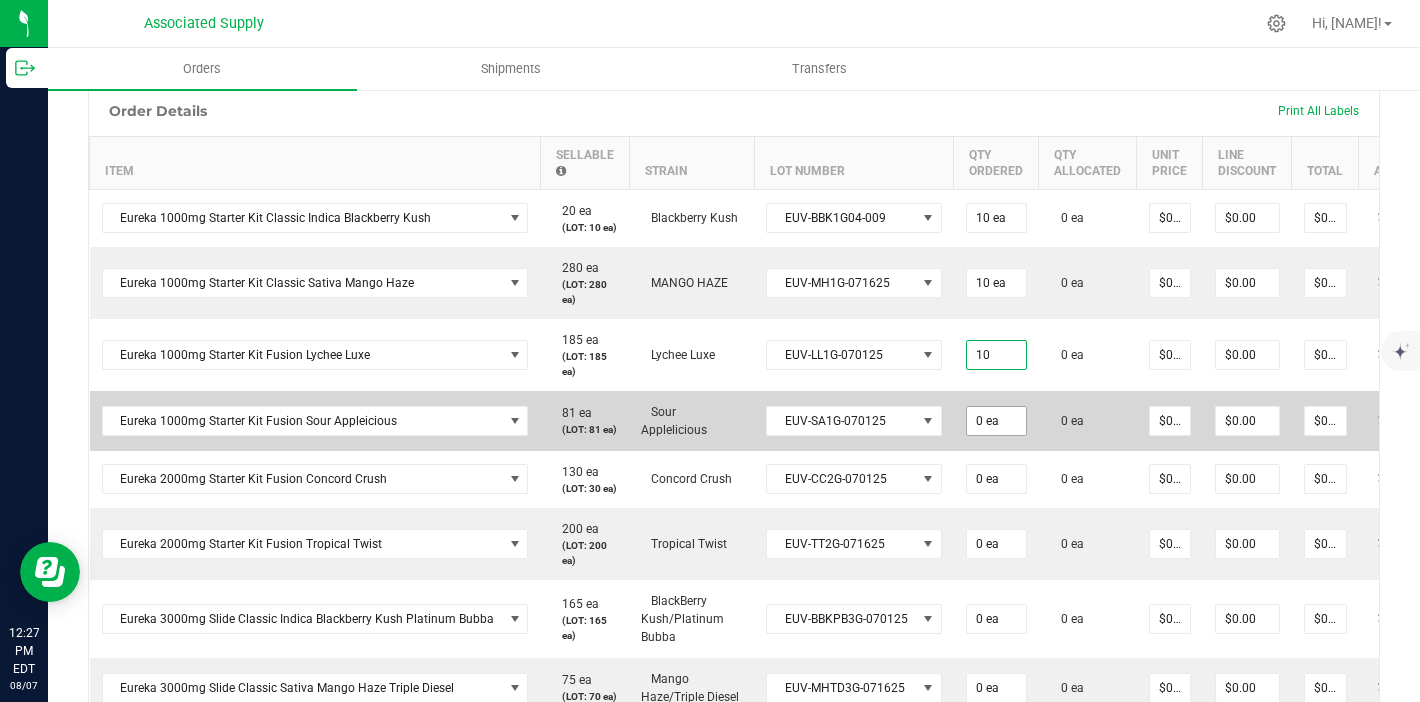 type on "10 ea" 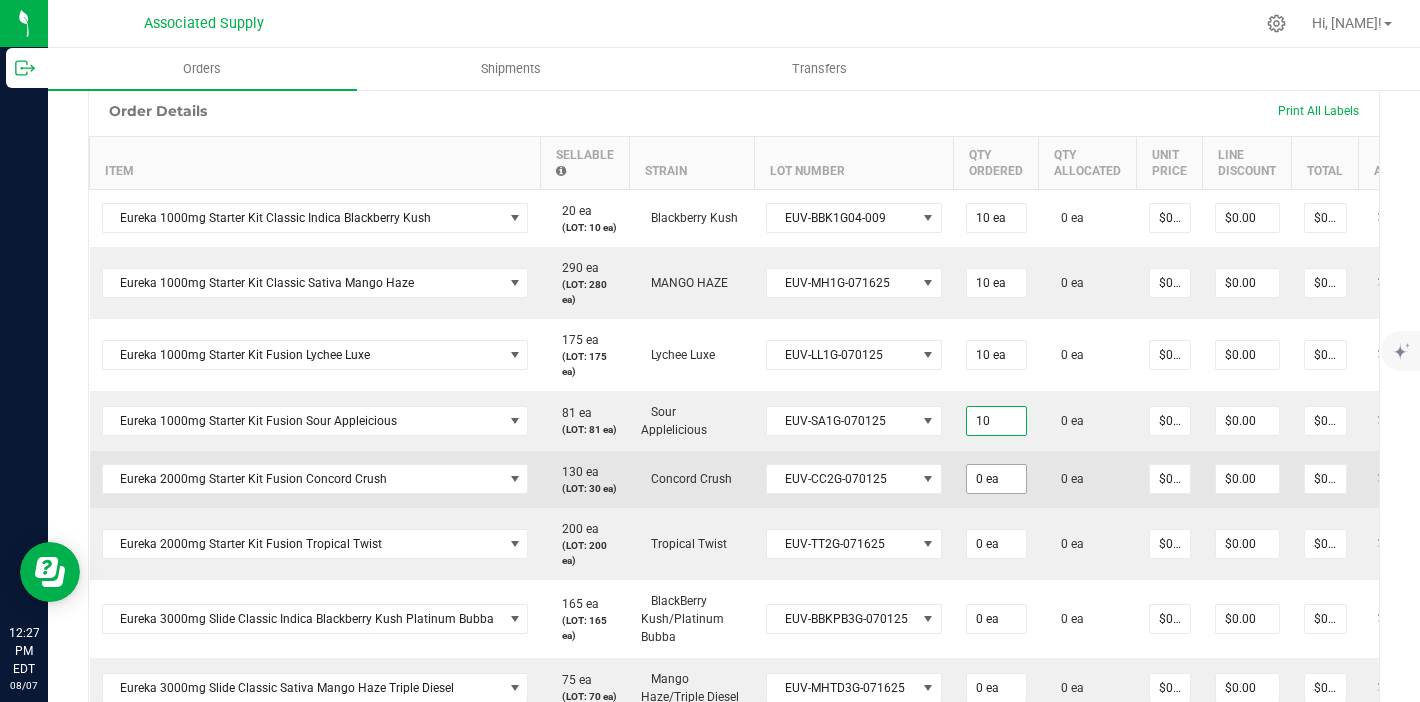 click on "0 ea" at bounding box center [996, 479] 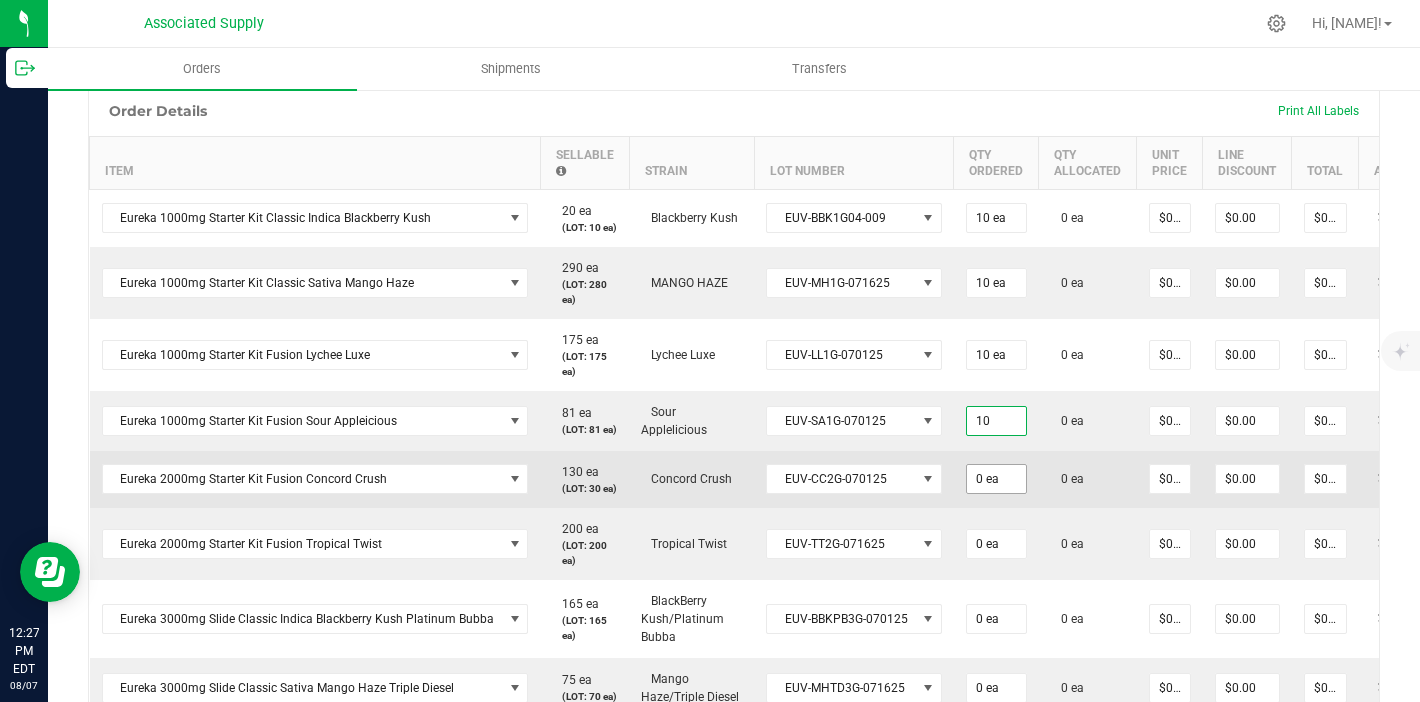 type on "10 ea" 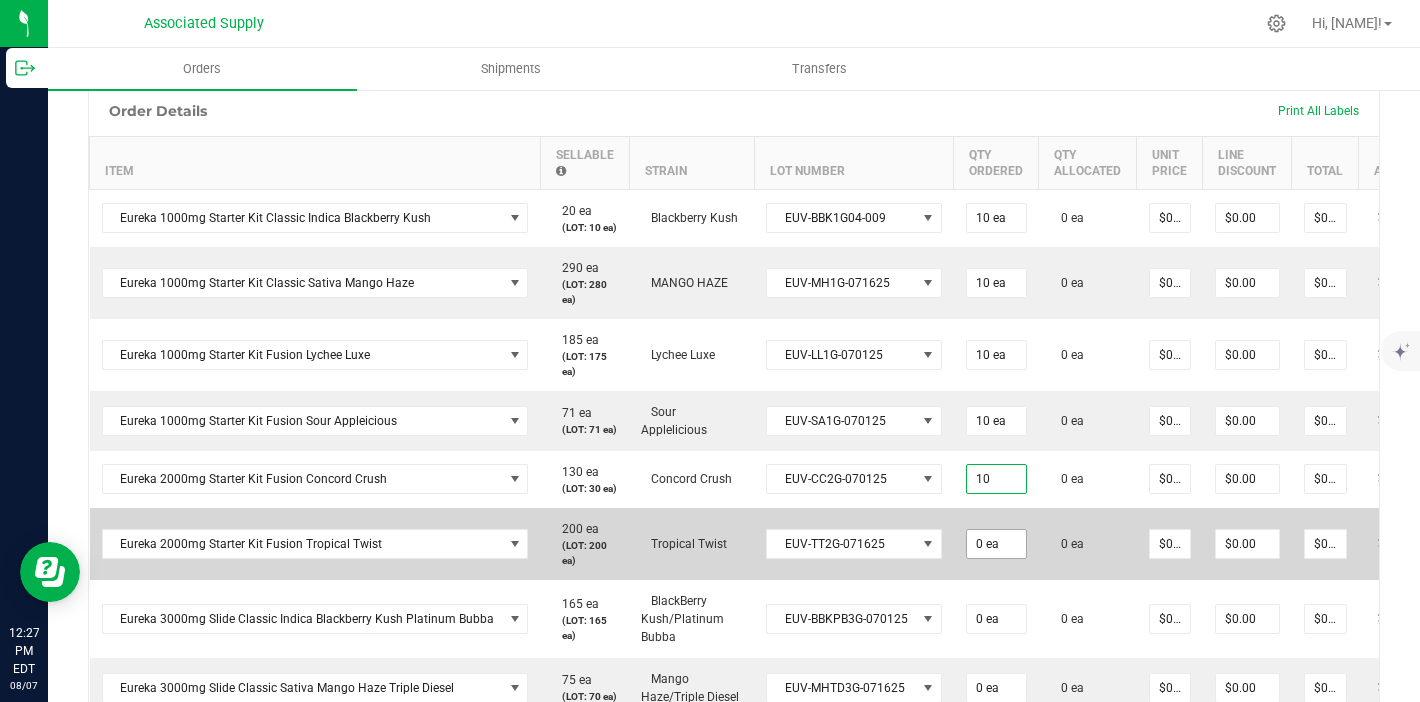 click on "0 ea" at bounding box center [996, 544] 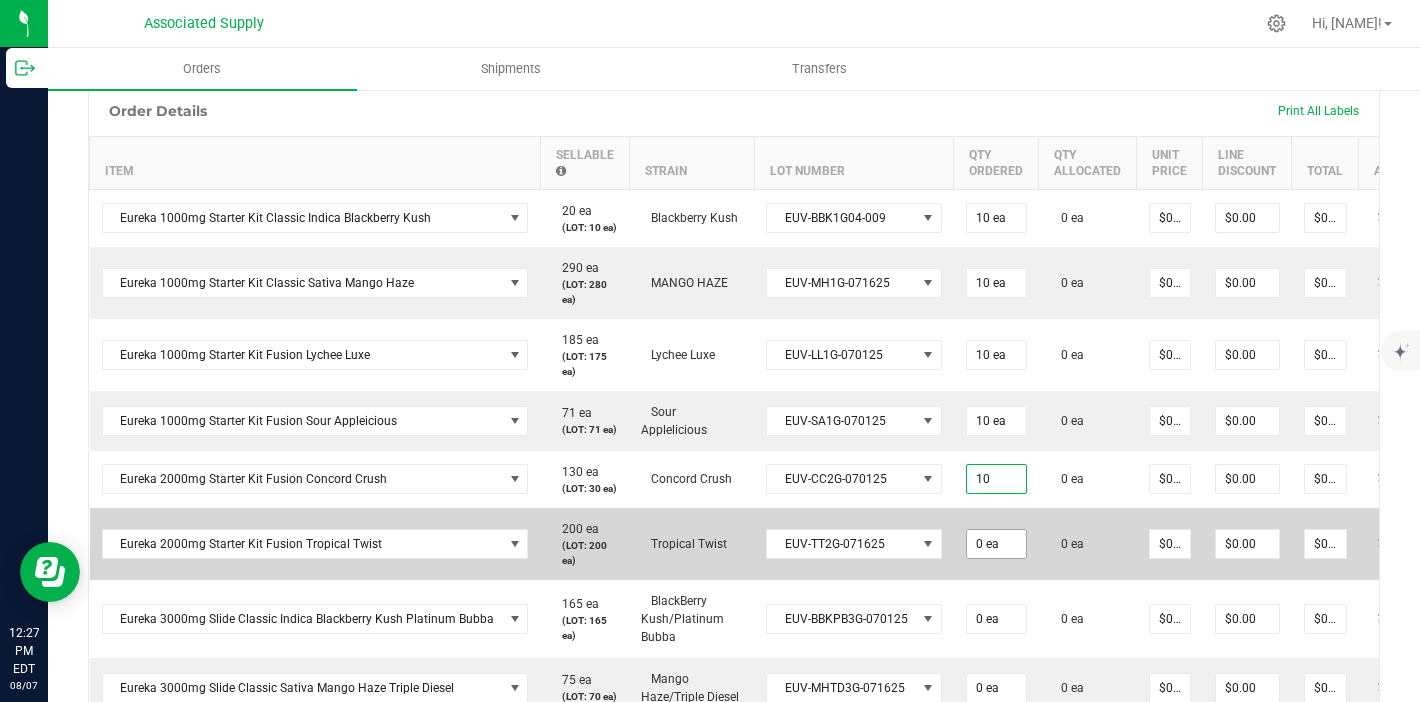 type on "10 ea" 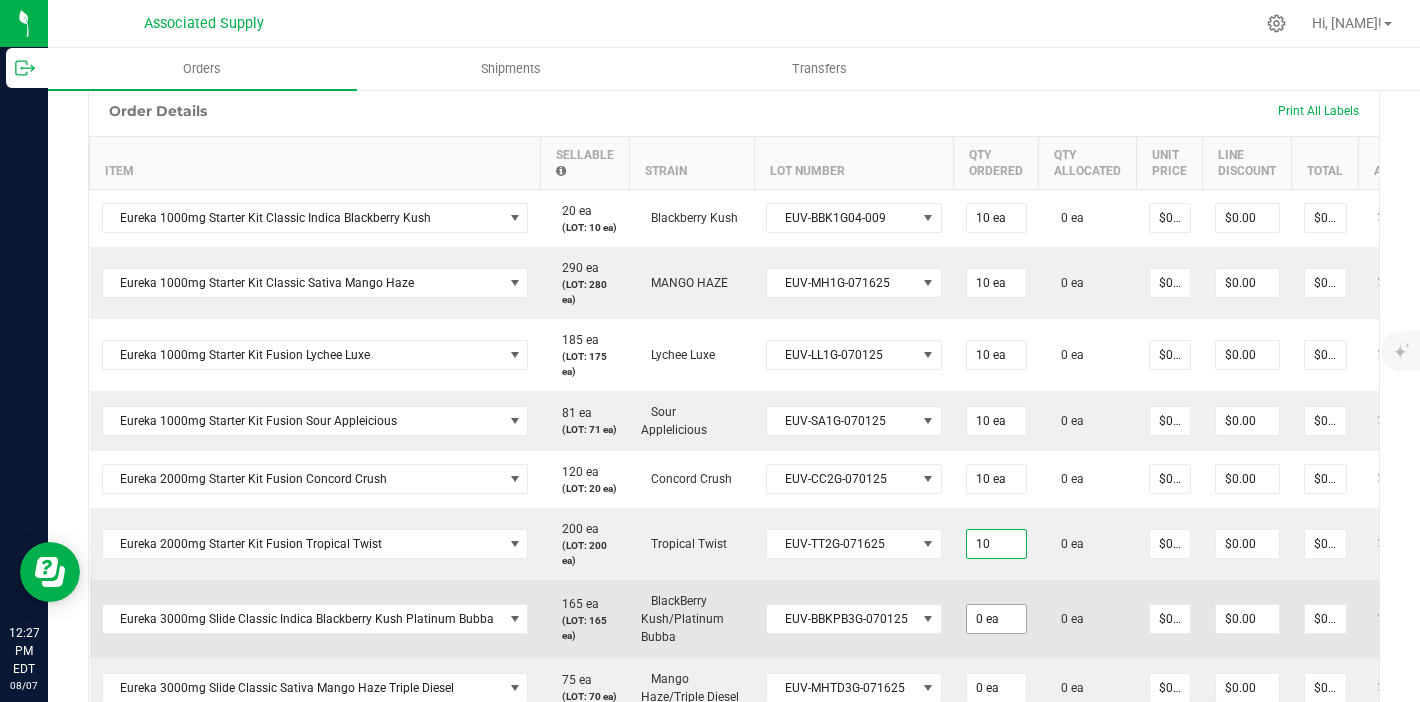 type on "10 ea" 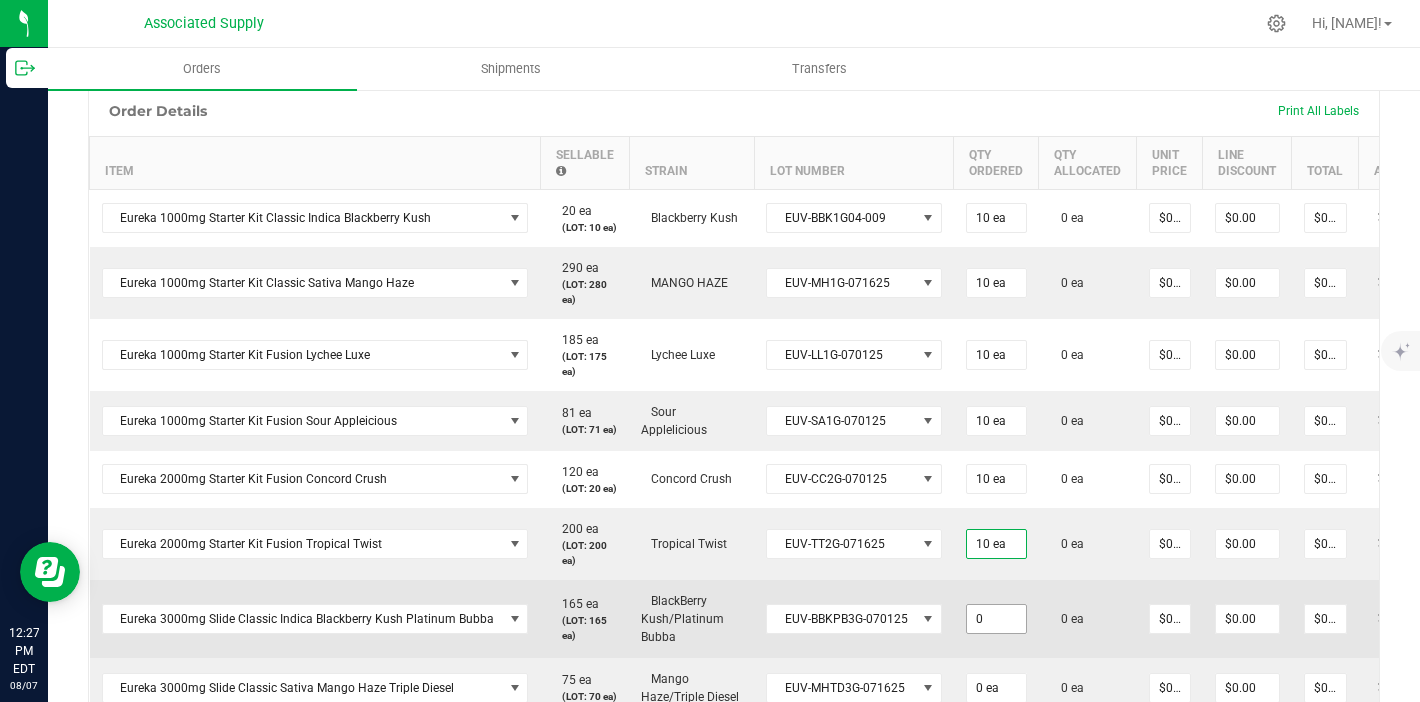 click on "0" at bounding box center [996, 619] 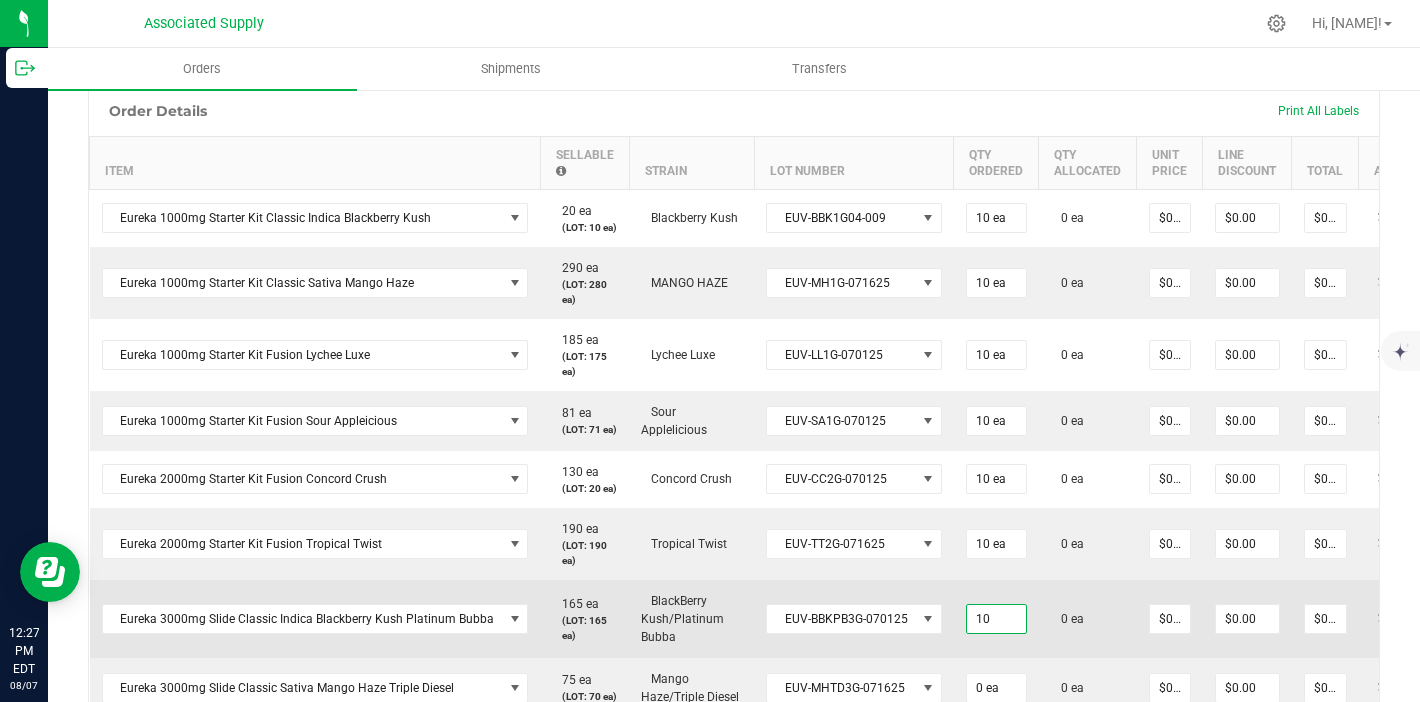 type on "10 ea" 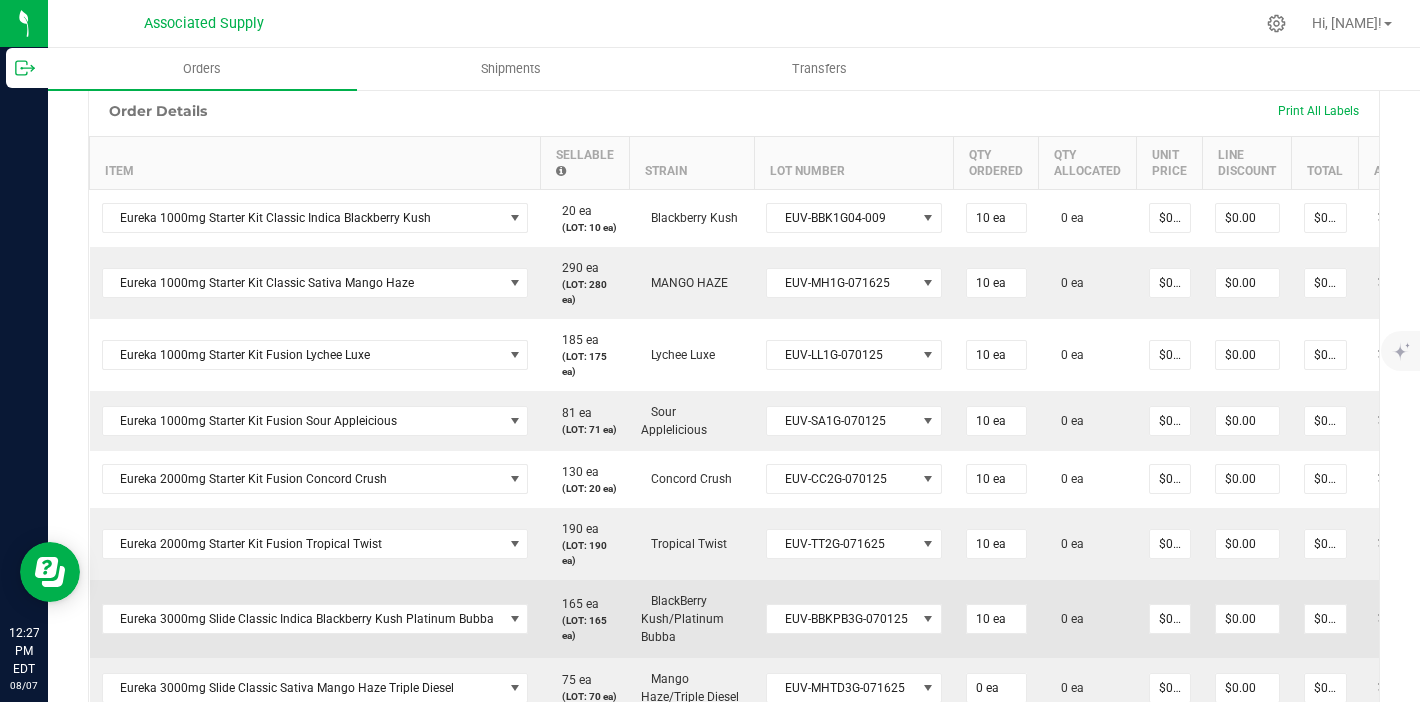 click on "10 ea" at bounding box center [996, 619] 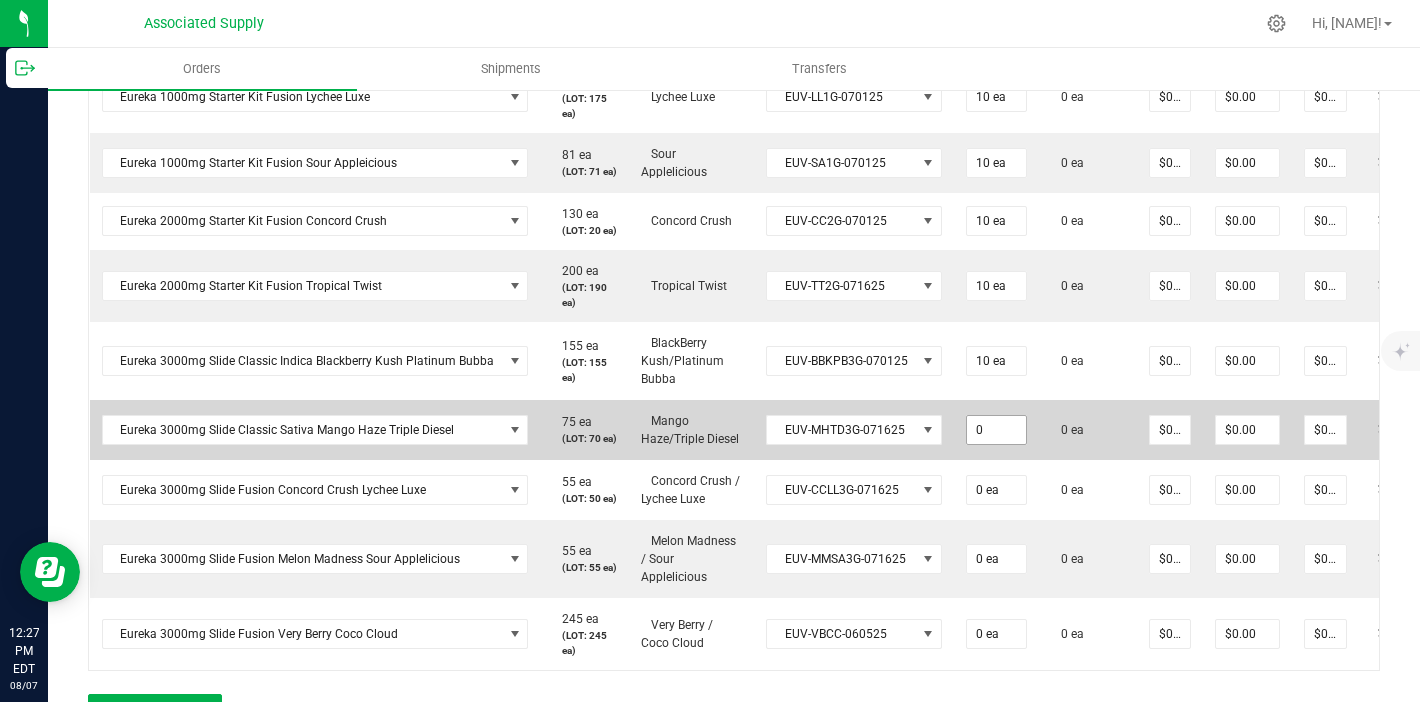click on "0" at bounding box center [996, 430] 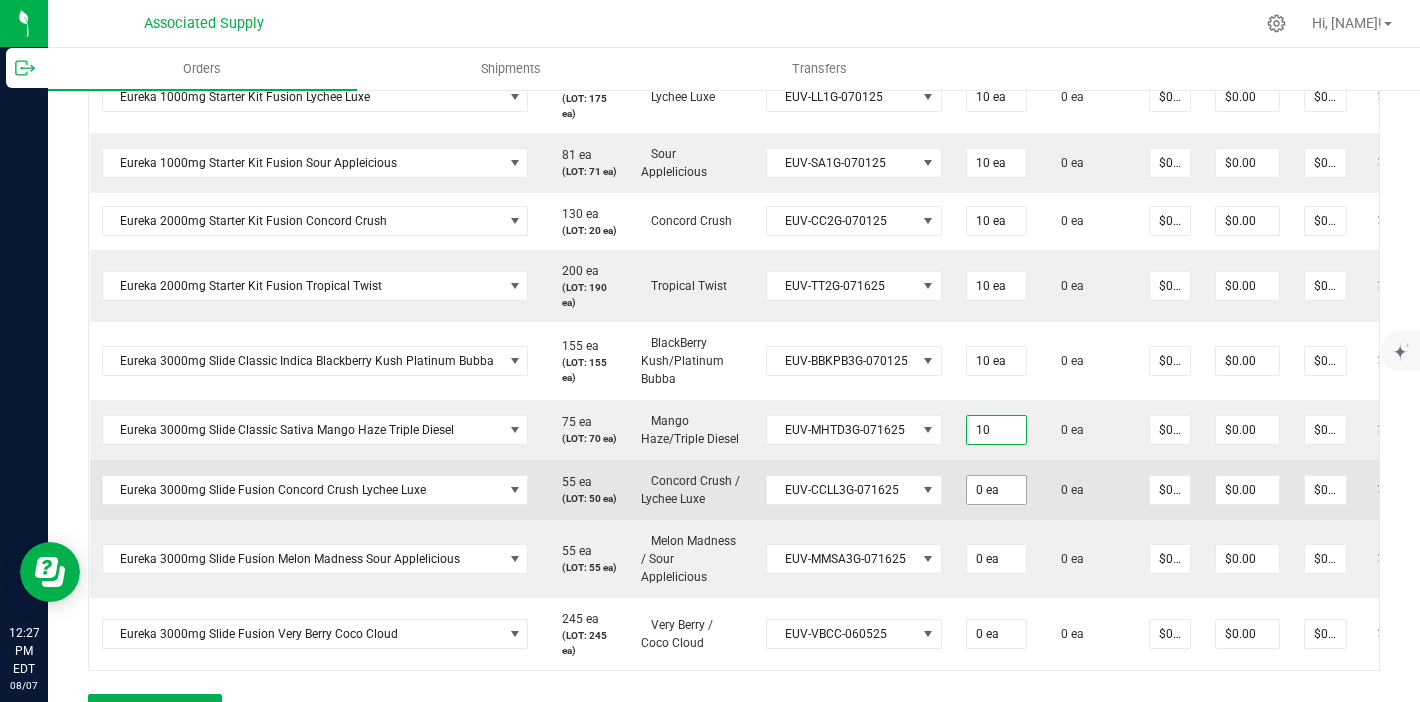 click on "0 ea" at bounding box center [996, 490] 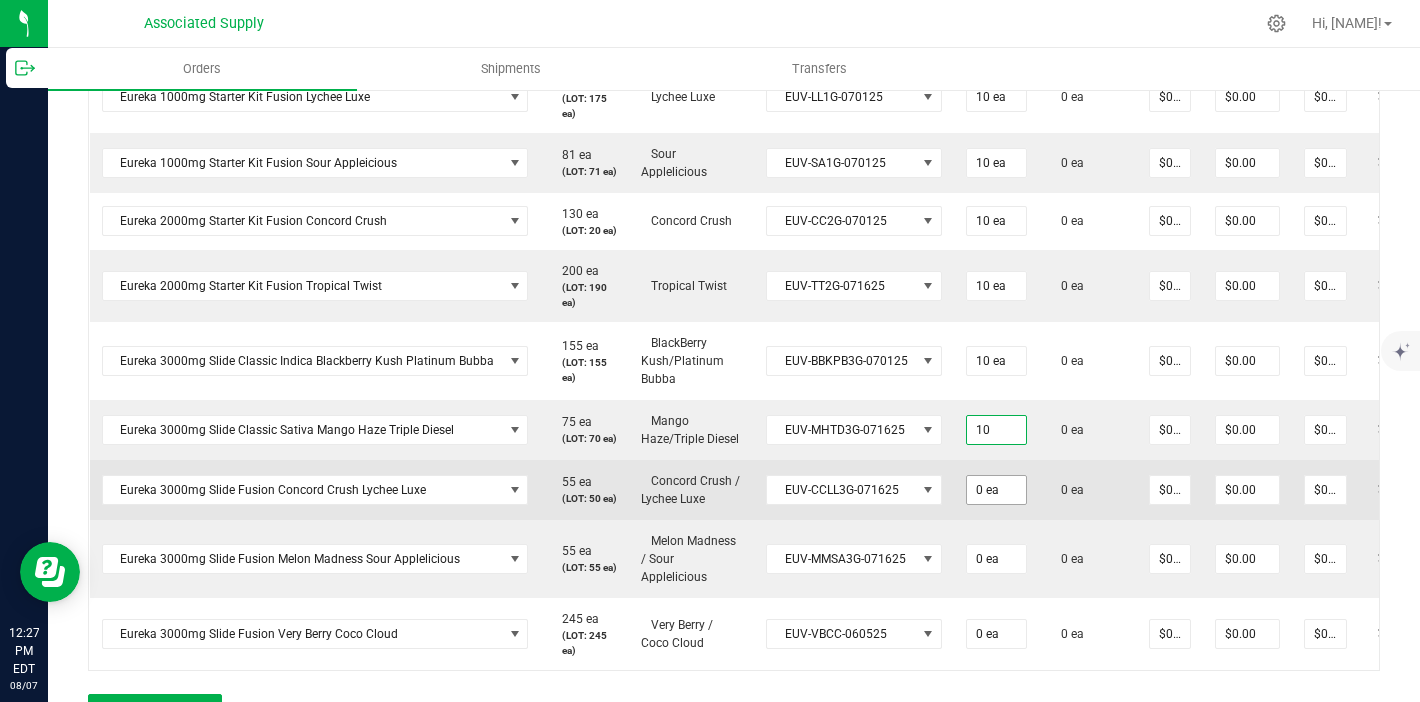 type on "10 ea" 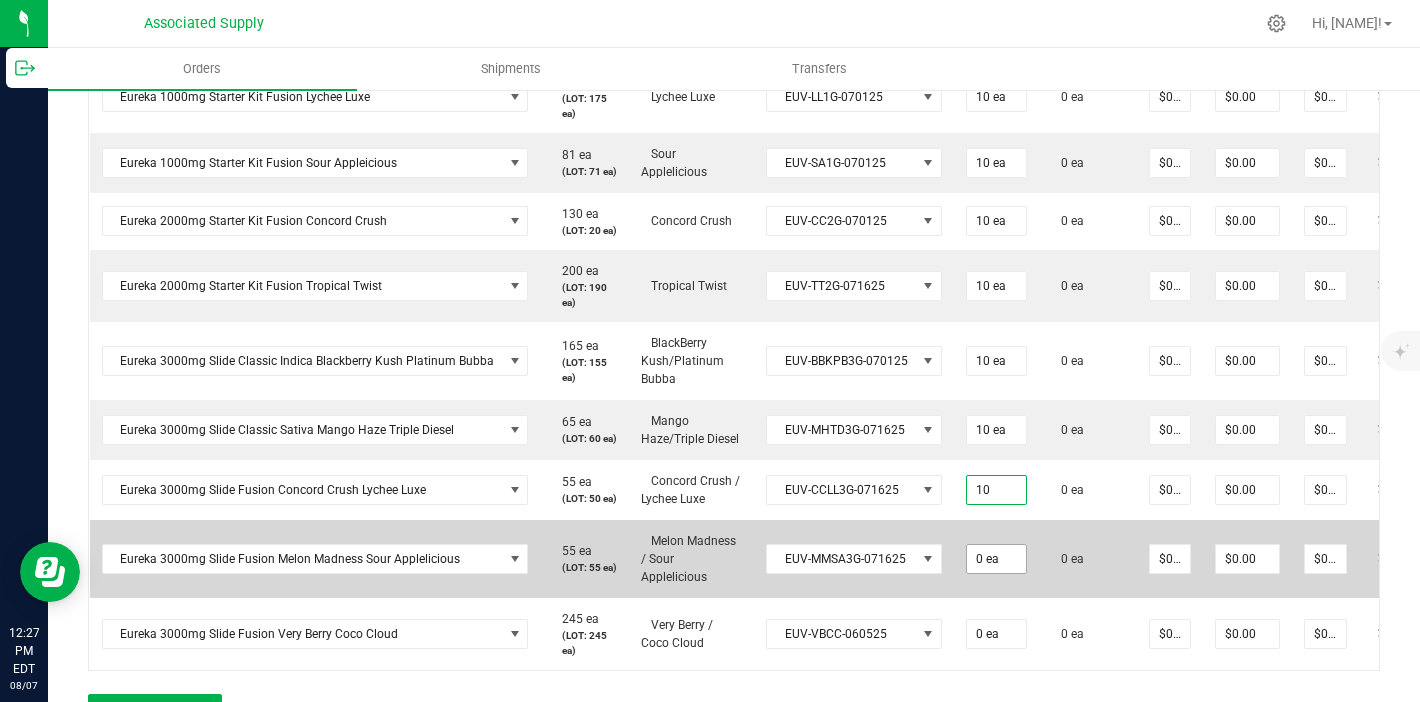 type on "10 ea" 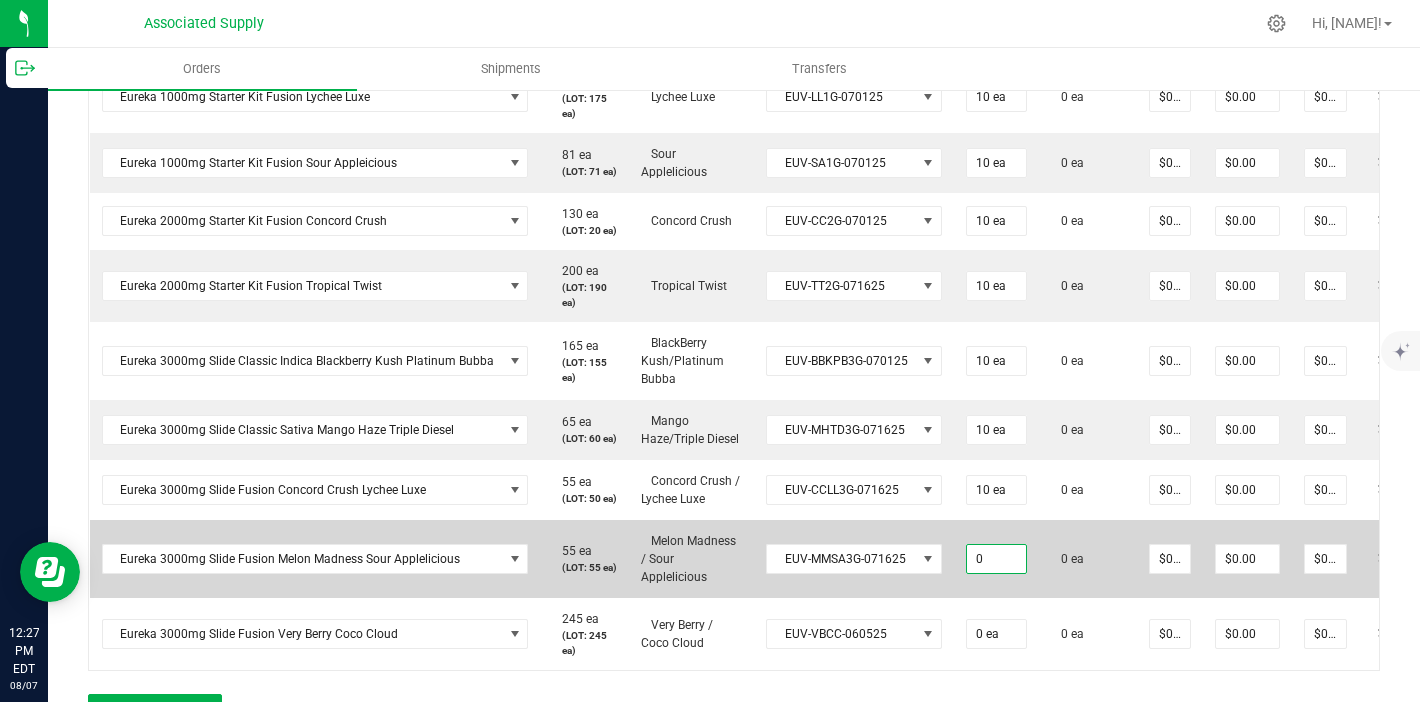 click on "0" at bounding box center (996, 559) 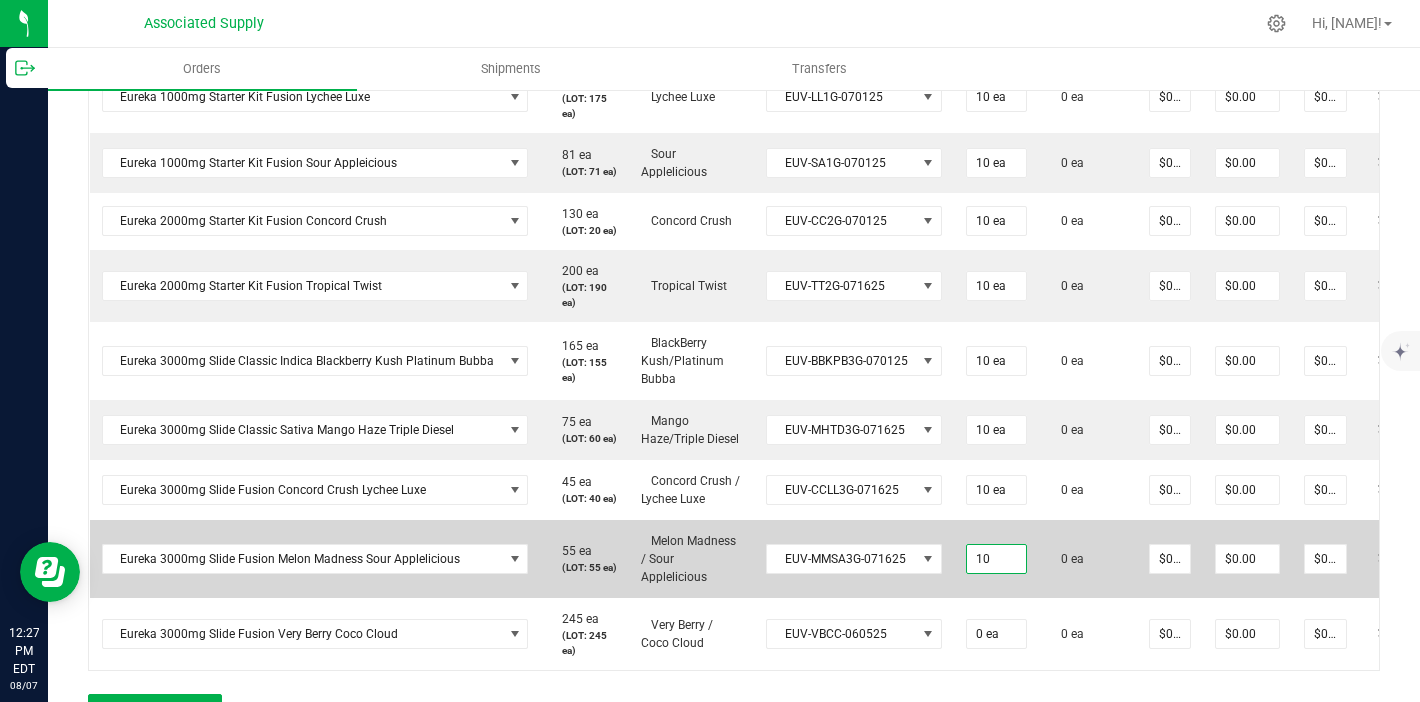 type on "10 ea" 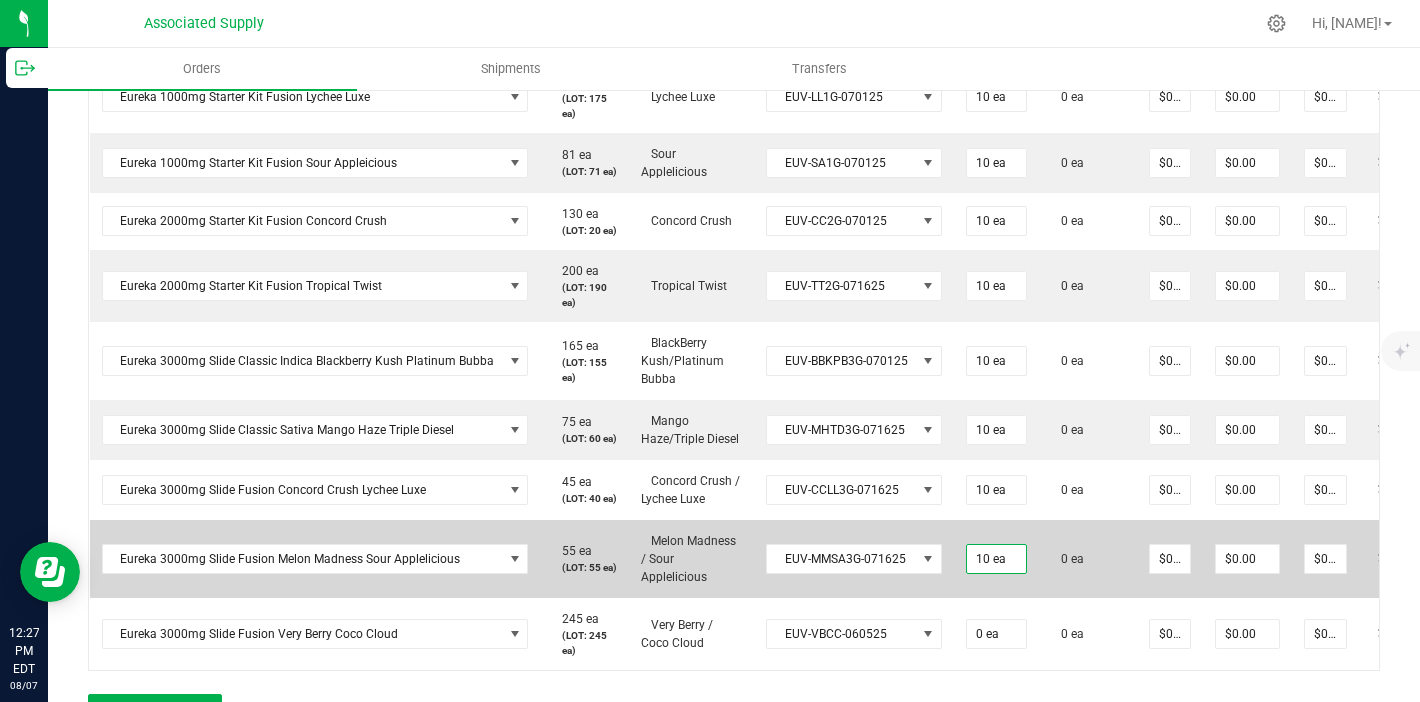click on "0 ea" at bounding box center [1088, 559] 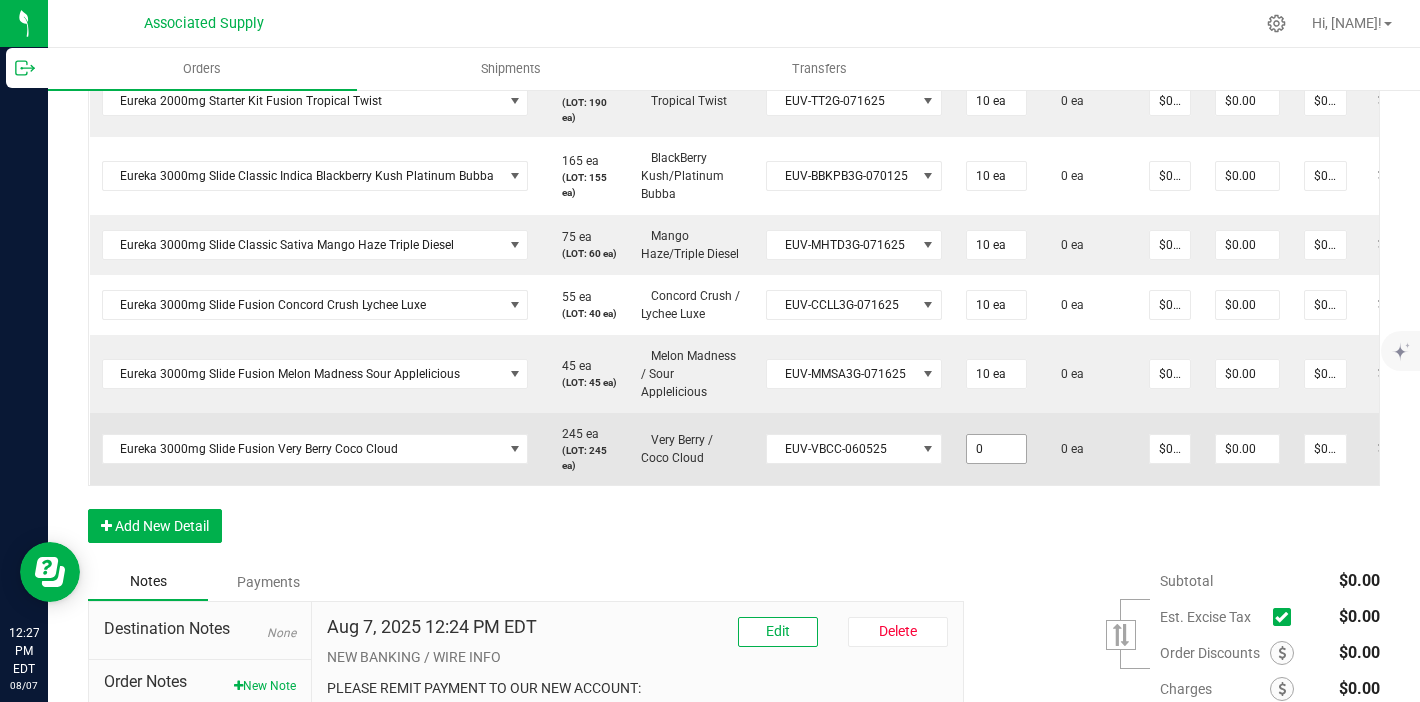 click on "0" at bounding box center (996, 449) 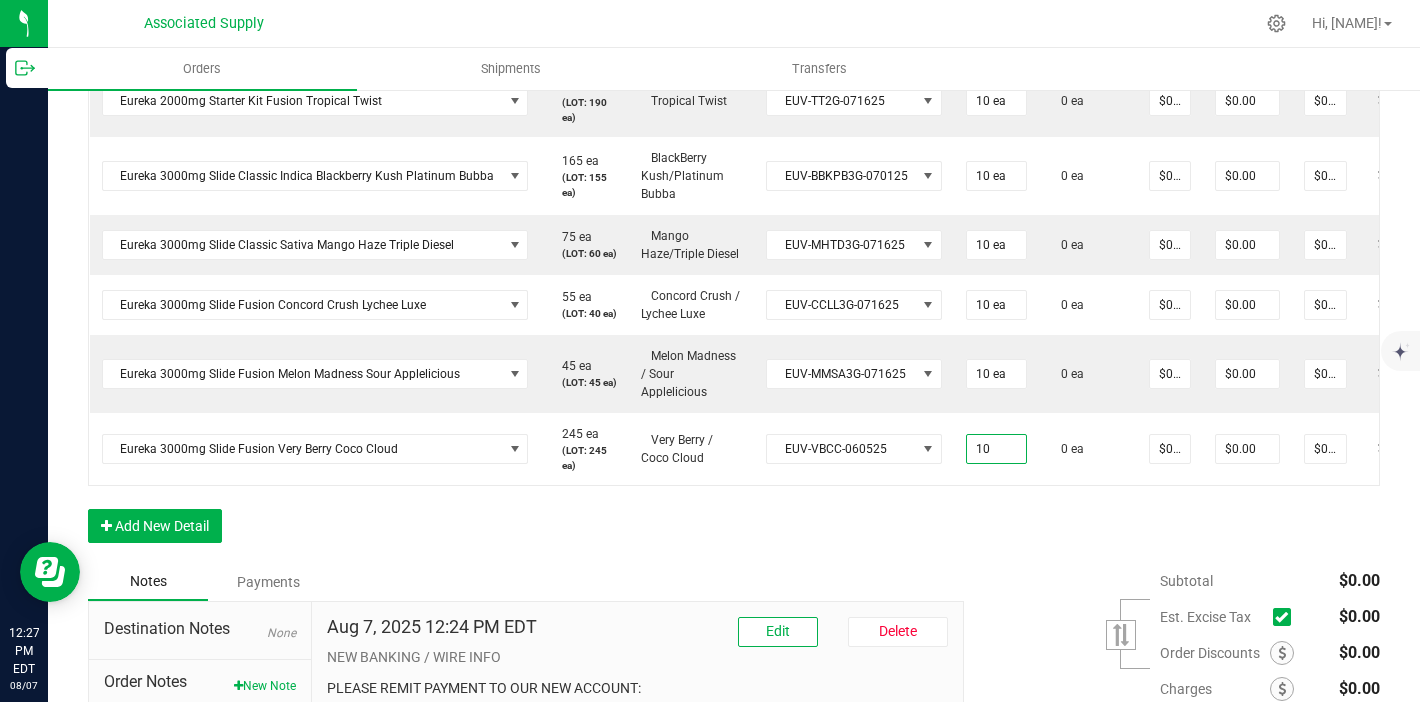 type on "10 ea" 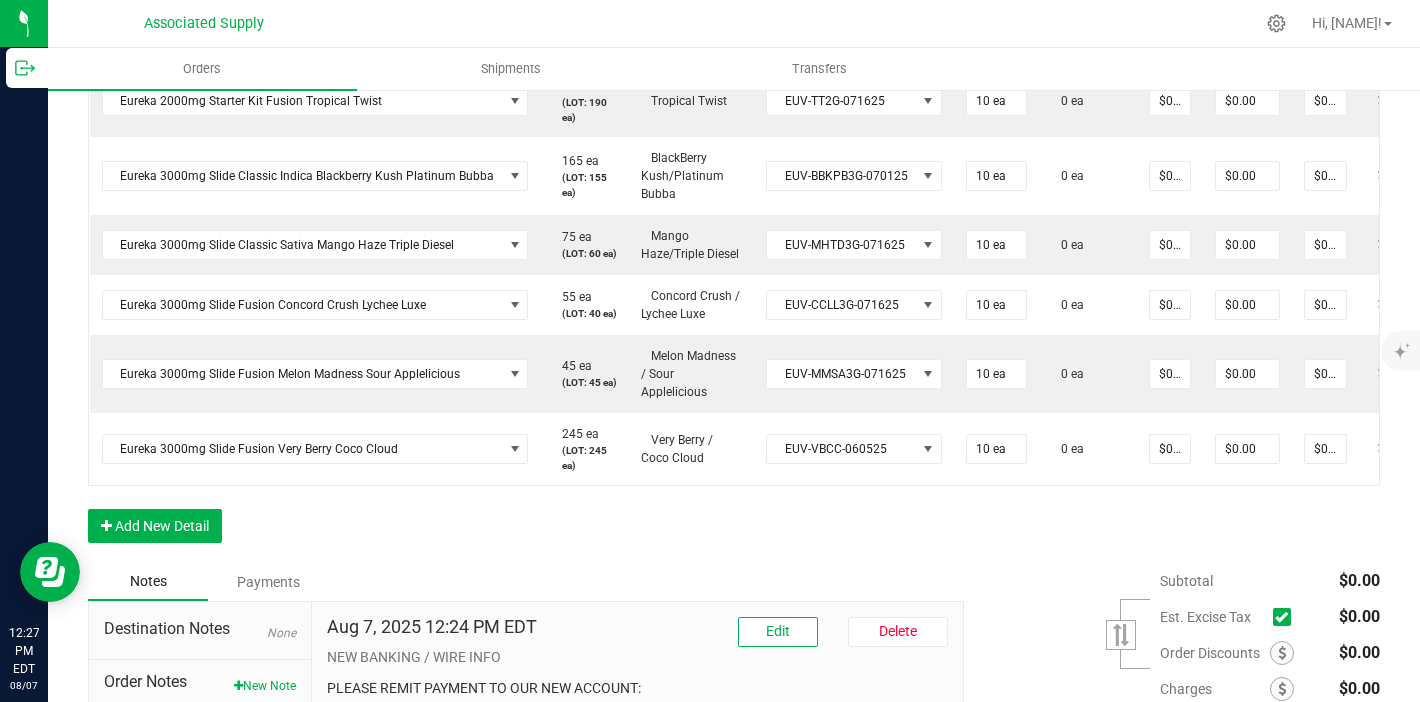 click on "Order Details Print All Labels Item  Sellable  Strain  Lot Number  Qty Ordered Qty Allocated Unit Price Line Discount Total Actions Eureka 1000mg Starter Kit Classic Indica Blackberry Kush  20 ea   (LOT: 10 ea)   Blackberry Kush  EUV-BBK1G04-009 10 ea  0 ea  $0.00000 $0.00 $0.00 Eureka 1000mg Starter Kit Classic Sativa Mango Haze  290 ea   (LOT: 280 ea)   MANGO HAZE  EUV-MH1G-071625 10 ea  0 ea  $0.00000 $0.00 $0.00 Eureka 1000mg Starter Kit Fusion Lychee Luxe  185 ea   (LOT: 175 ea)   Lychee Luxe  EUV-LL1G-070125 10 ea  0 ea  $0.00000 $0.00 $0.00 Eureka 1000mg Starter Kit Fusion Sour Appleicious  81 ea   (LOT: 71 ea)   Sour Applelicious  EUV-SA1G-070125 10 ea  0 ea  $0.00000 $0.00 $0.00 Eureka 2000mg Starter Kit Fusion Concord Crush  130 ea   (LOT: 20 ea)   Concord Crush  EUV-CC2G-070125 10 ea  0 ea  $0.00000 $0.00 $0.00 Eureka 2000mg Starter Kit Fusion Tropical Twist  200 ea   (LOT: 190 ea)   Tropical Twist  EUV-TT2G-071625 10 ea  0 ea  $0.00000 $0.00 $0.00  165 ea  10 ea" at bounding box center (734, 102) 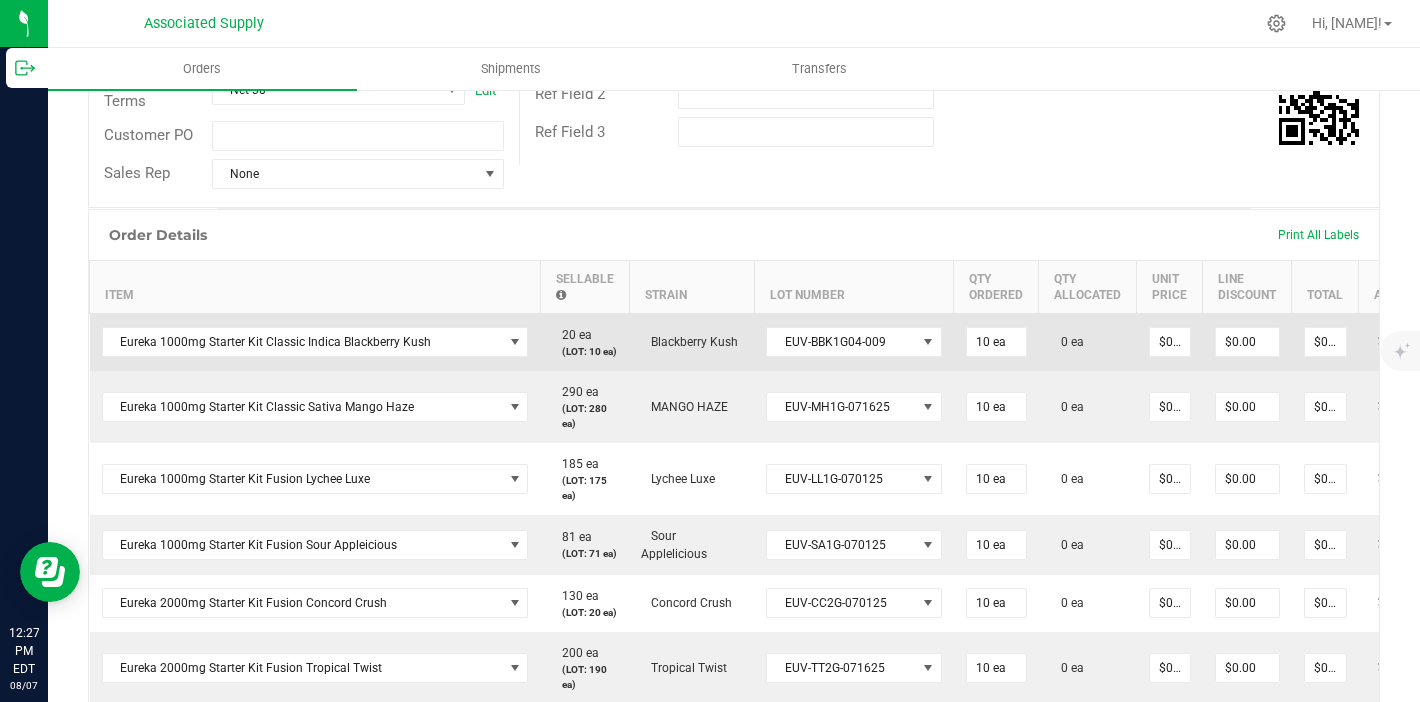 click on "$0.00000" at bounding box center (1170, 342) 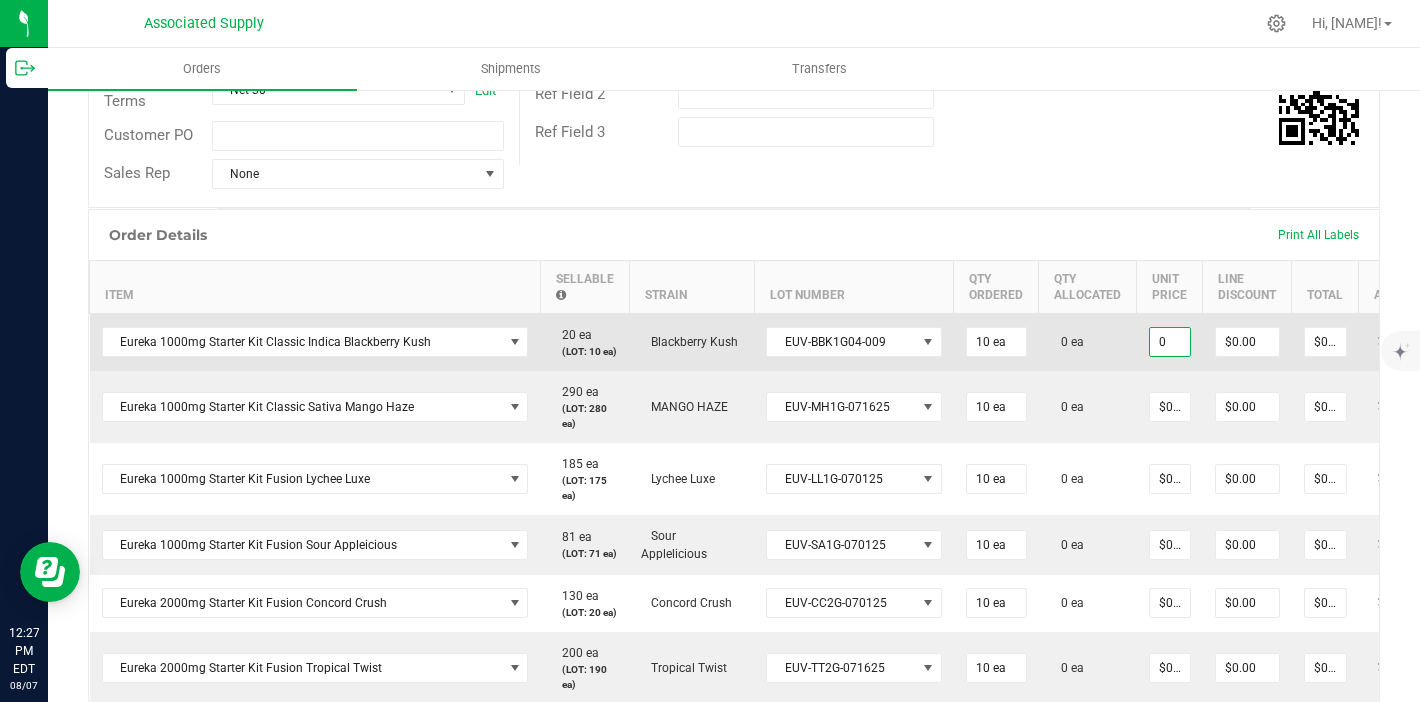 click on "0" at bounding box center [1170, 342] 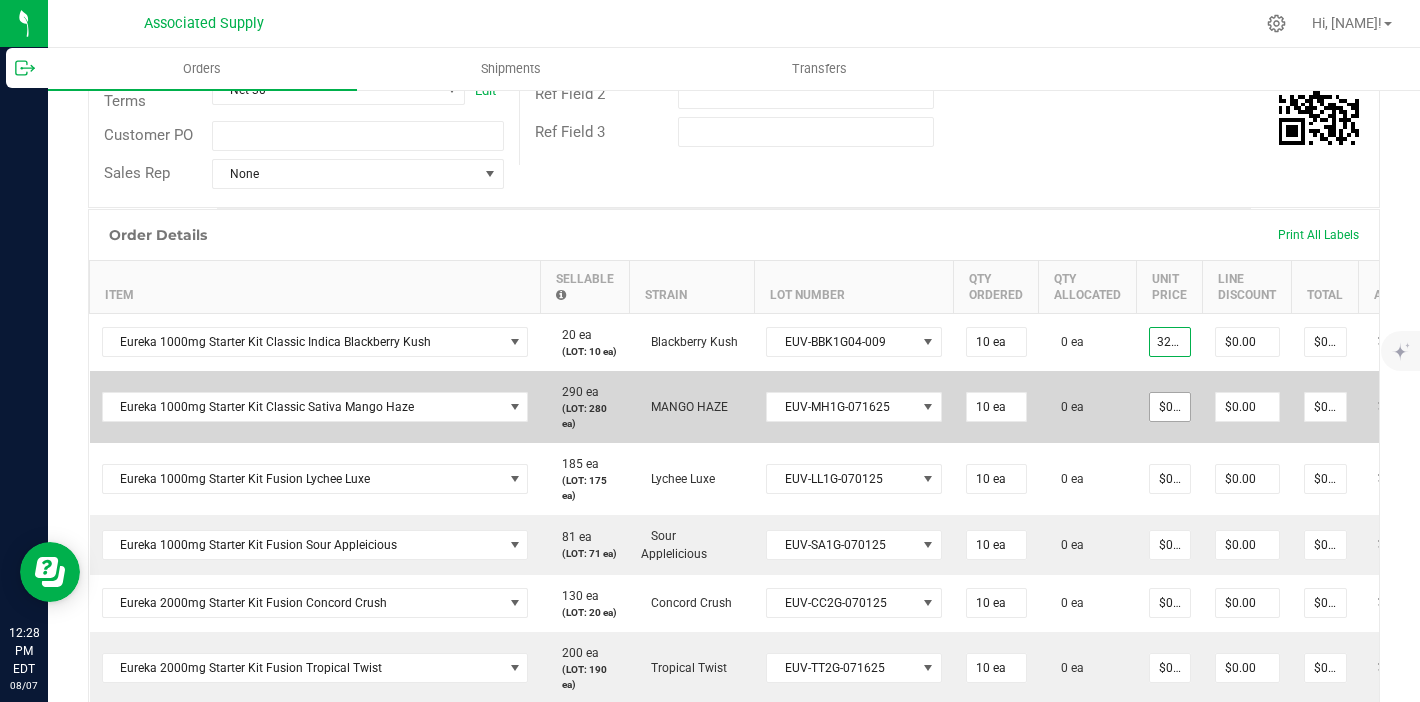 type on "$32.50000" 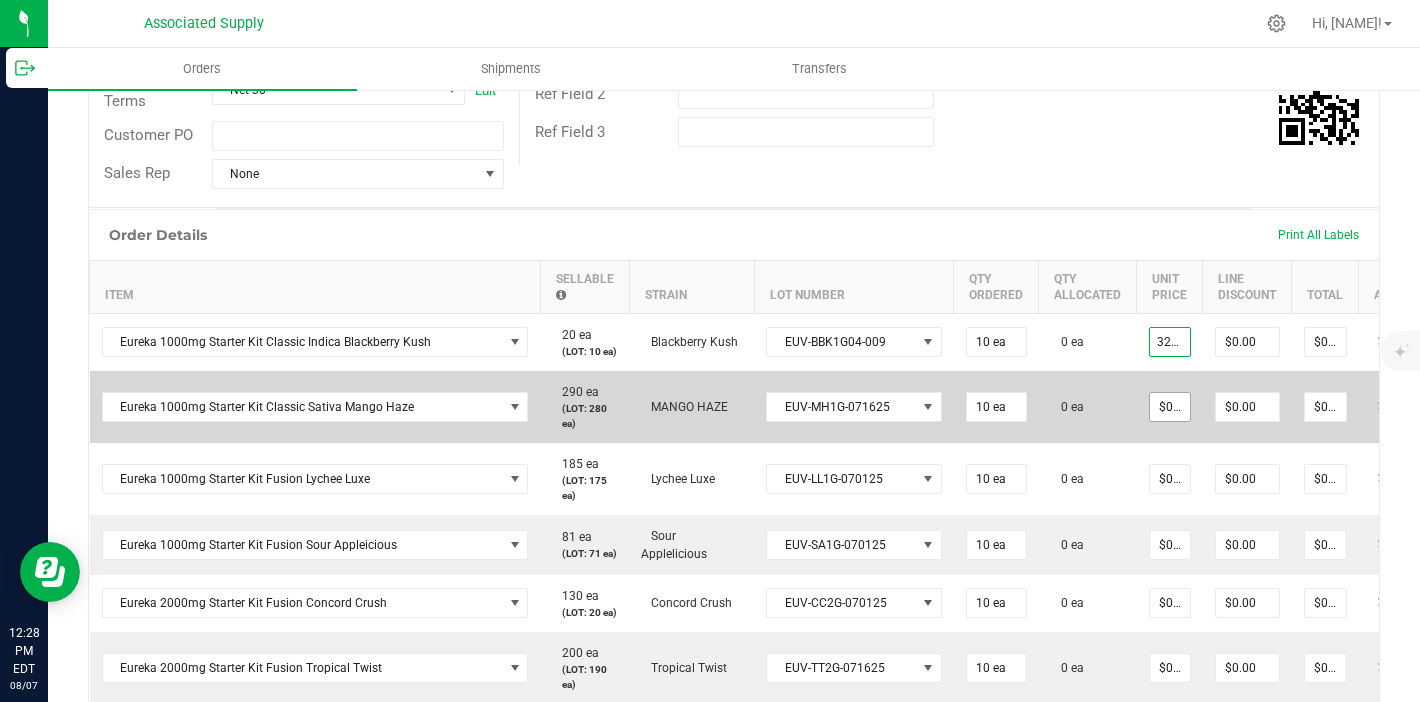 type on "$325.00" 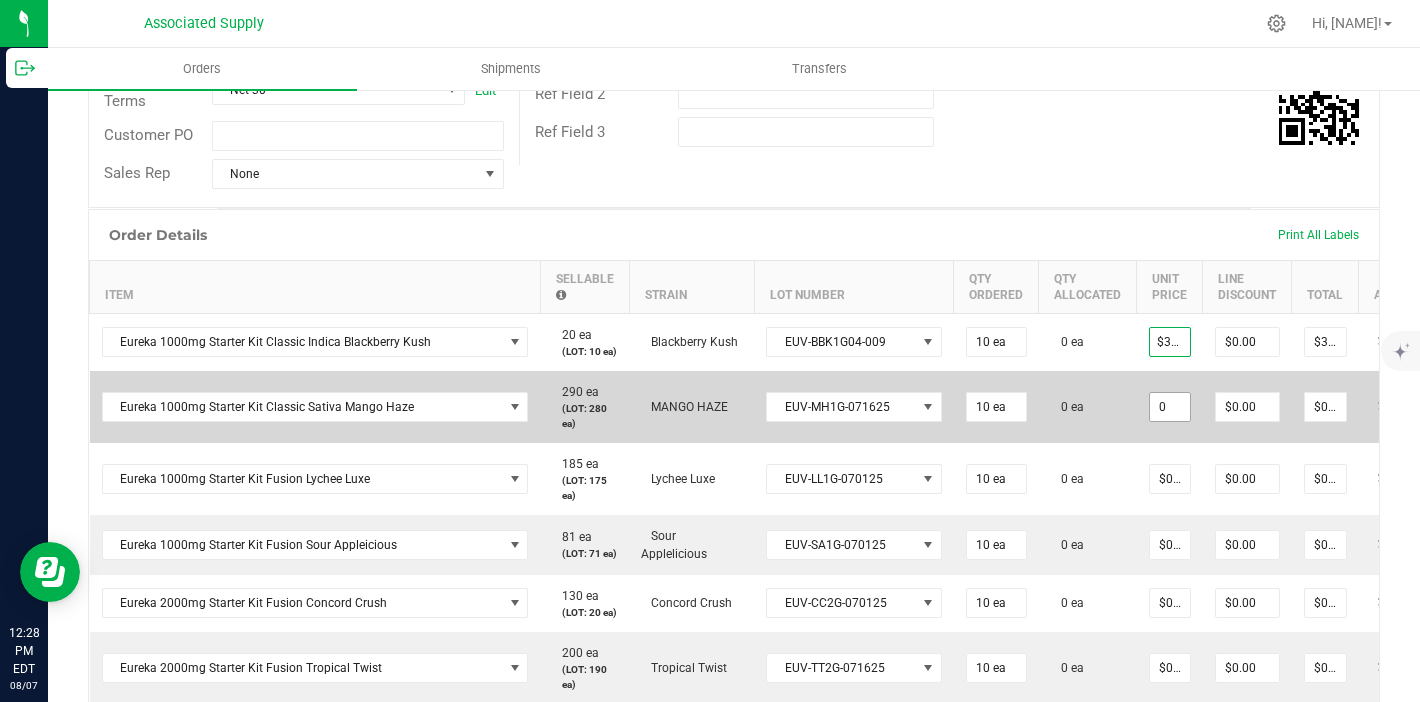 click on "0" at bounding box center (1170, 407) 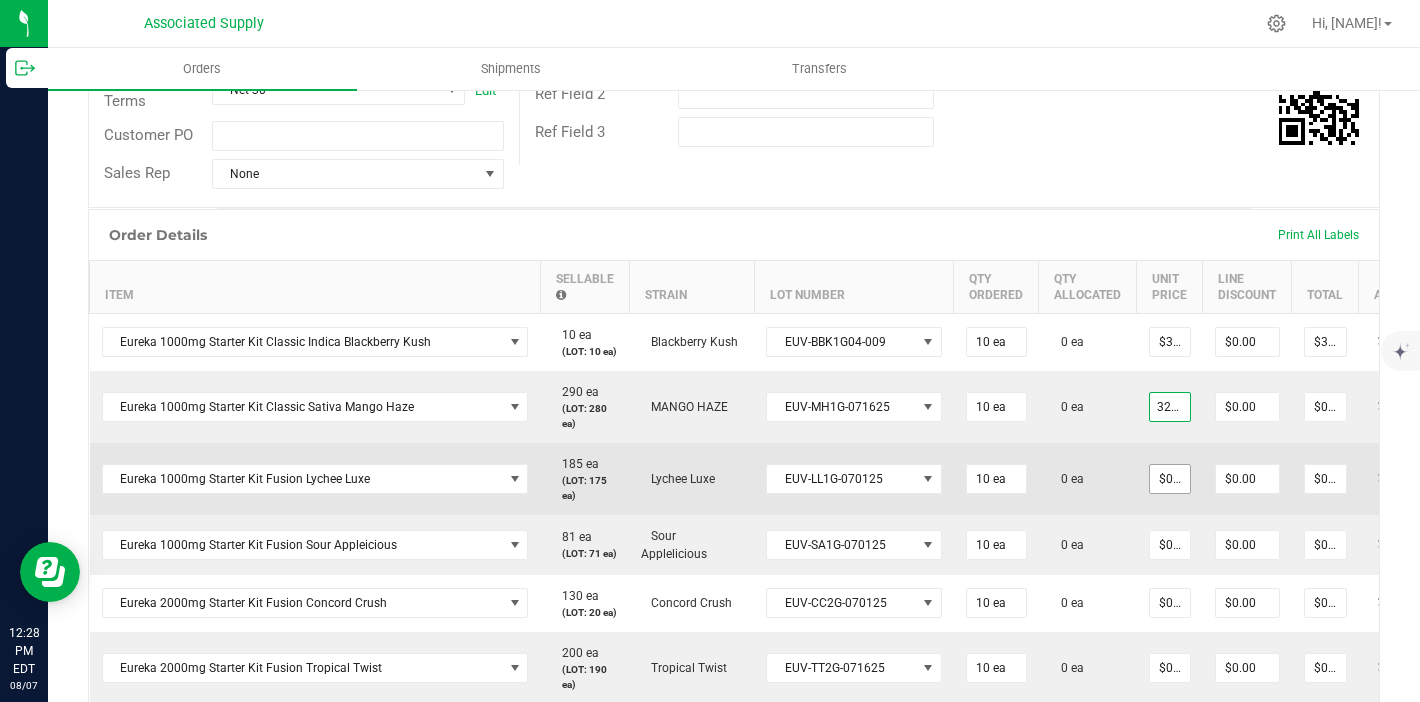 click on "$0.00000" at bounding box center [1170, 479] 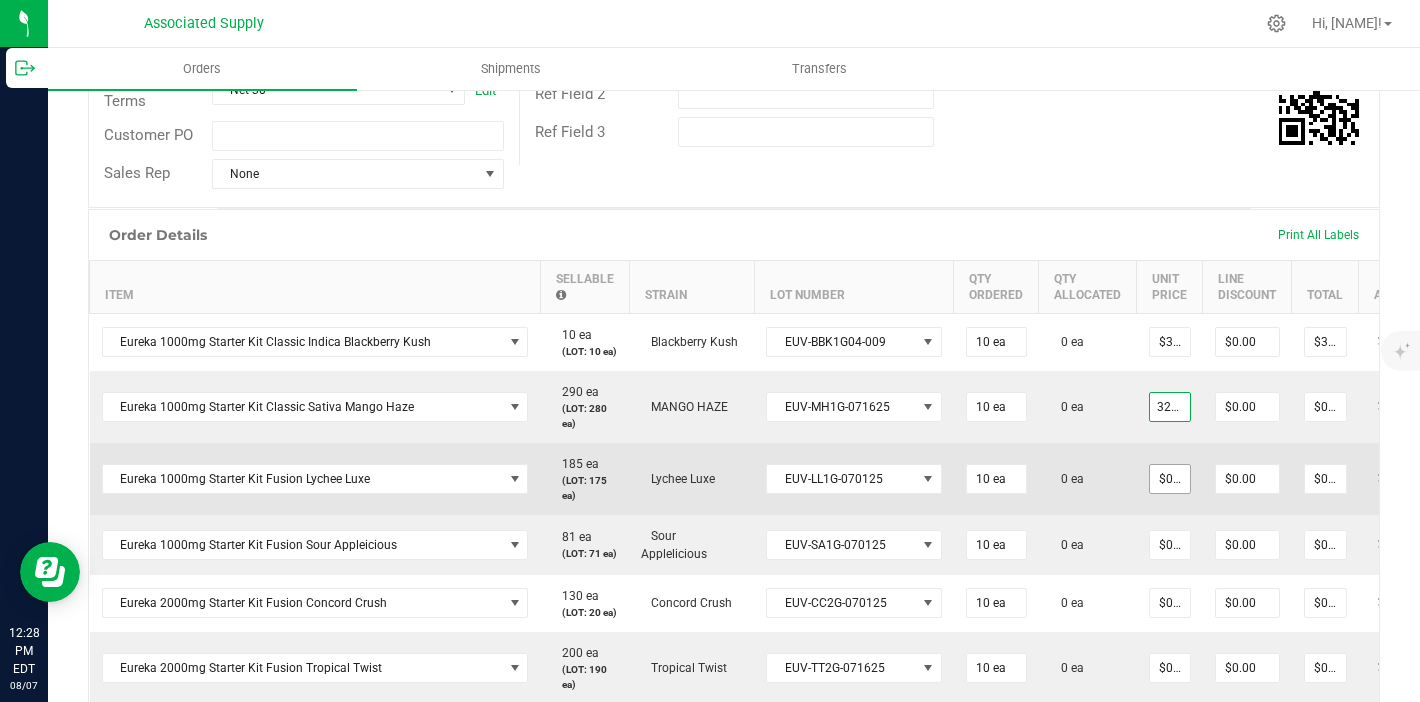 type on "$32.50000" 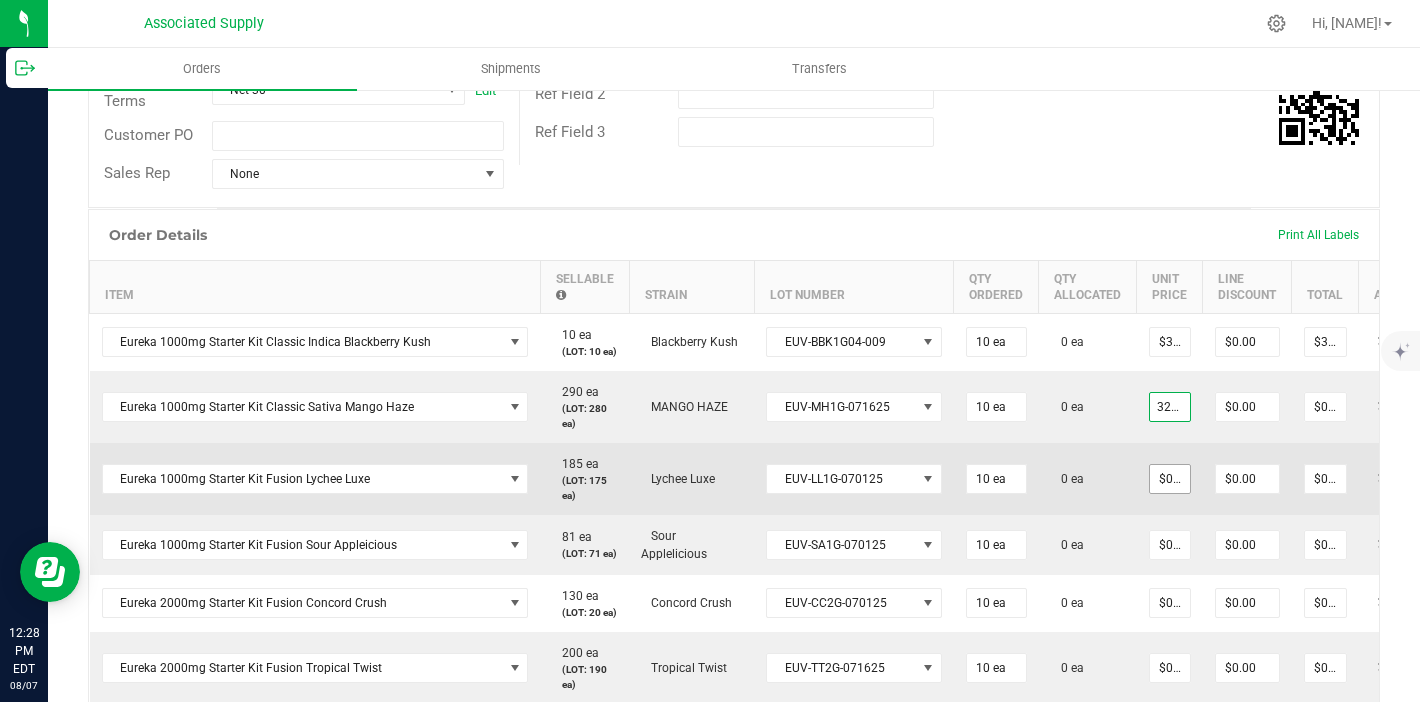 type on "$325.00" 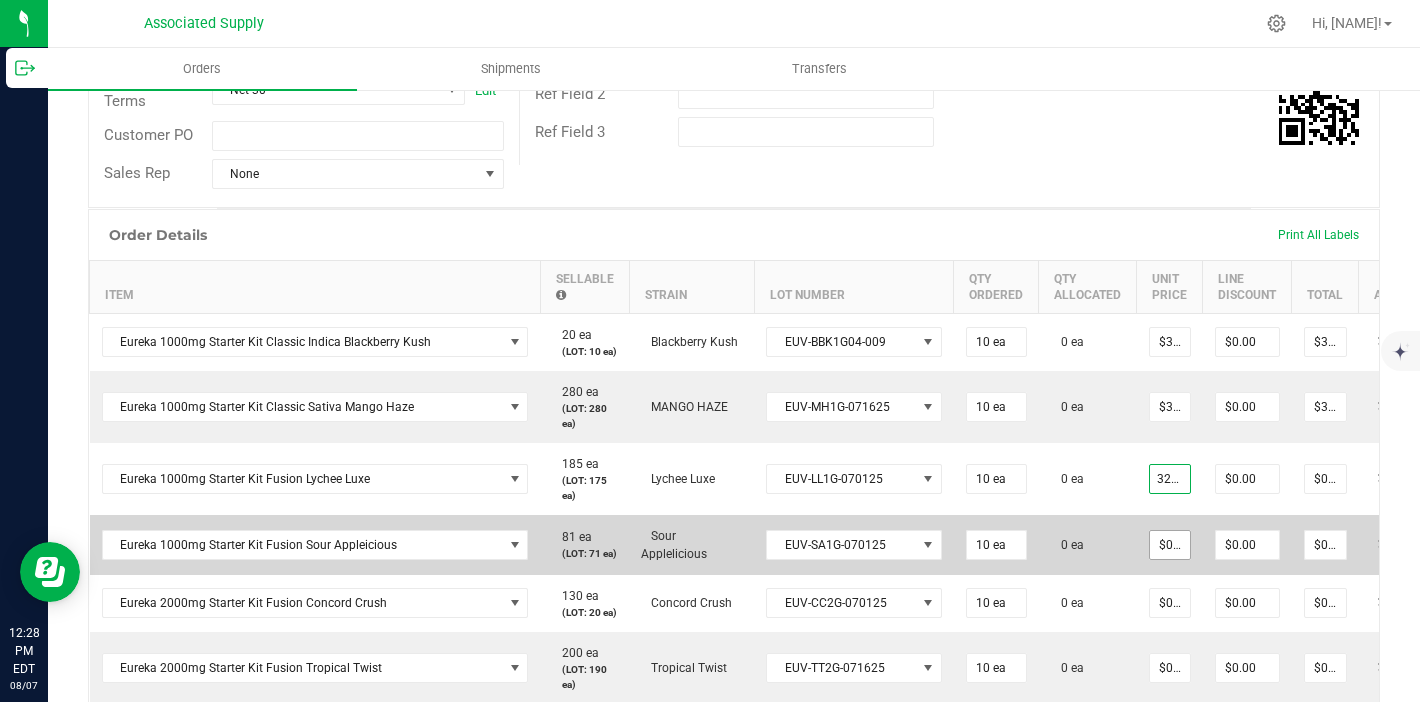 type on "$32.50000" 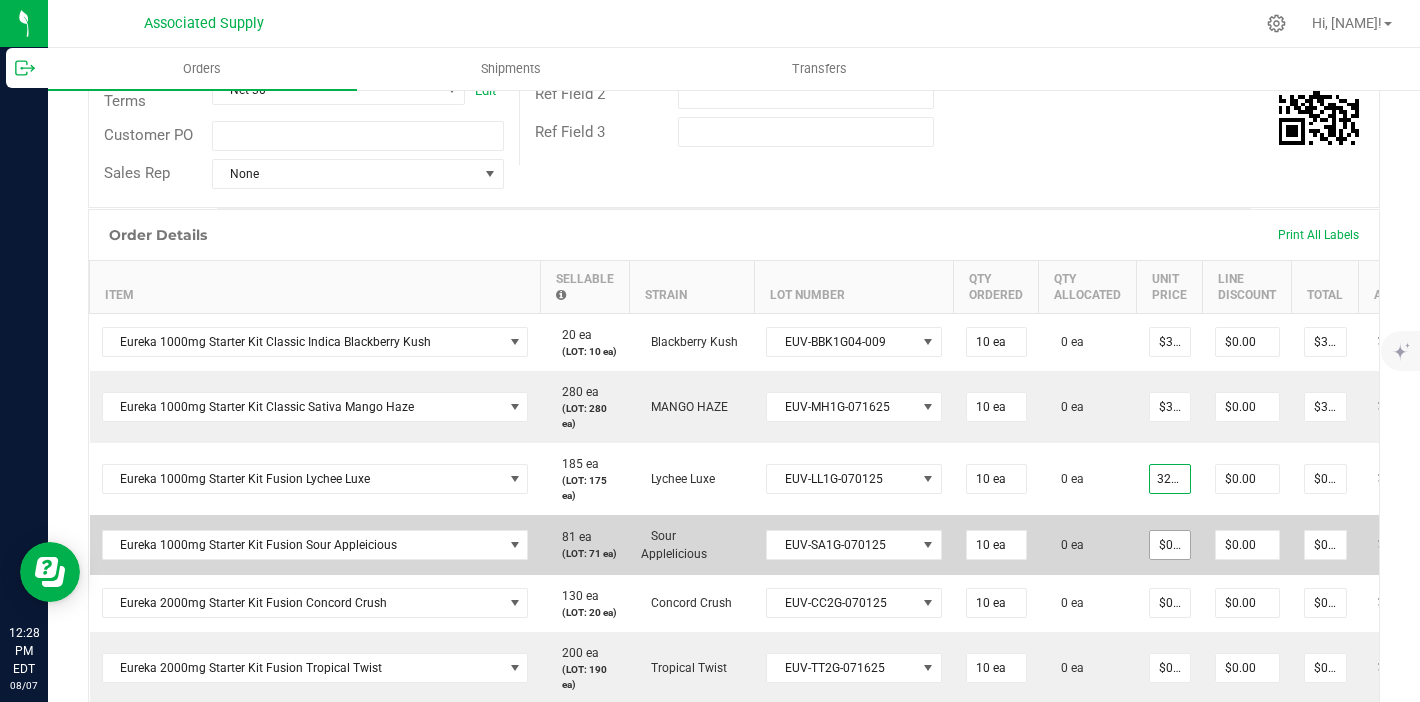 type on "$325.00" 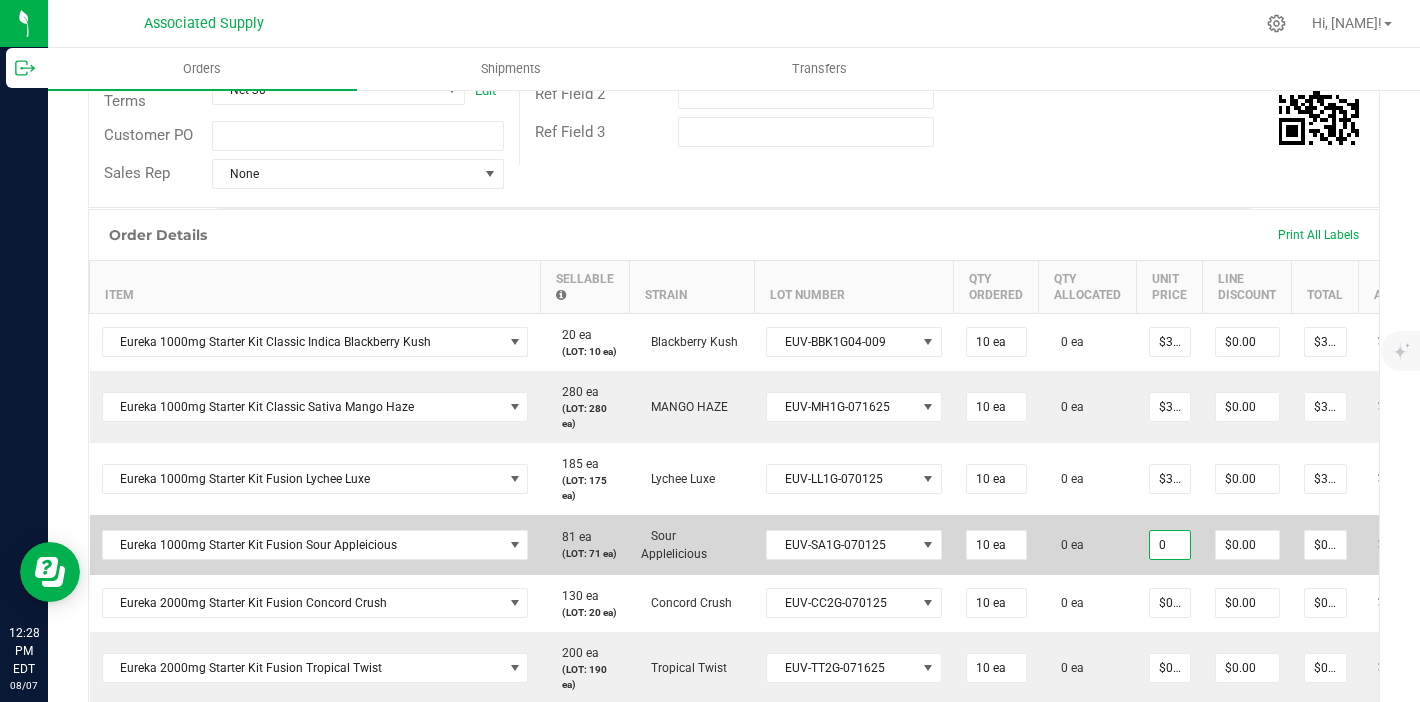 click on "0" at bounding box center (1170, 545) 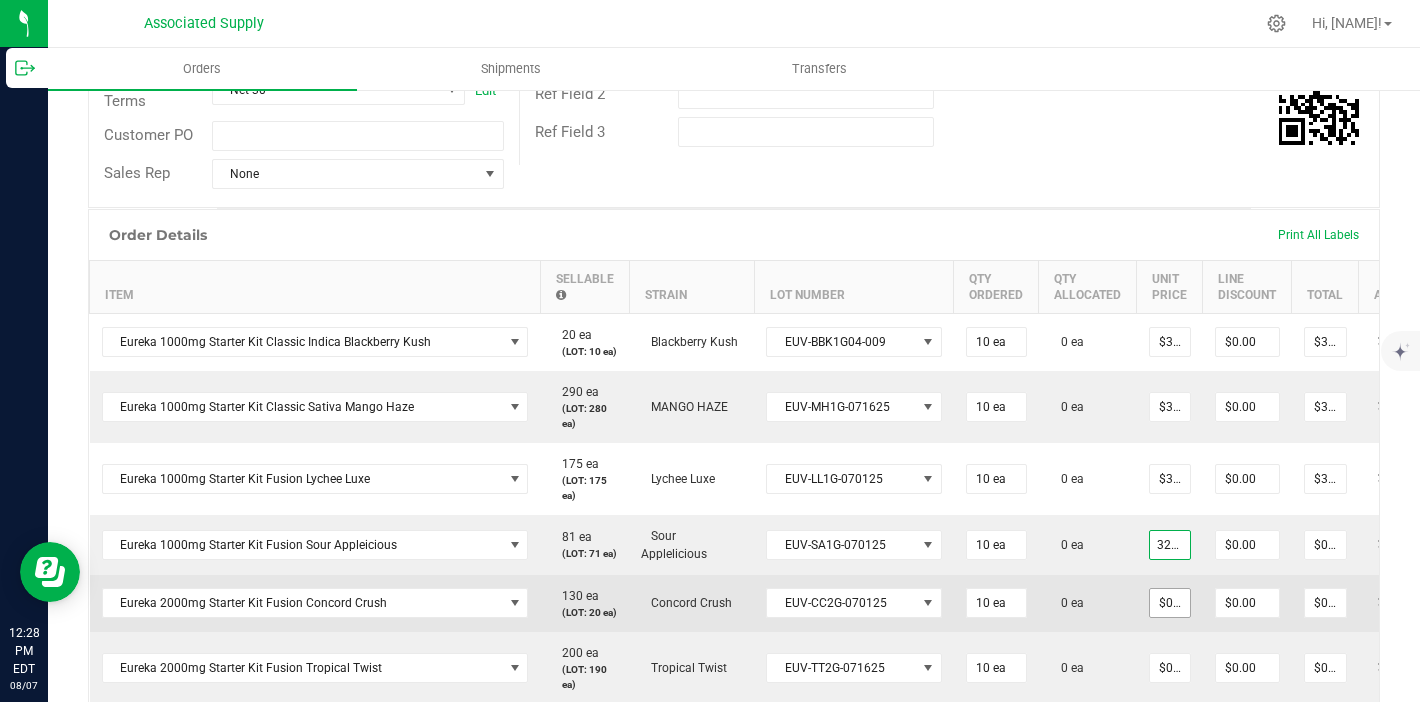 type on "$32.50000" 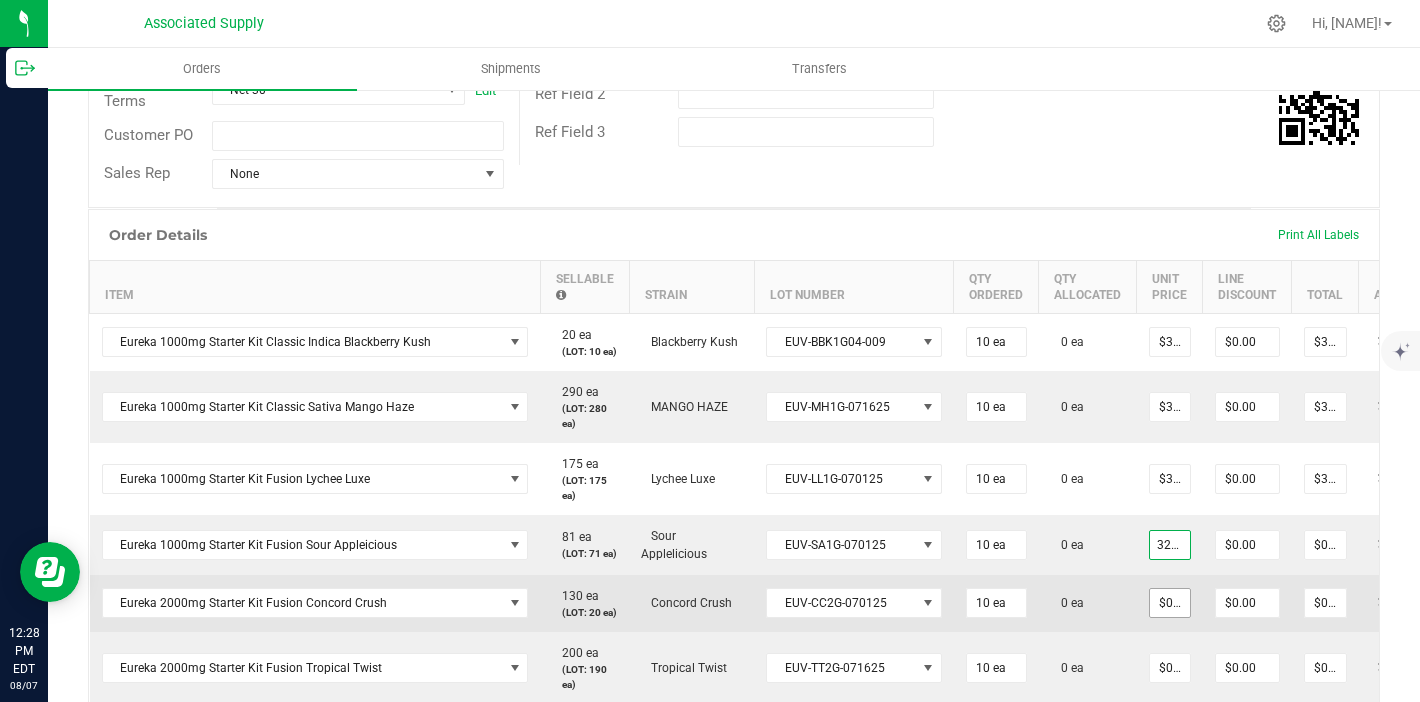 type on "$325.00" 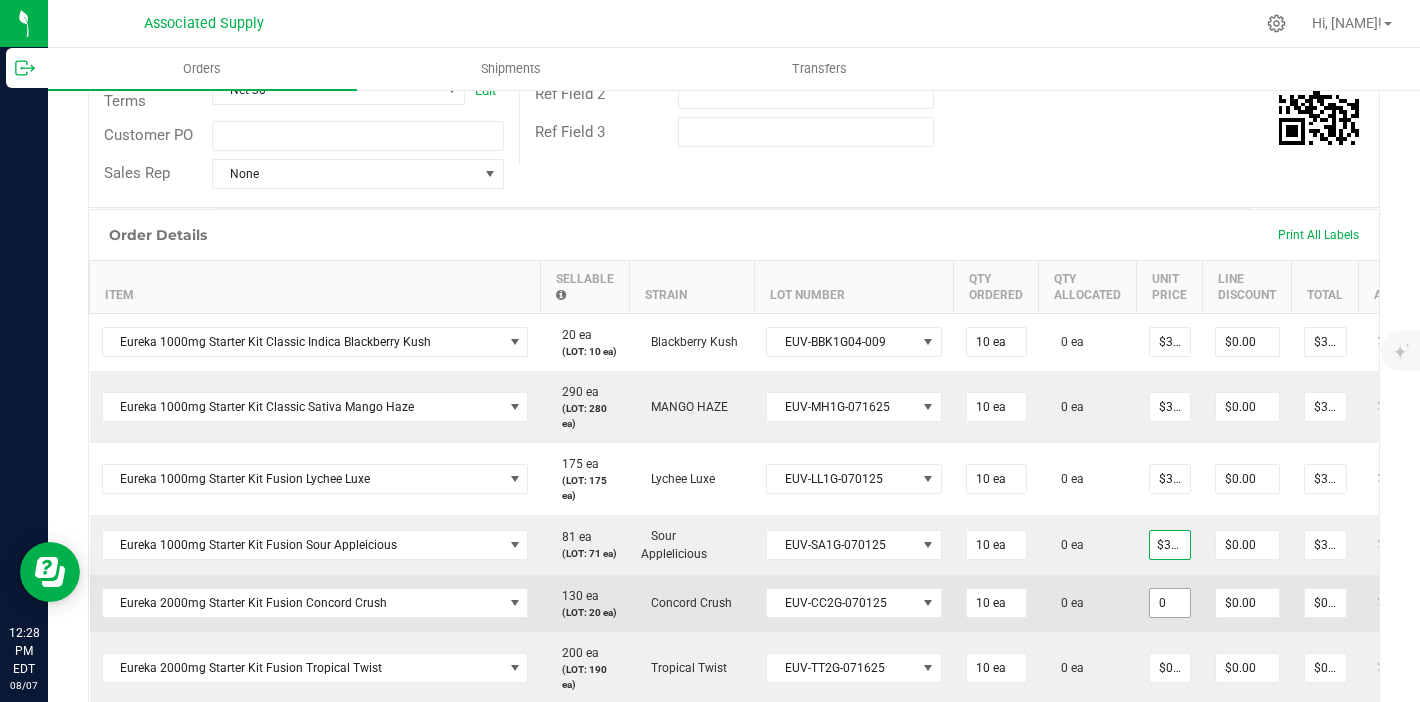 click on "0" at bounding box center (1170, 603) 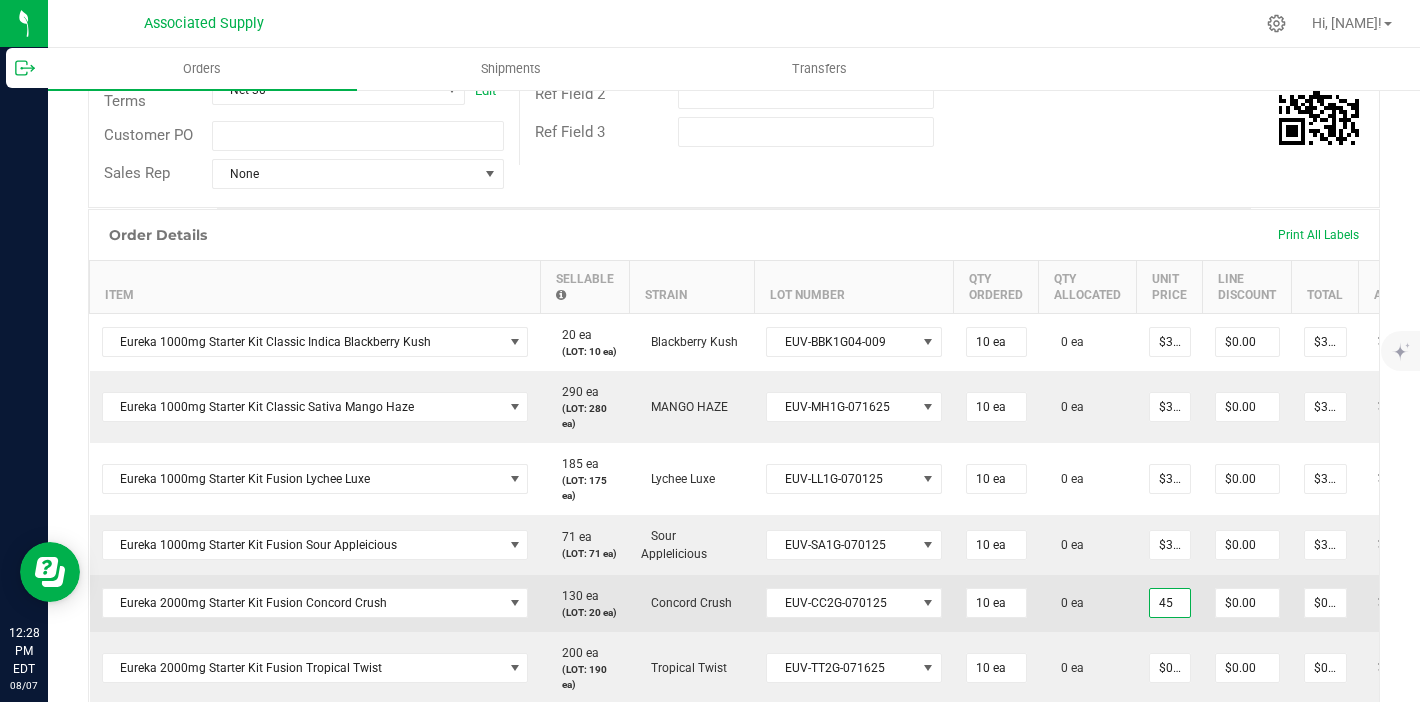 type on "$45.00000" 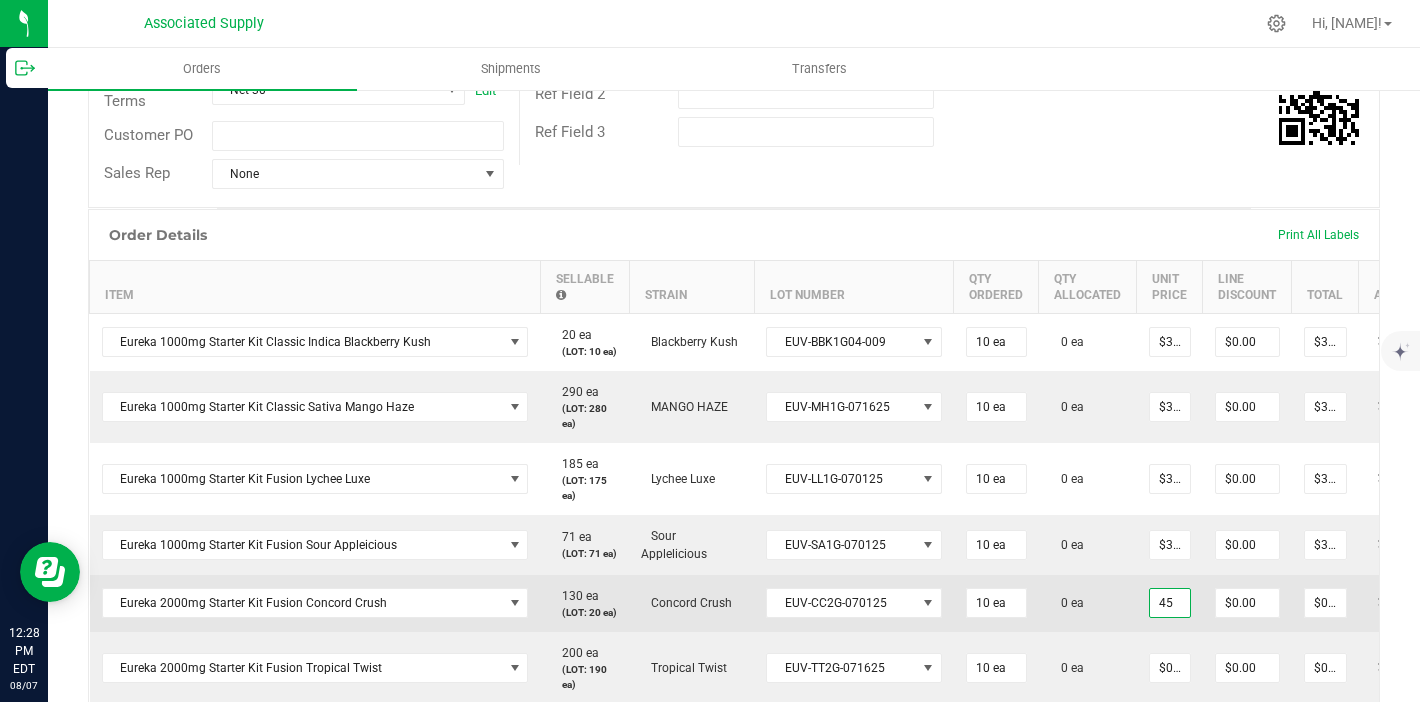 type on "$450.00" 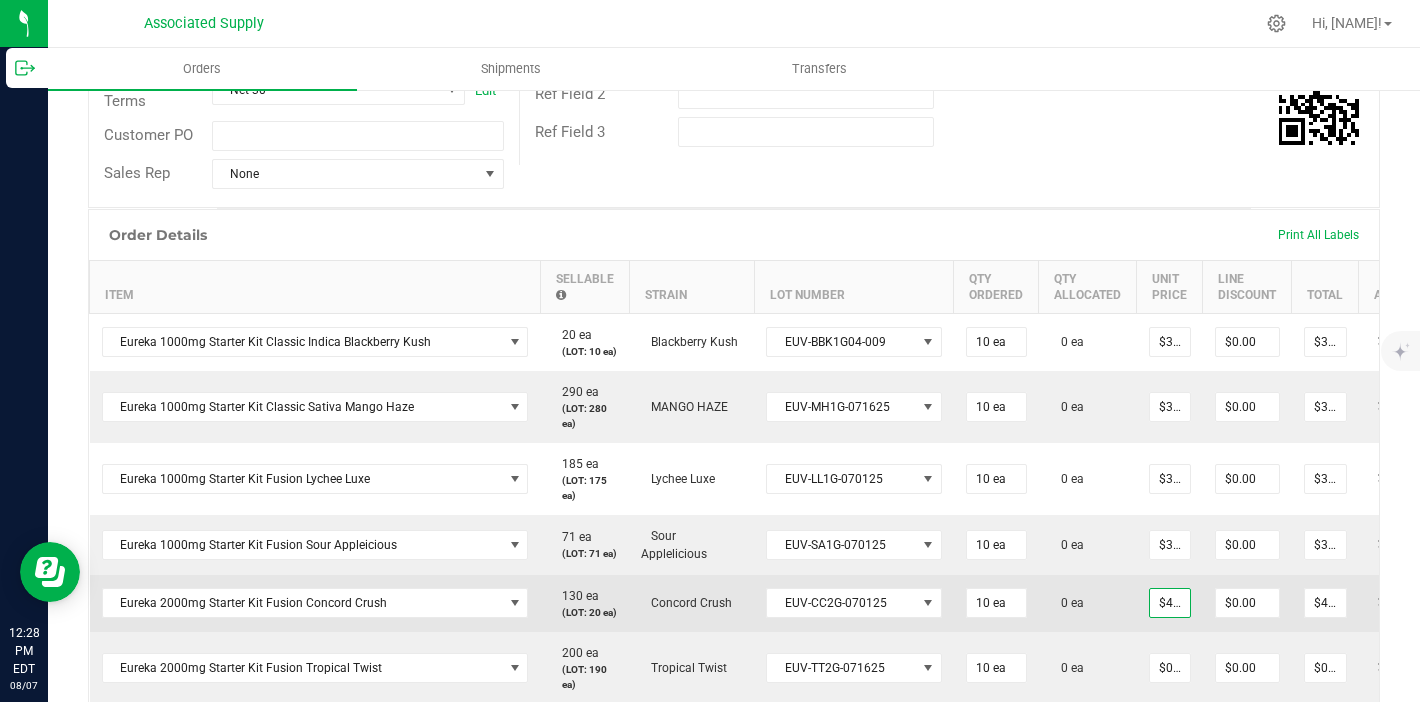 click on "0 ea" at bounding box center [1088, 603] 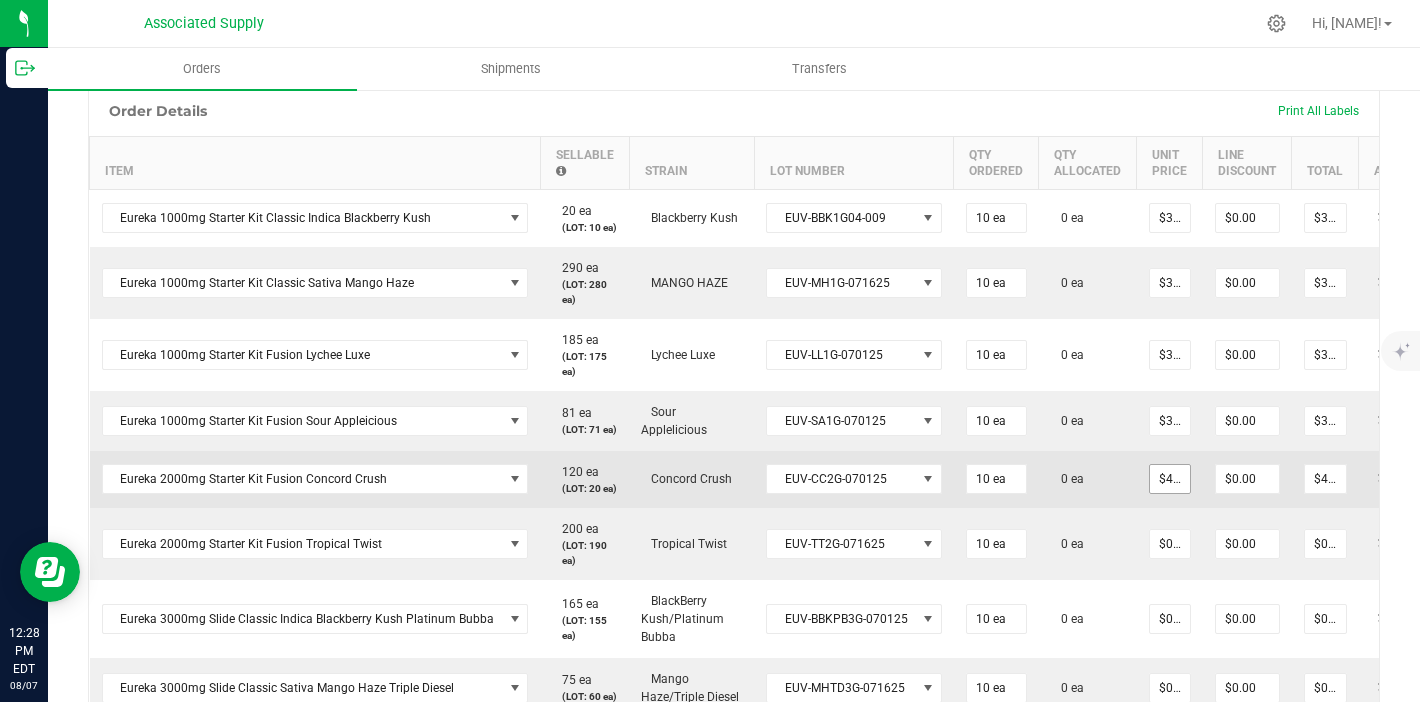 type on "45" 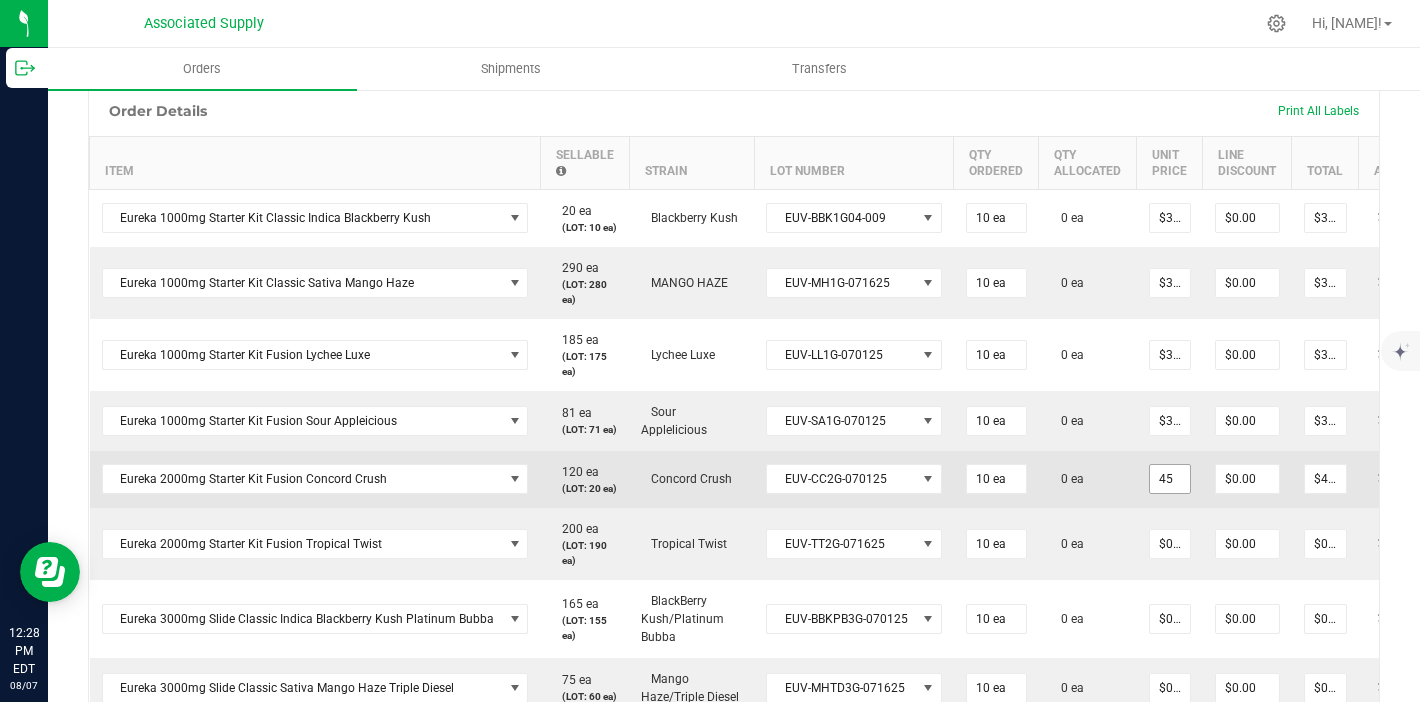 click on "45" at bounding box center (1170, 479) 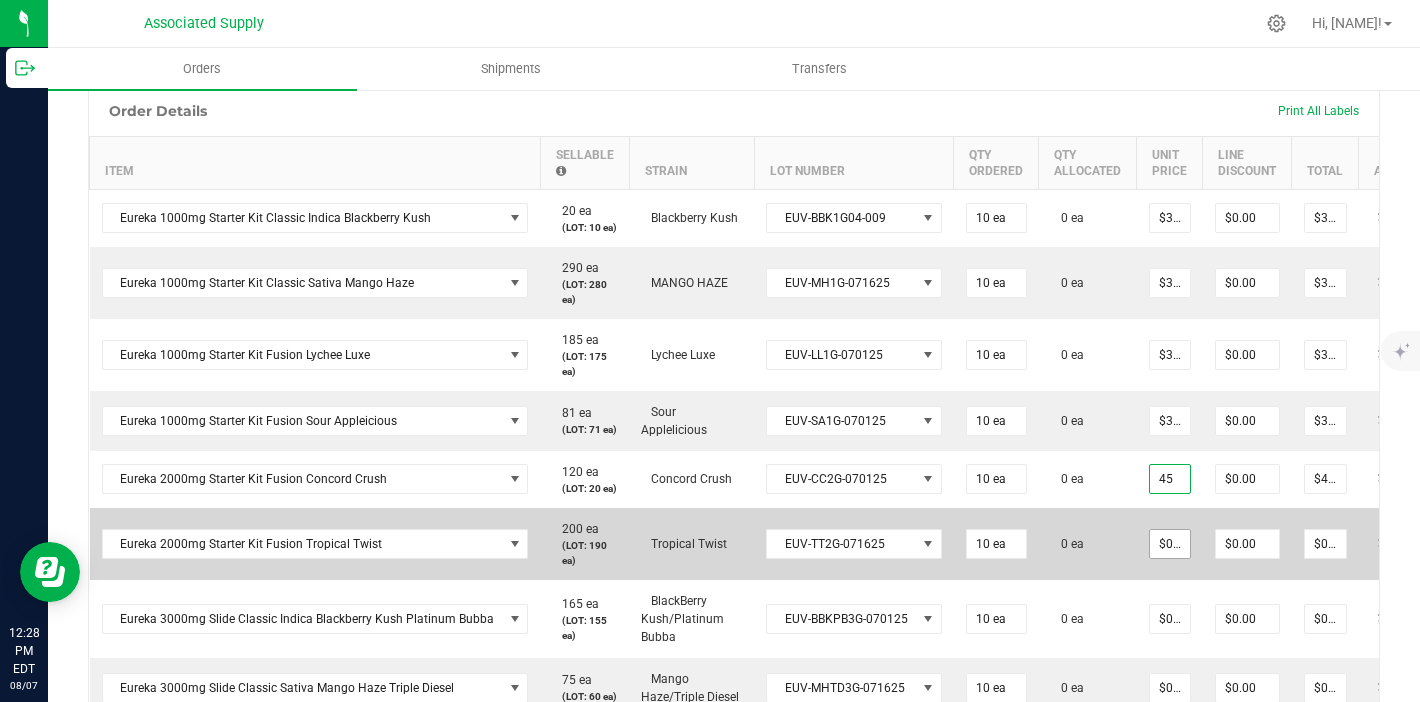 type on "0" 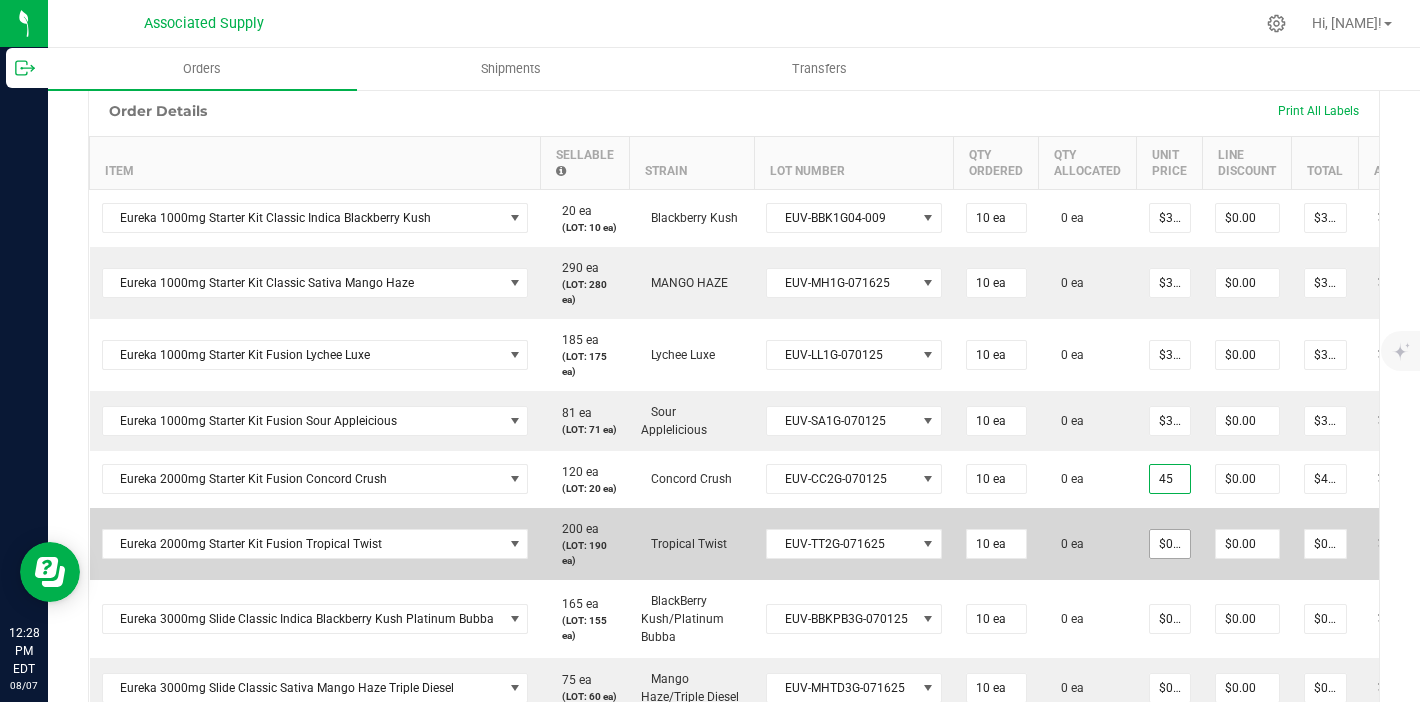 type on "$45.00000" 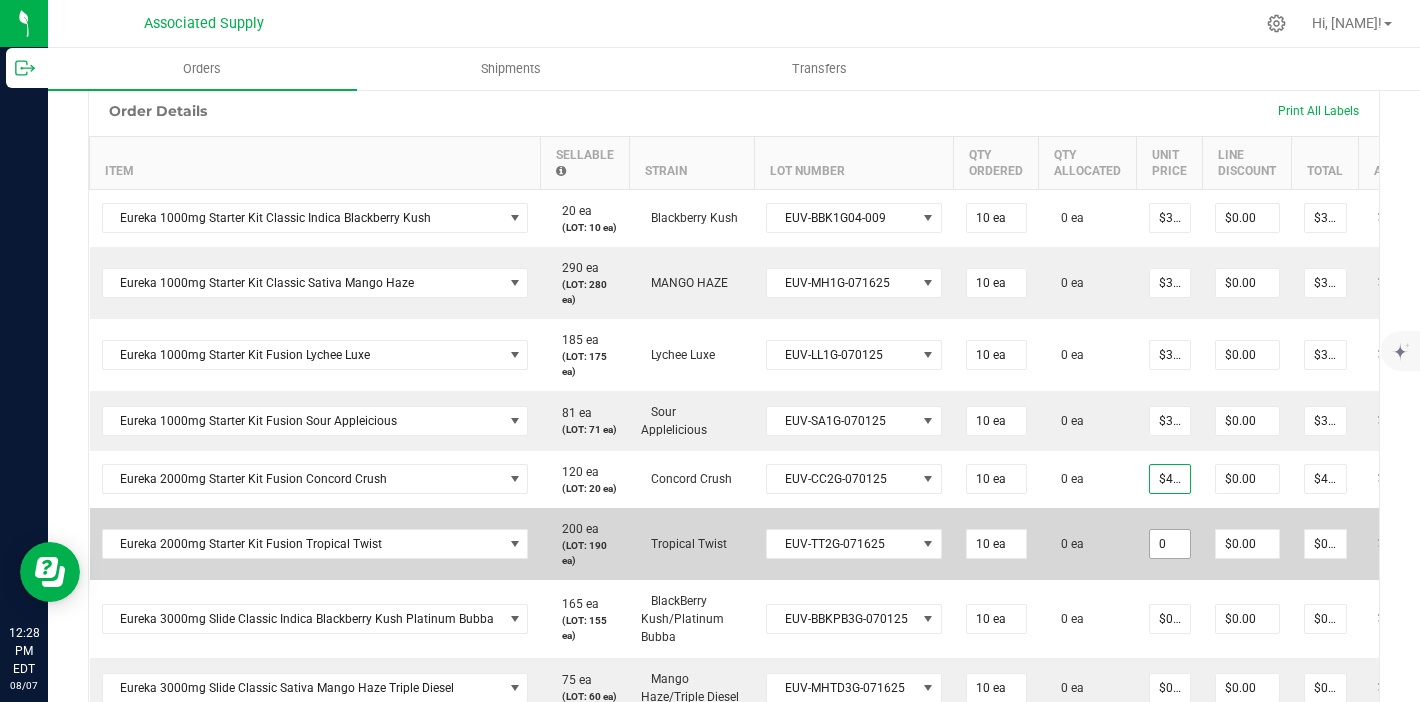 click on "0" at bounding box center [1170, 544] 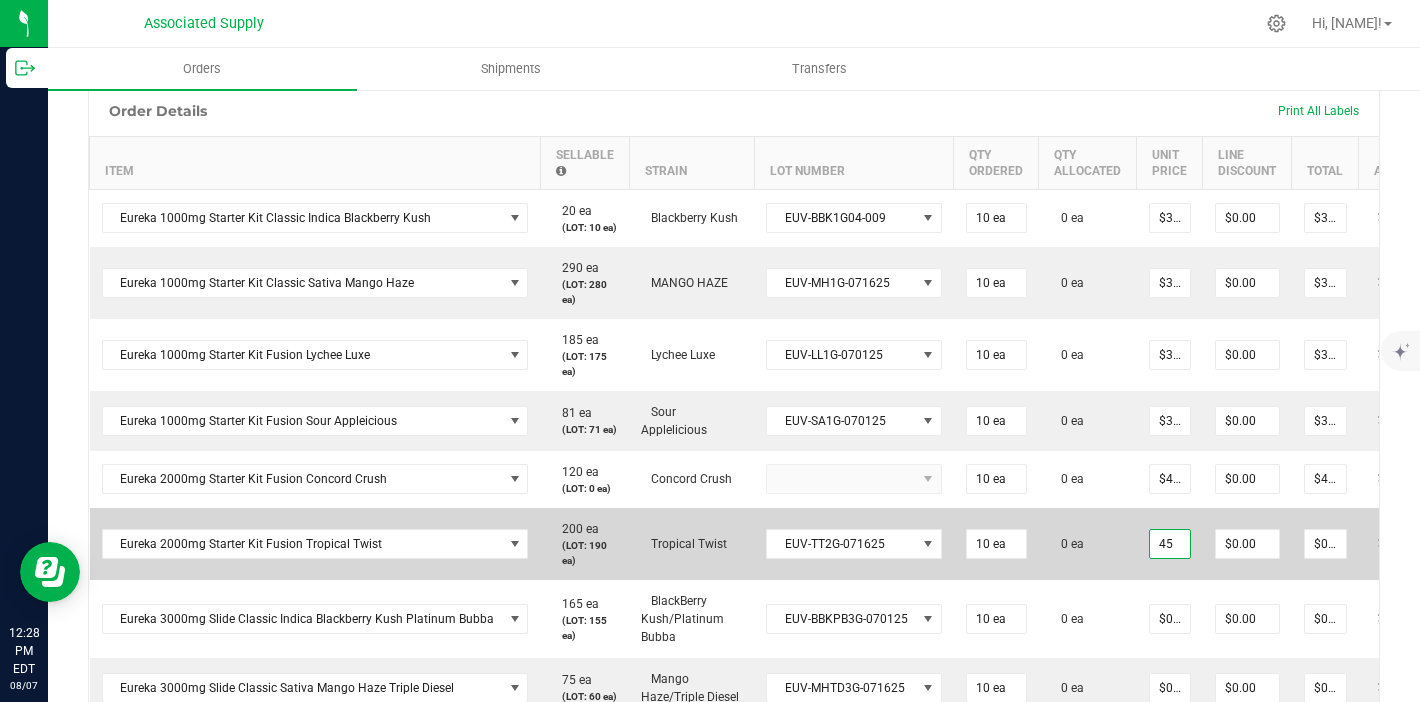 click on "0 ea" at bounding box center (1088, 544) 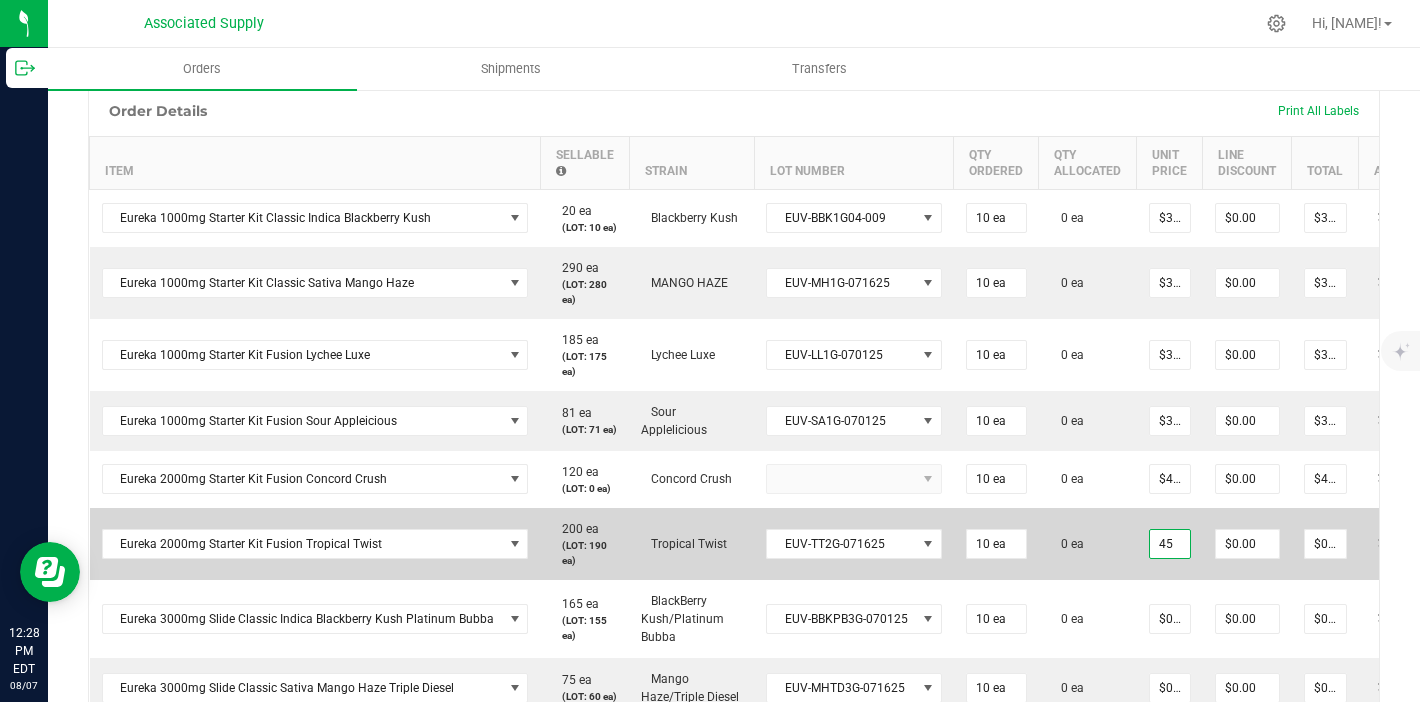 type on "$45.00000" 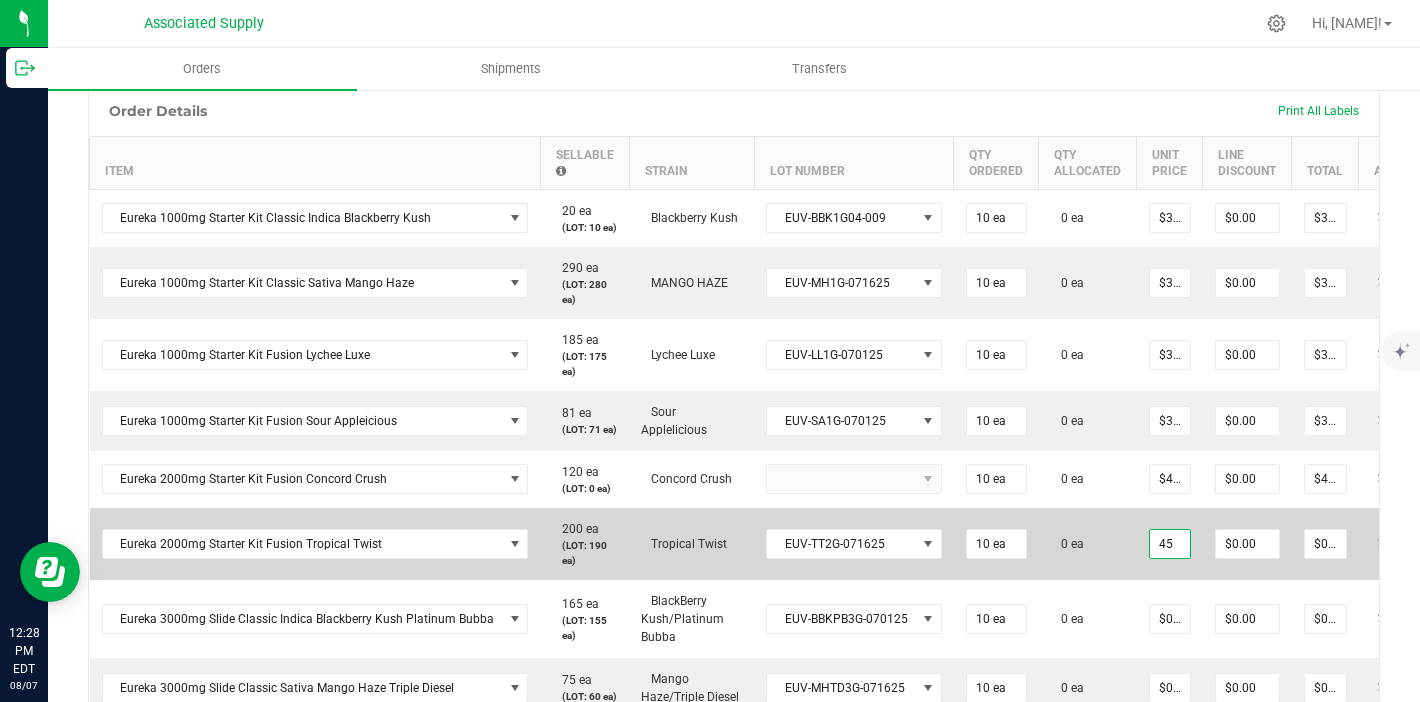 type on "$450.00" 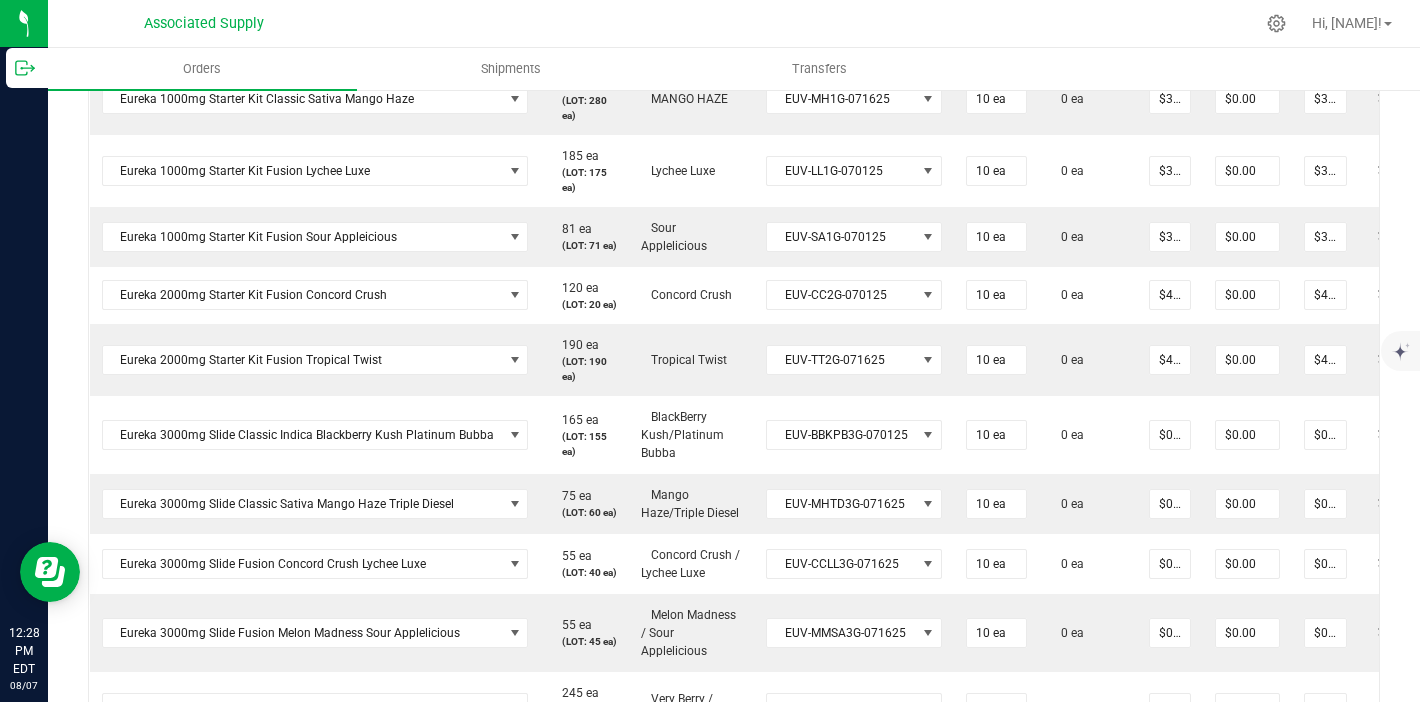 scroll, scrollTop: 728, scrollLeft: 0, axis: vertical 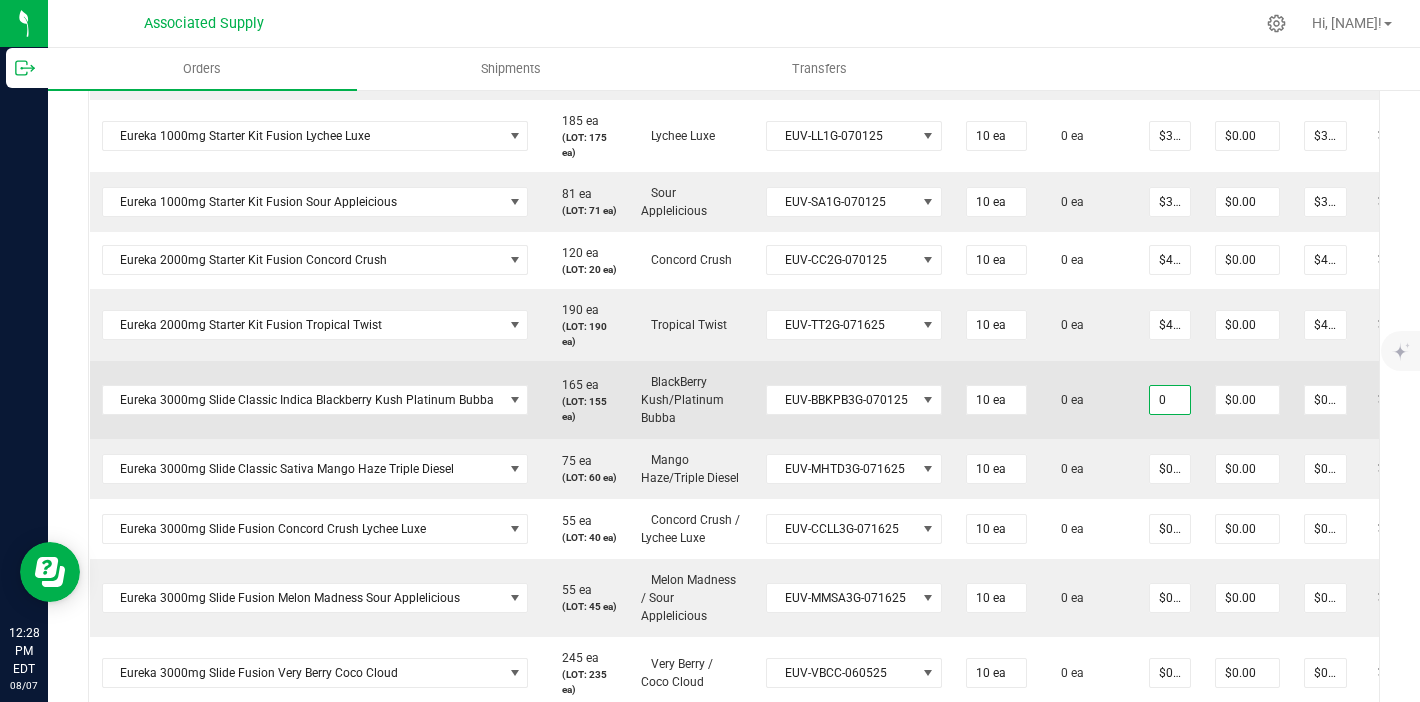 click on "0" at bounding box center (1170, 400) 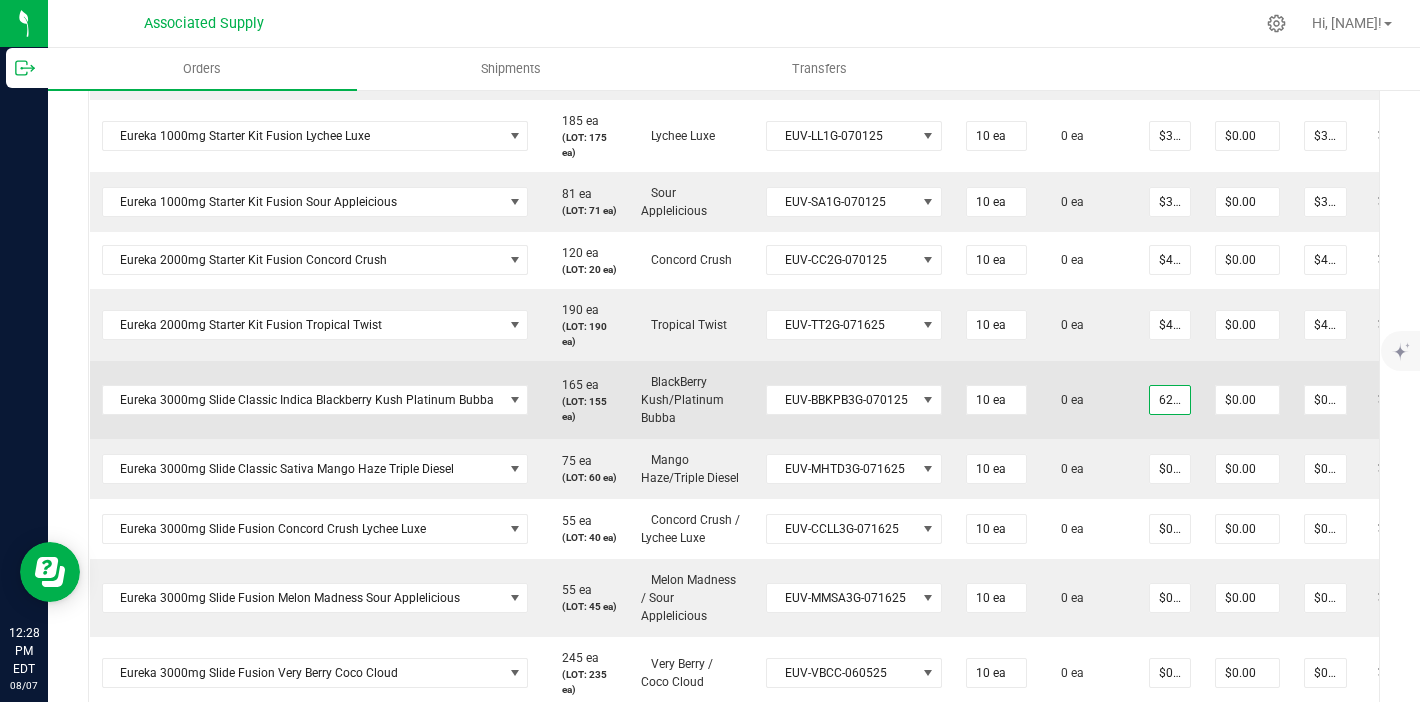 scroll, scrollTop: 0, scrollLeft: 2, axis: horizontal 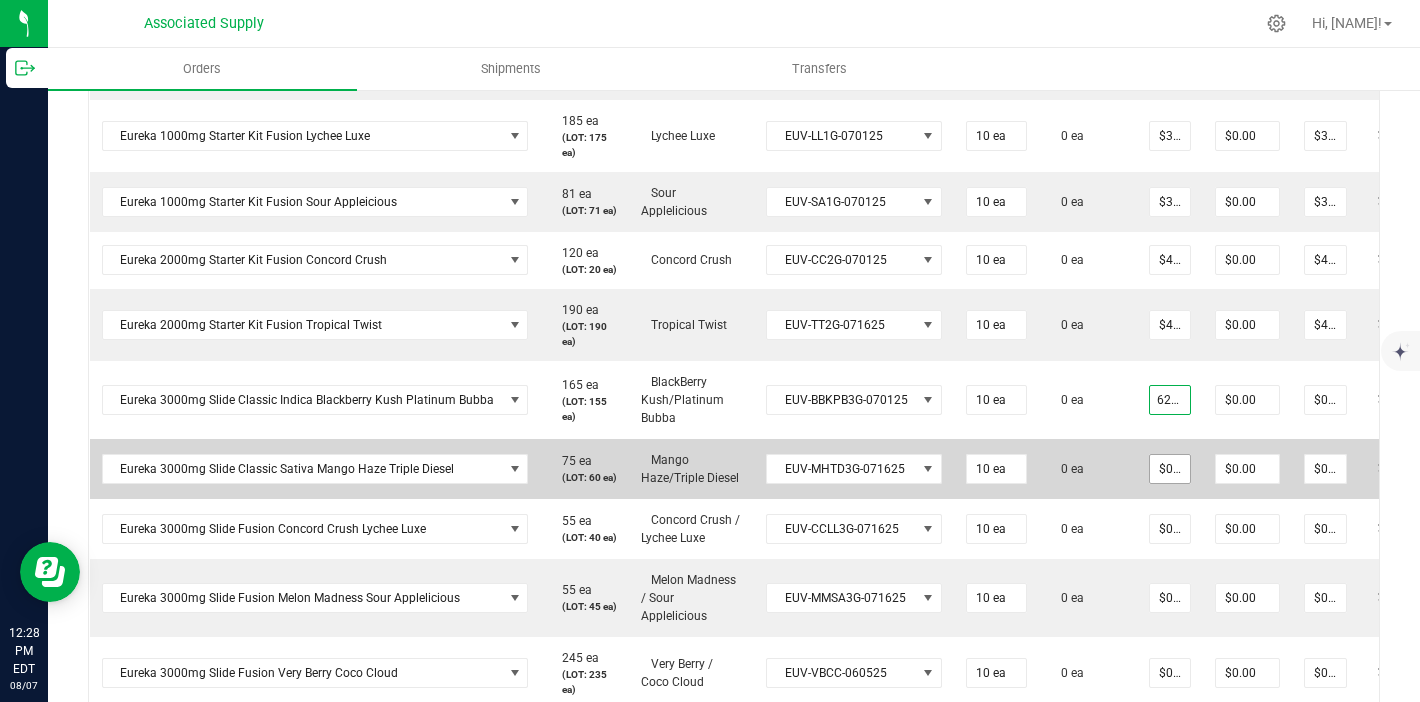 click on "$0.00000" at bounding box center (1170, 469) 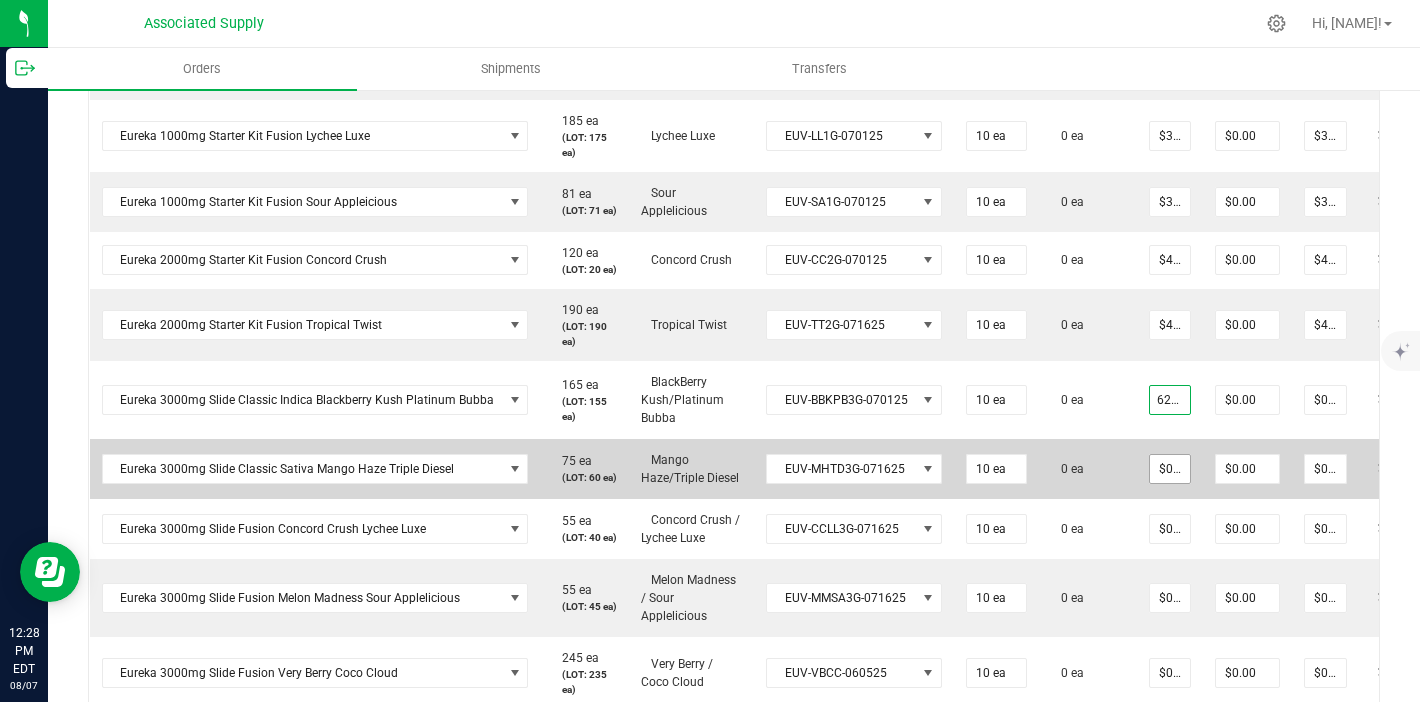 type on "$62.50000" 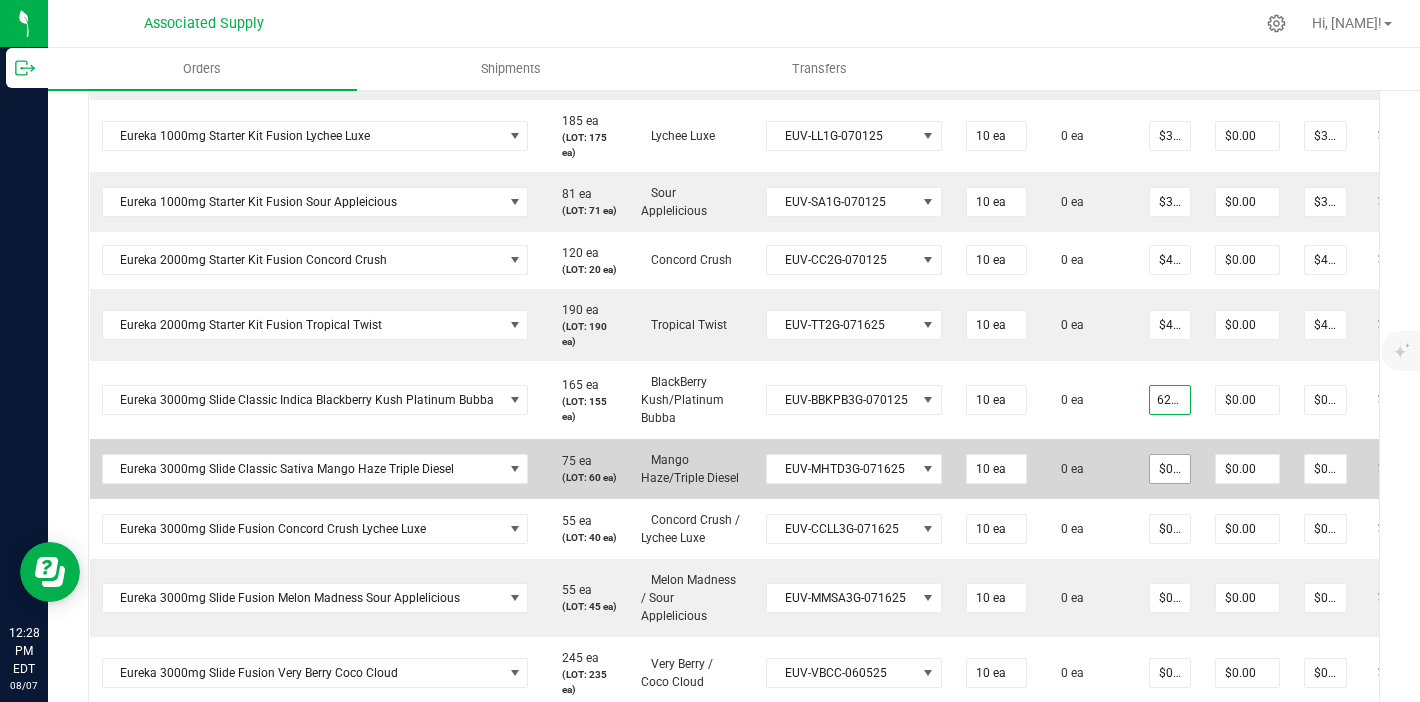 type on "$625.00" 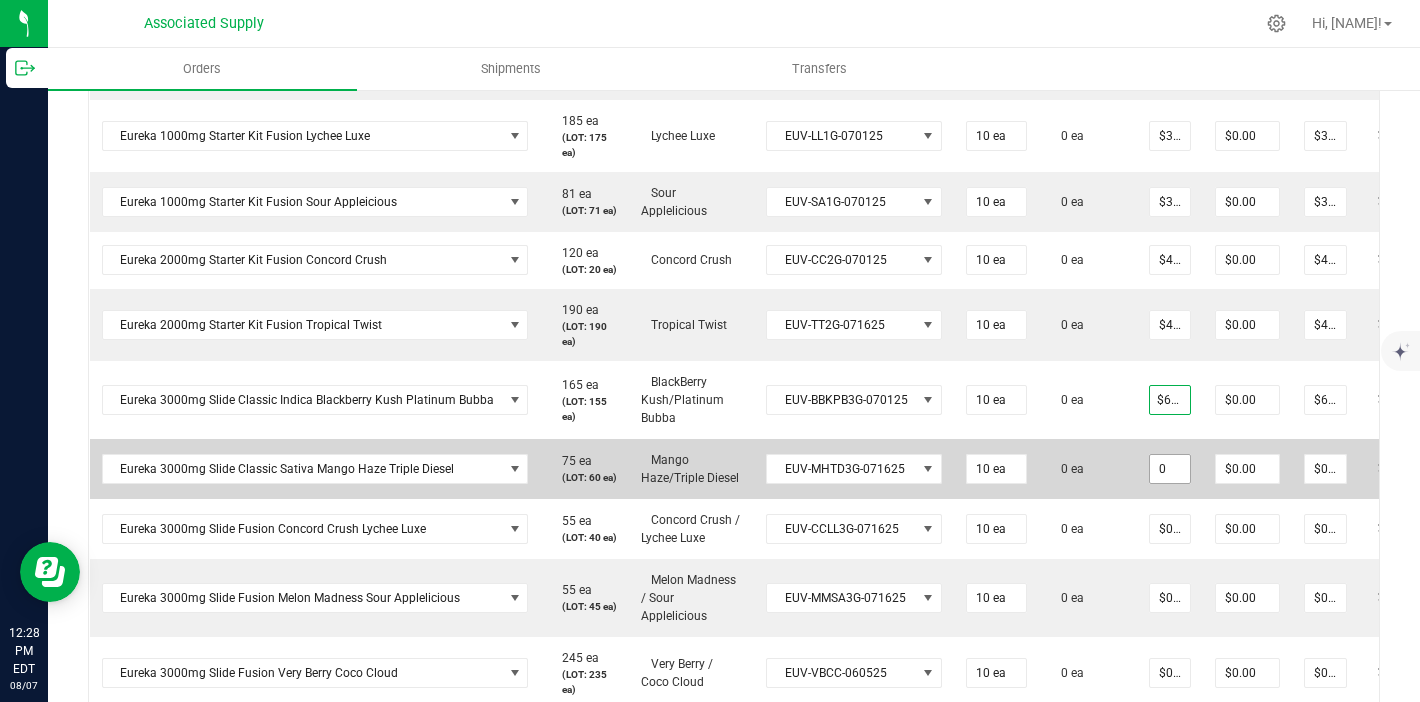 scroll, scrollTop: 0, scrollLeft: 0, axis: both 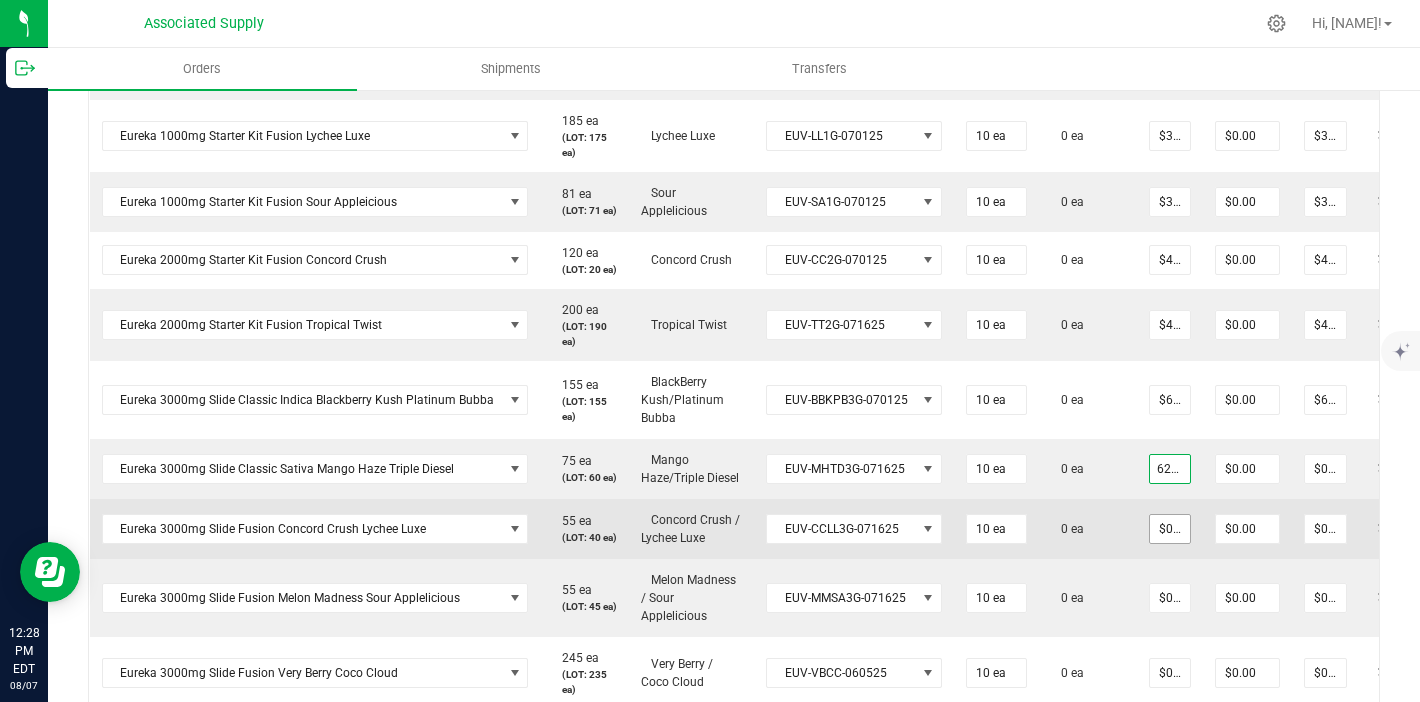 click on "$0.00000" at bounding box center [1170, 529] 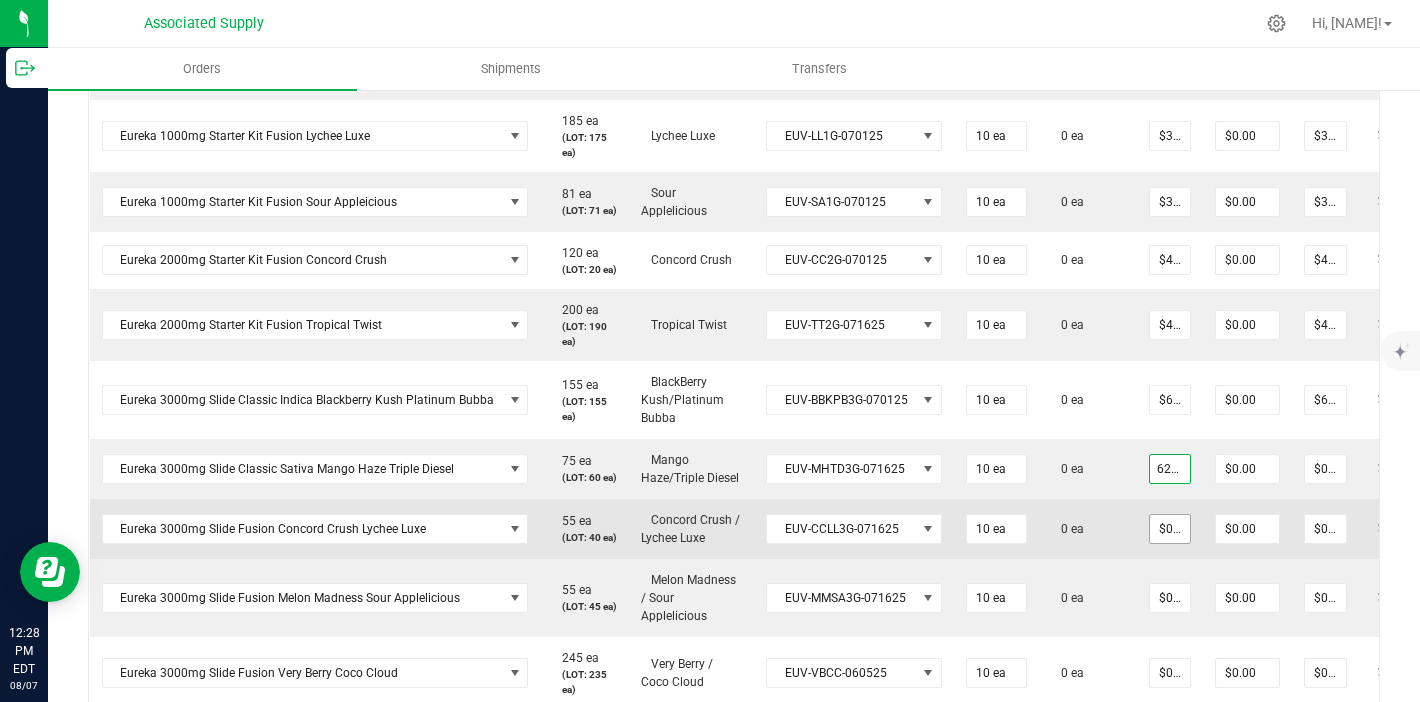 type on "$62.50000" 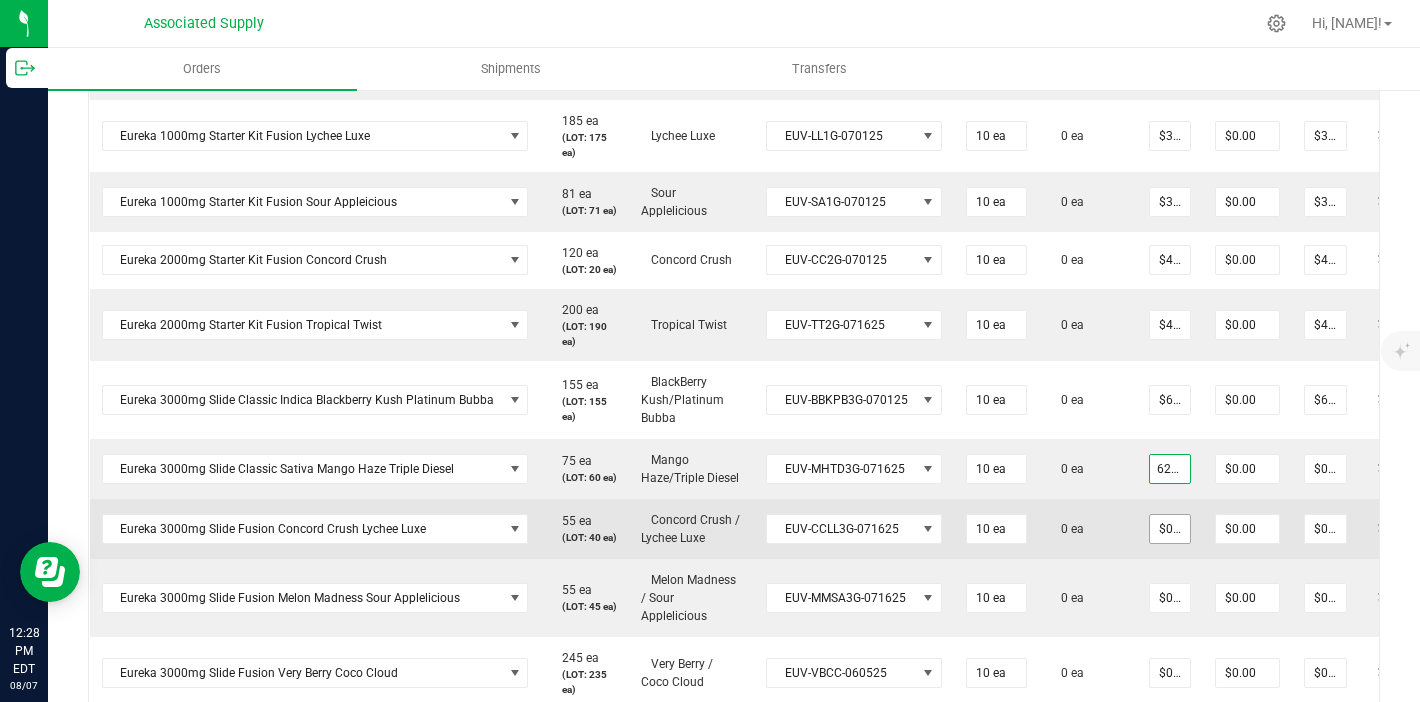 type on "$625.00" 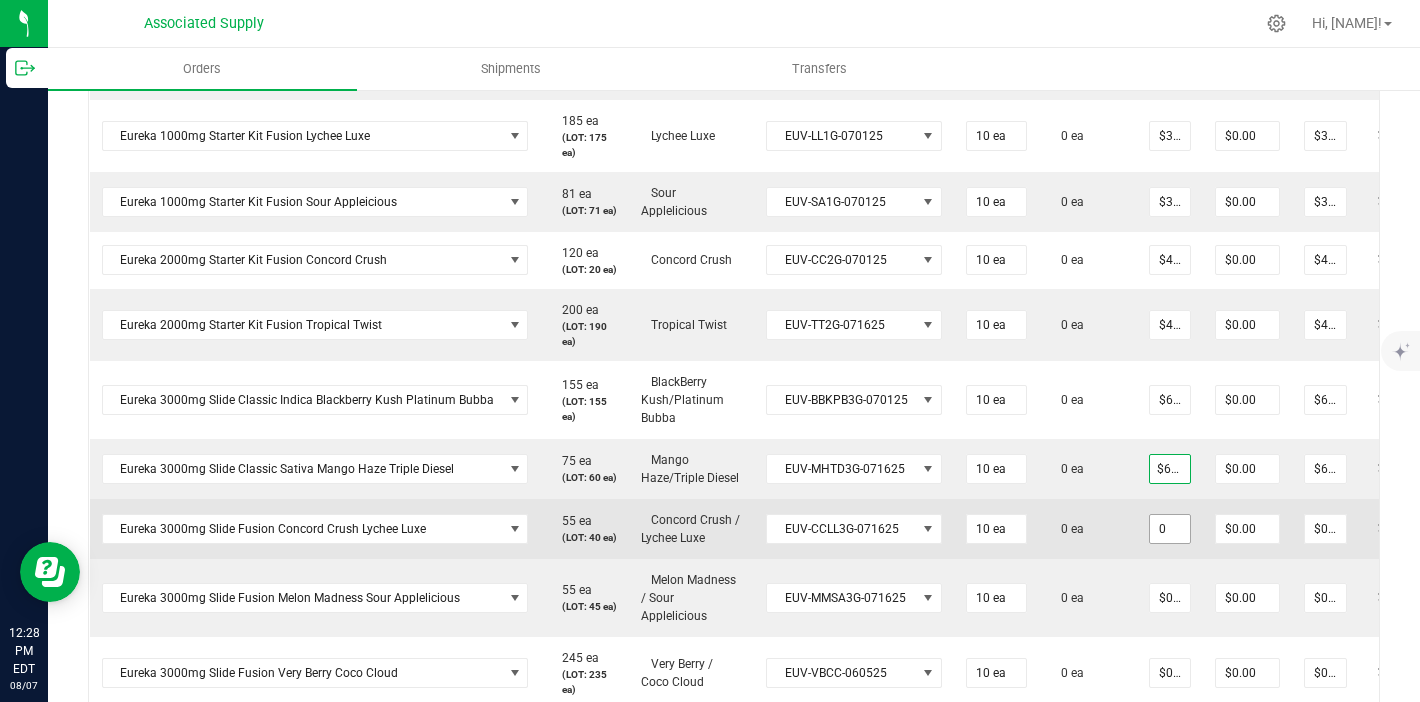 scroll, scrollTop: 0, scrollLeft: 0, axis: both 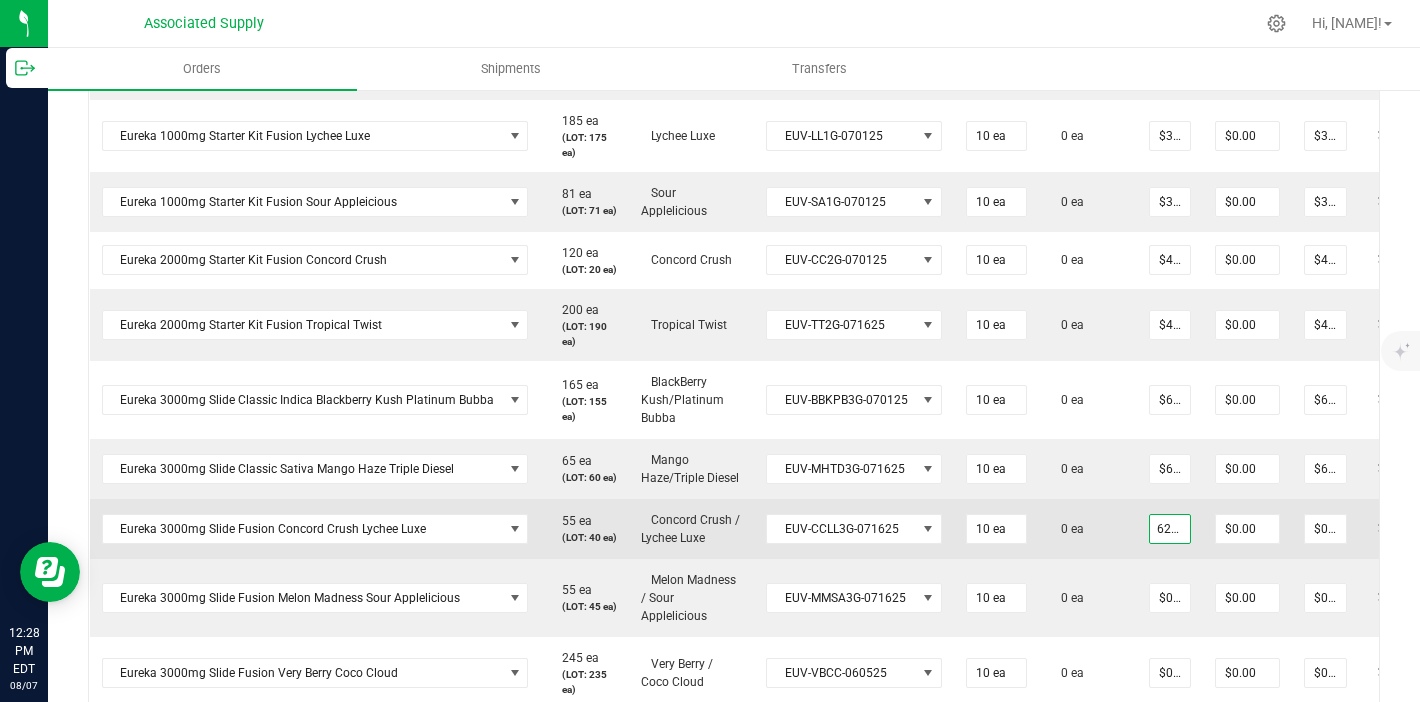 click on "0 ea" at bounding box center (1088, 529) 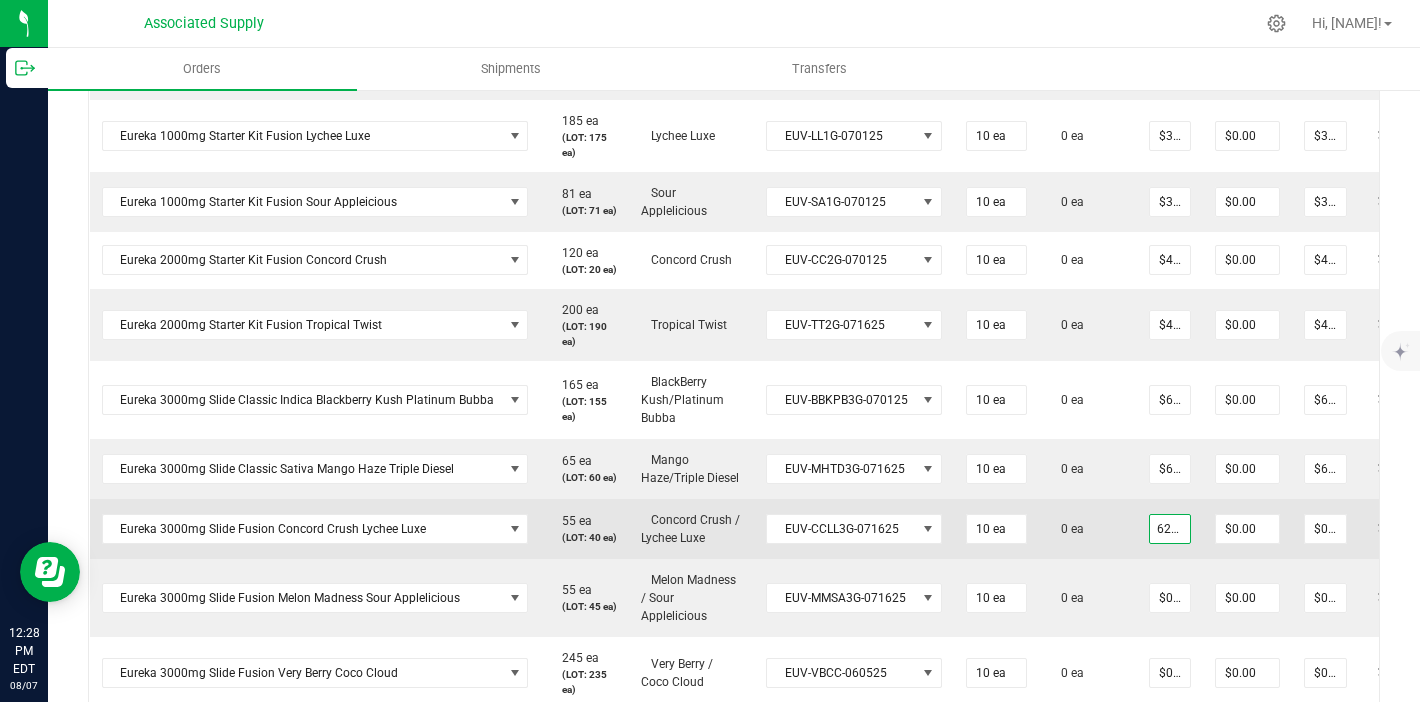 type on "$62.50000" 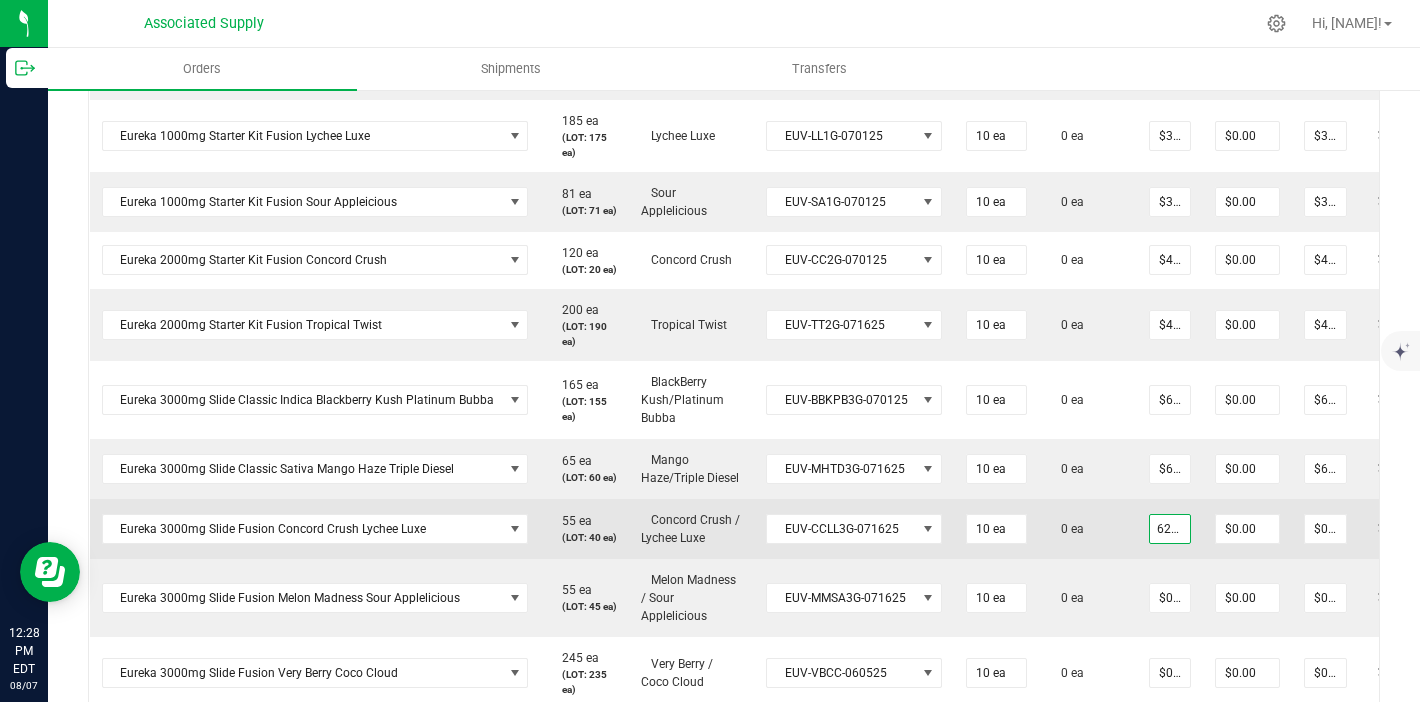 type on "$625.00" 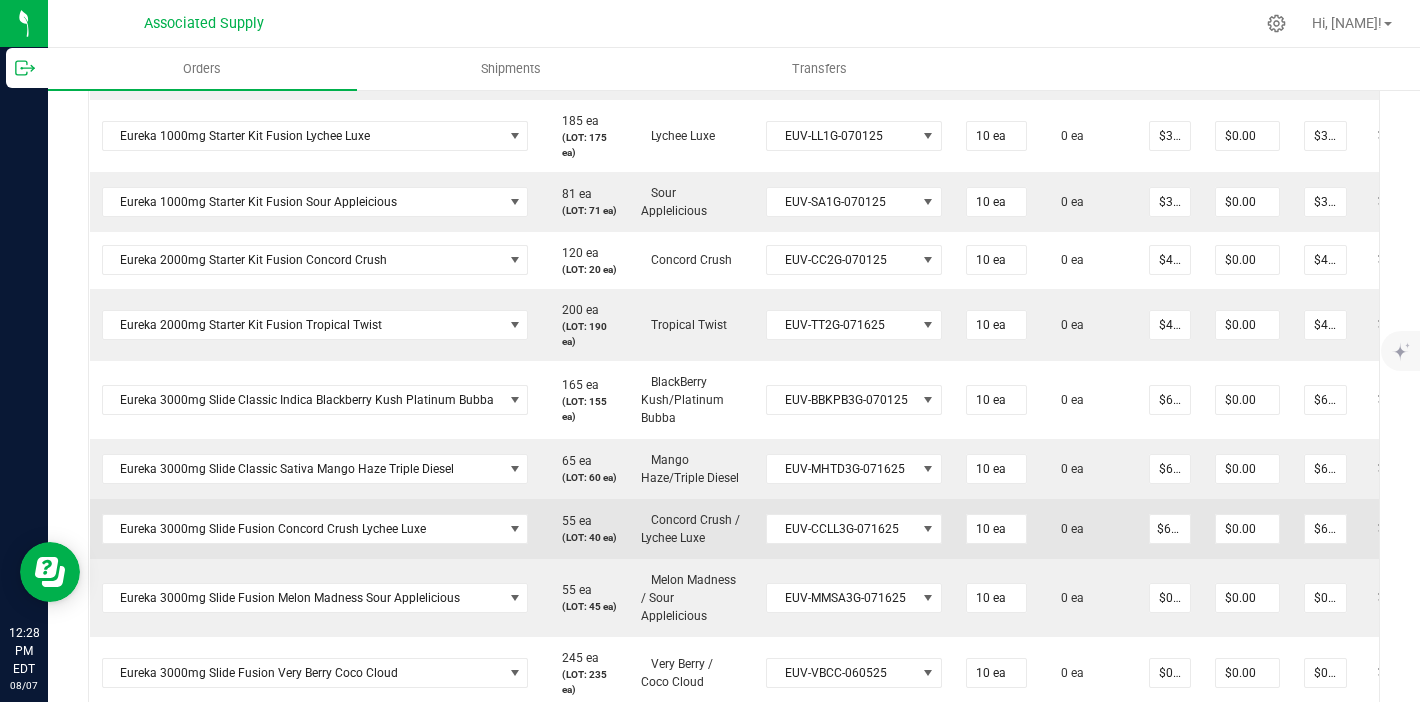 scroll, scrollTop: 0, scrollLeft: 0, axis: both 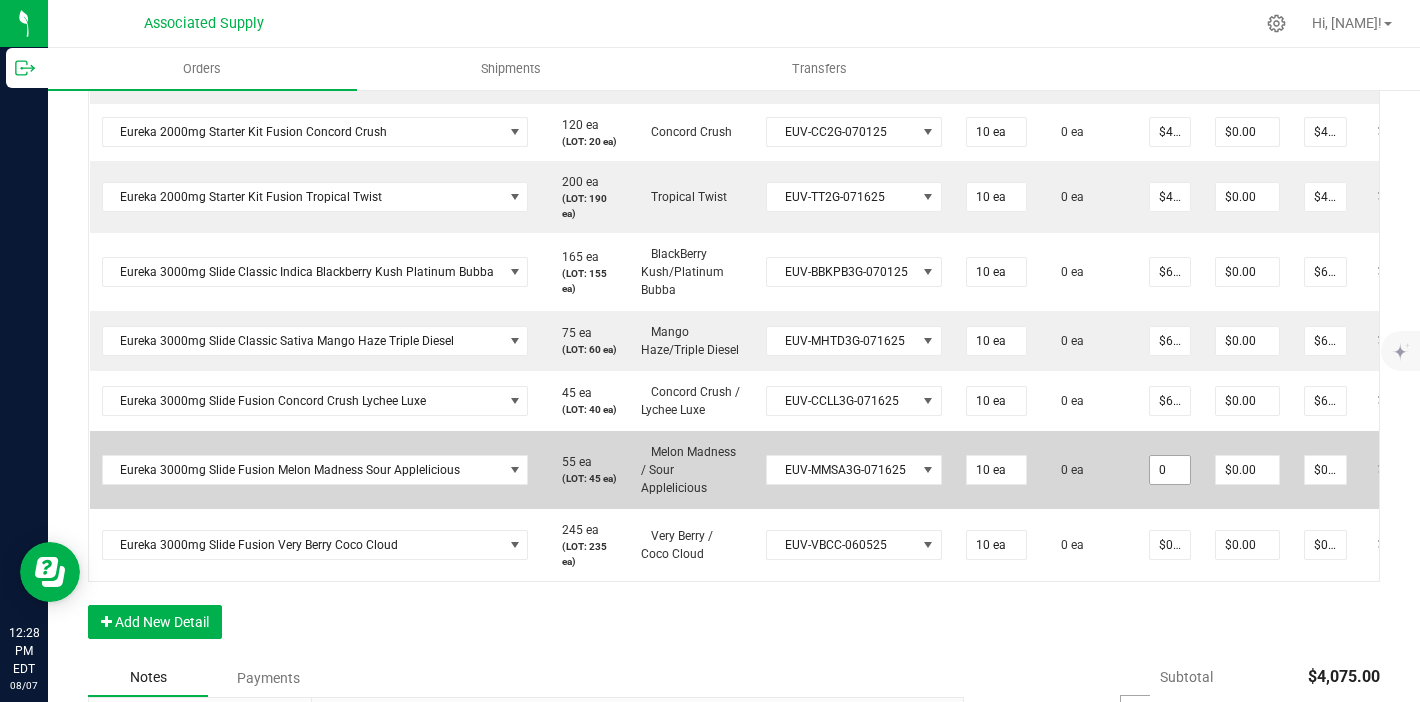 click on "0" at bounding box center [1170, 470] 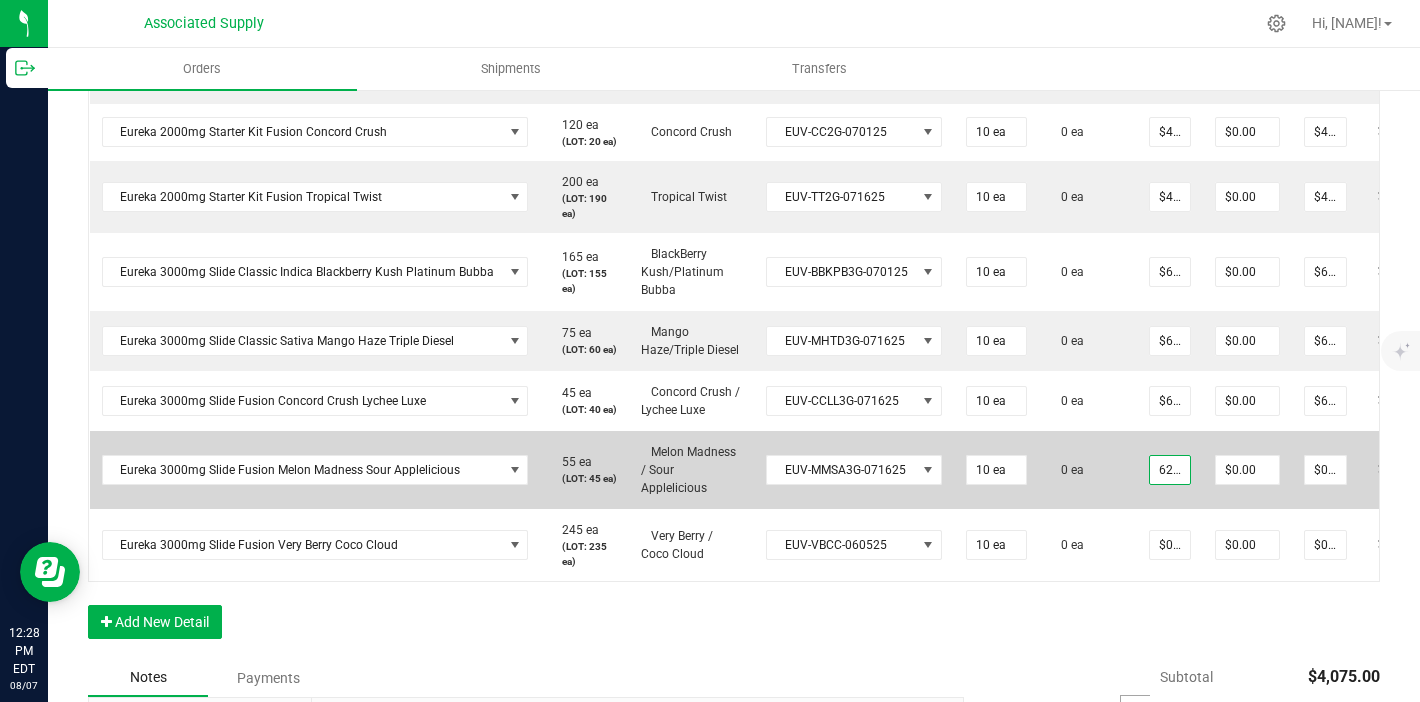 scroll, scrollTop: 0, scrollLeft: 2, axis: horizontal 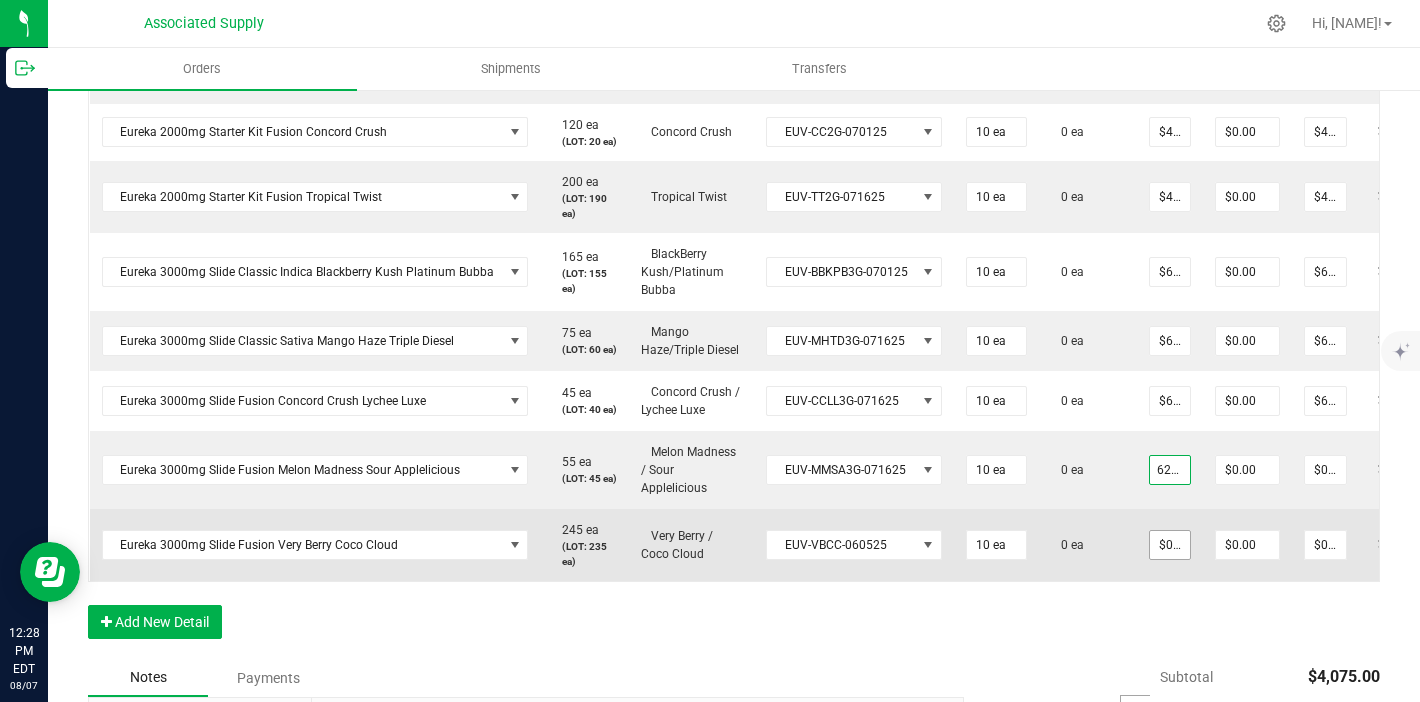 click on "$0.00000" at bounding box center (1170, 545) 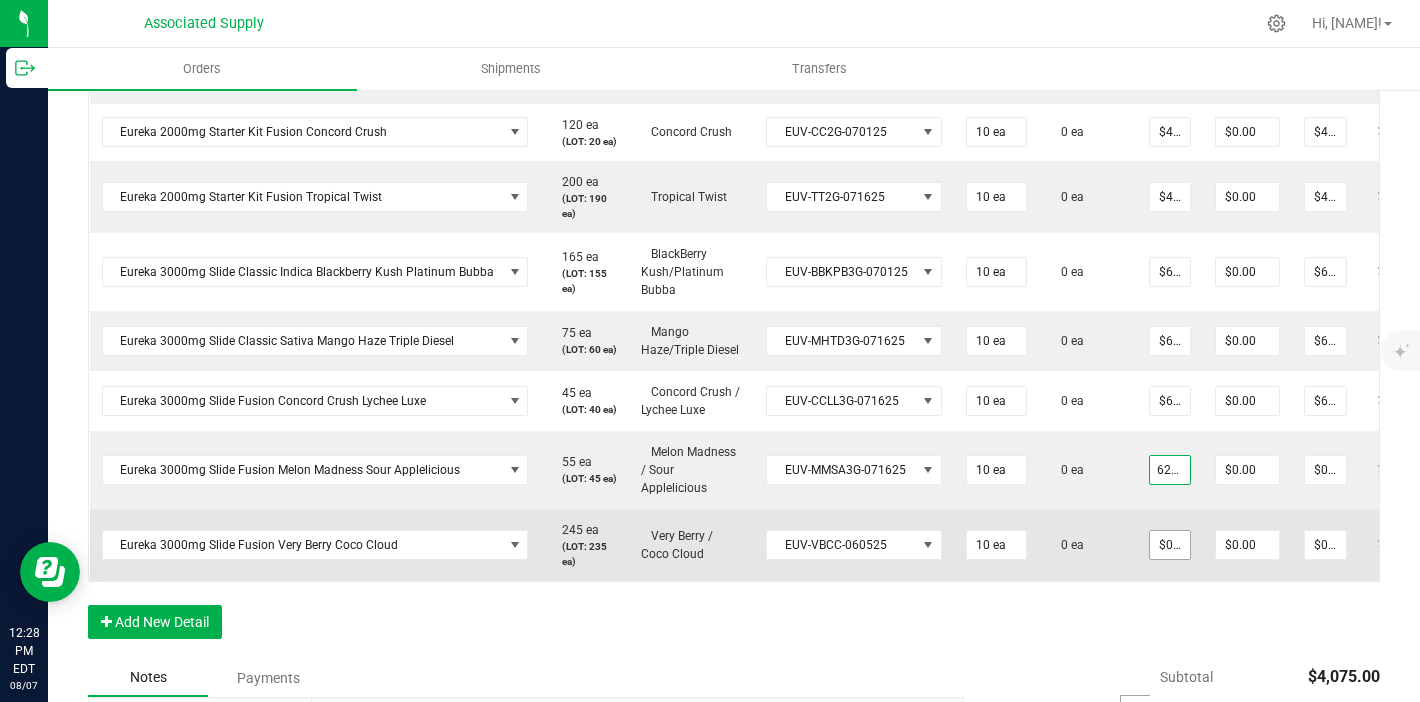 type on "$62.50000" 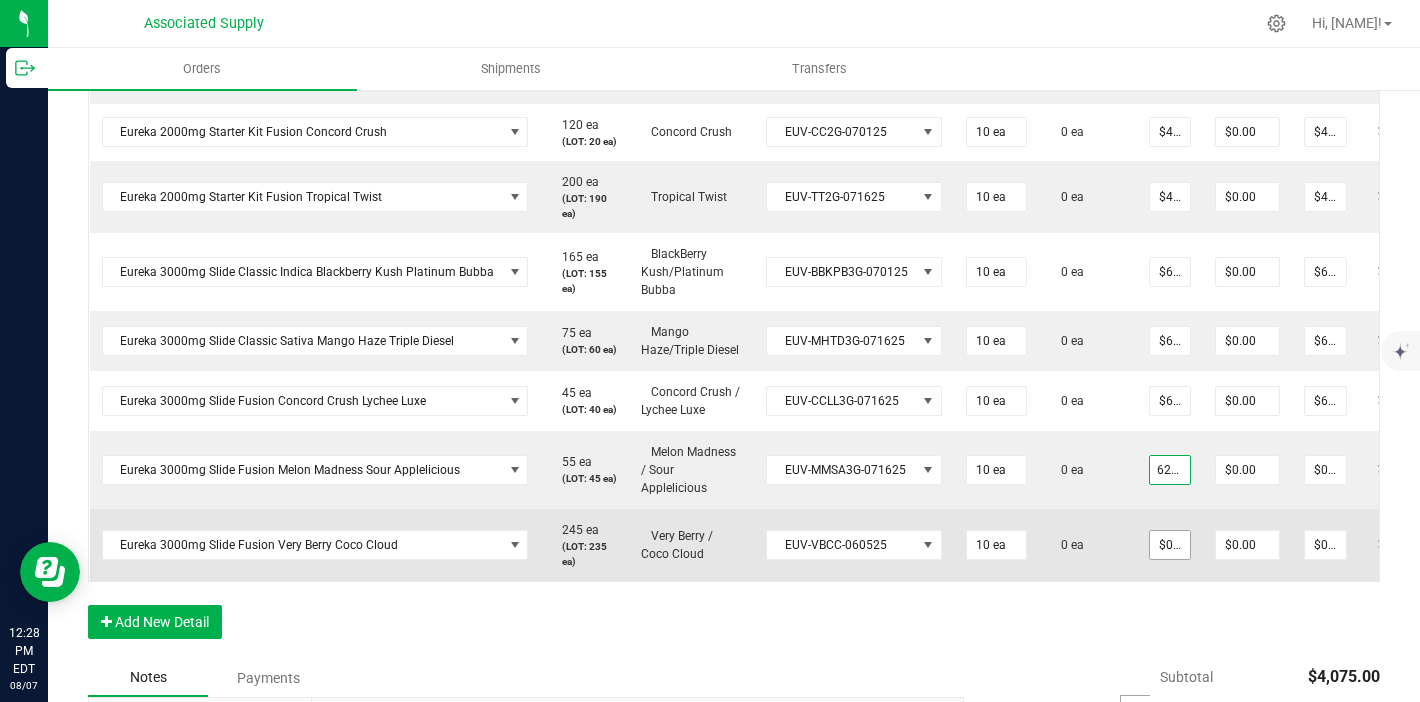 type on "$625.00" 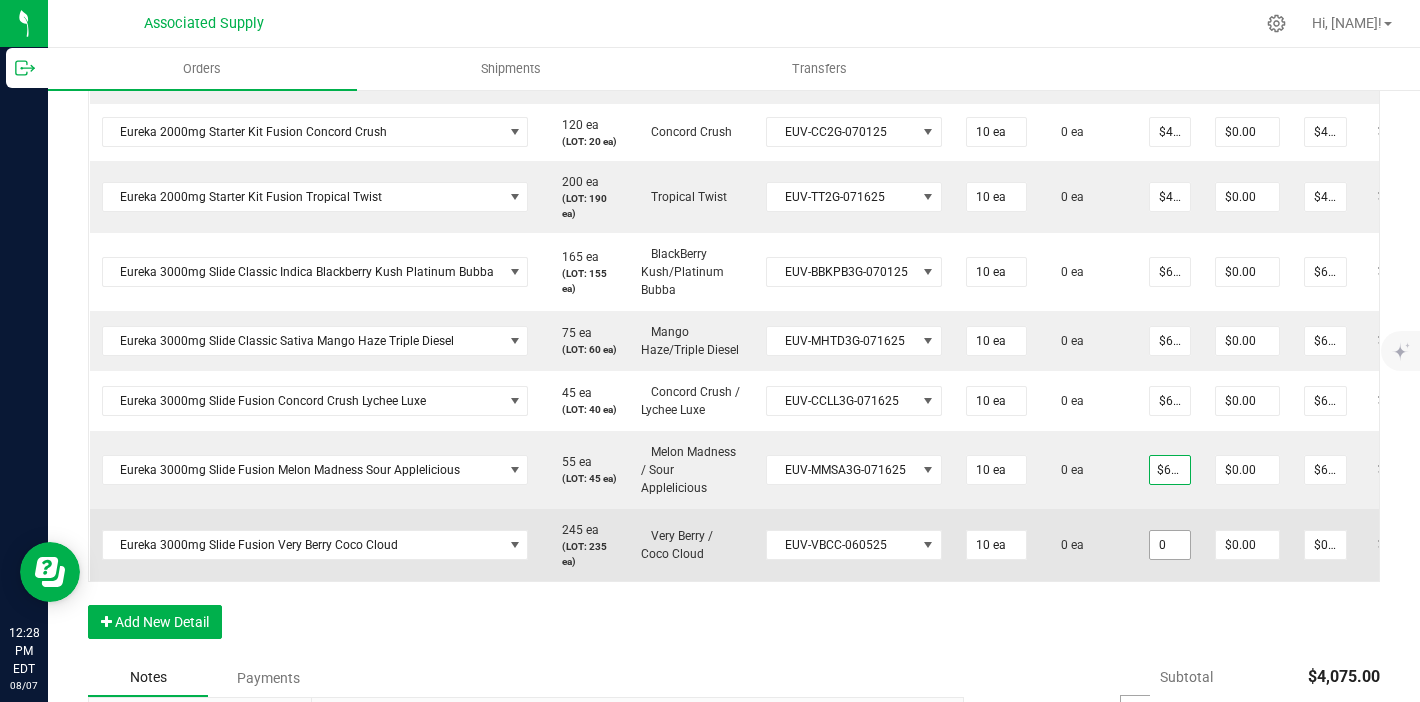 scroll, scrollTop: 0, scrollLeft: 0, axis: both 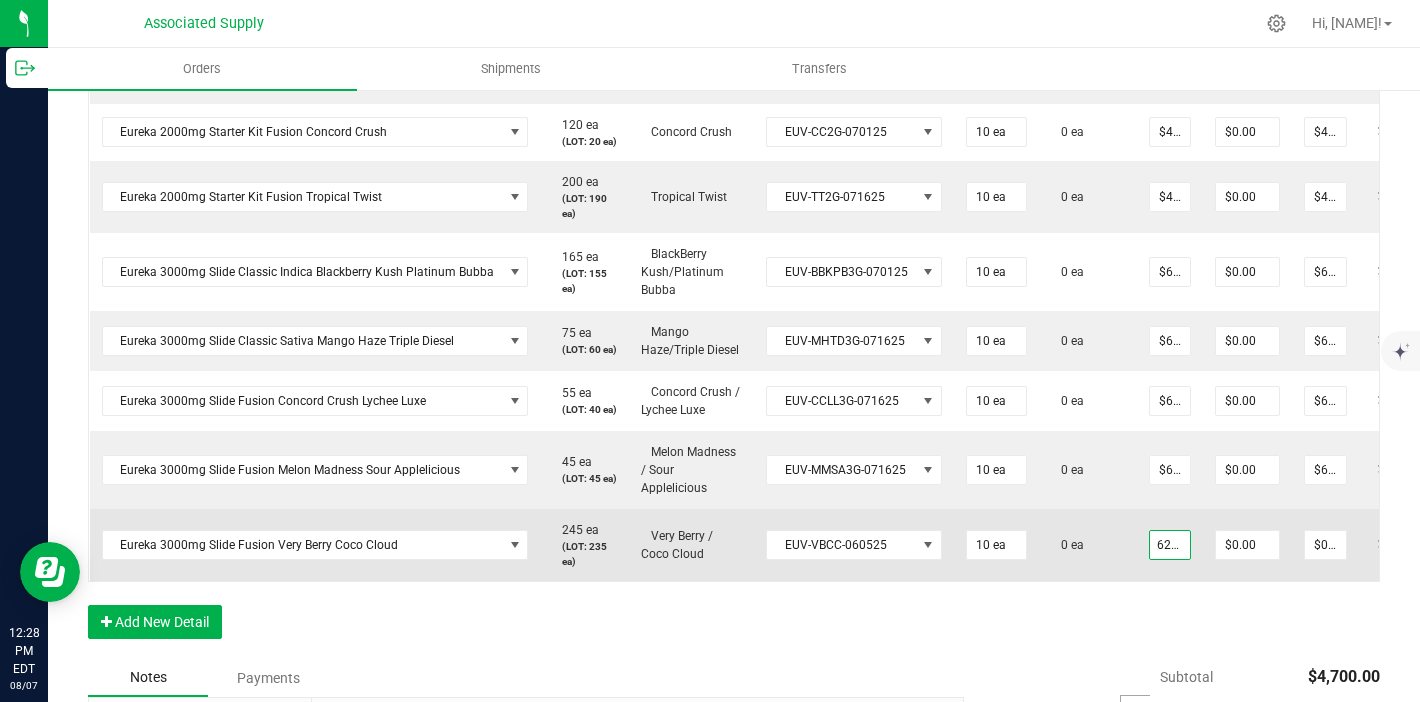 click on "62.5" at bounding box center (1170, 545) 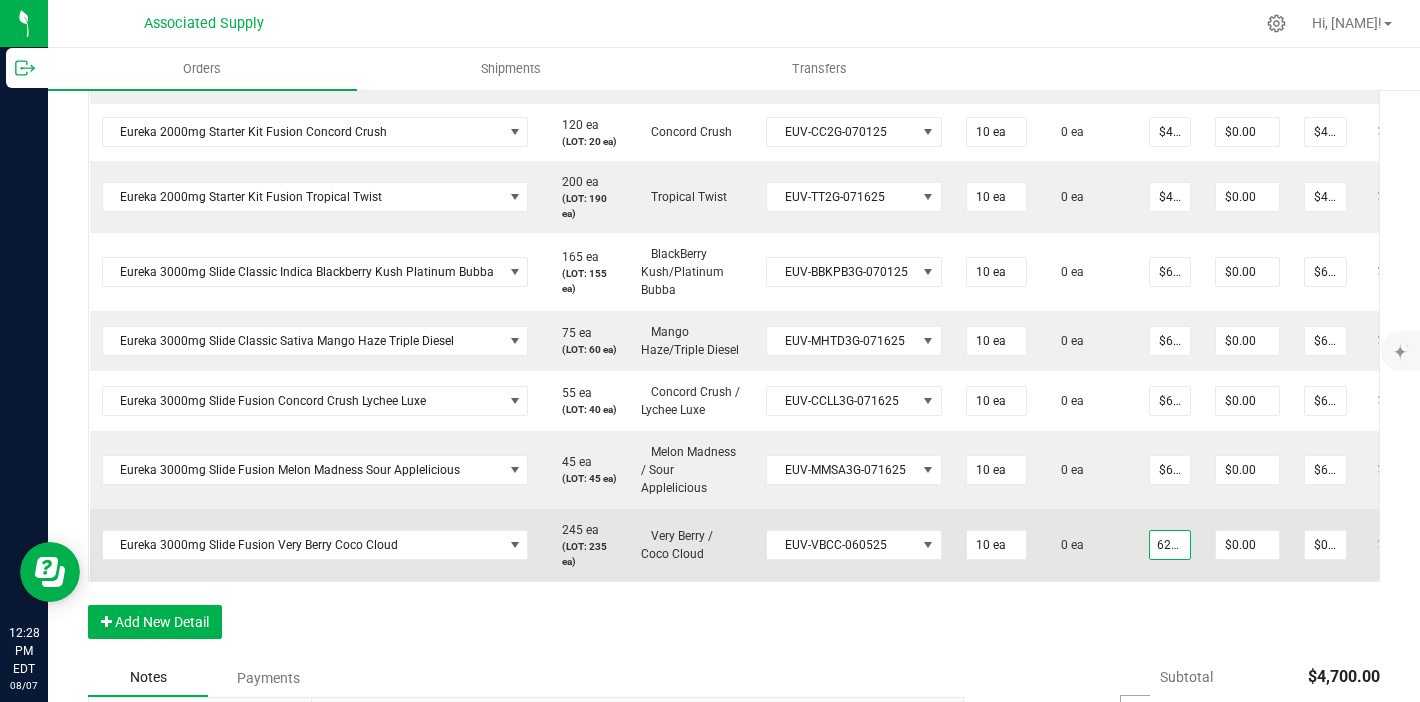 type on "$62.50000" 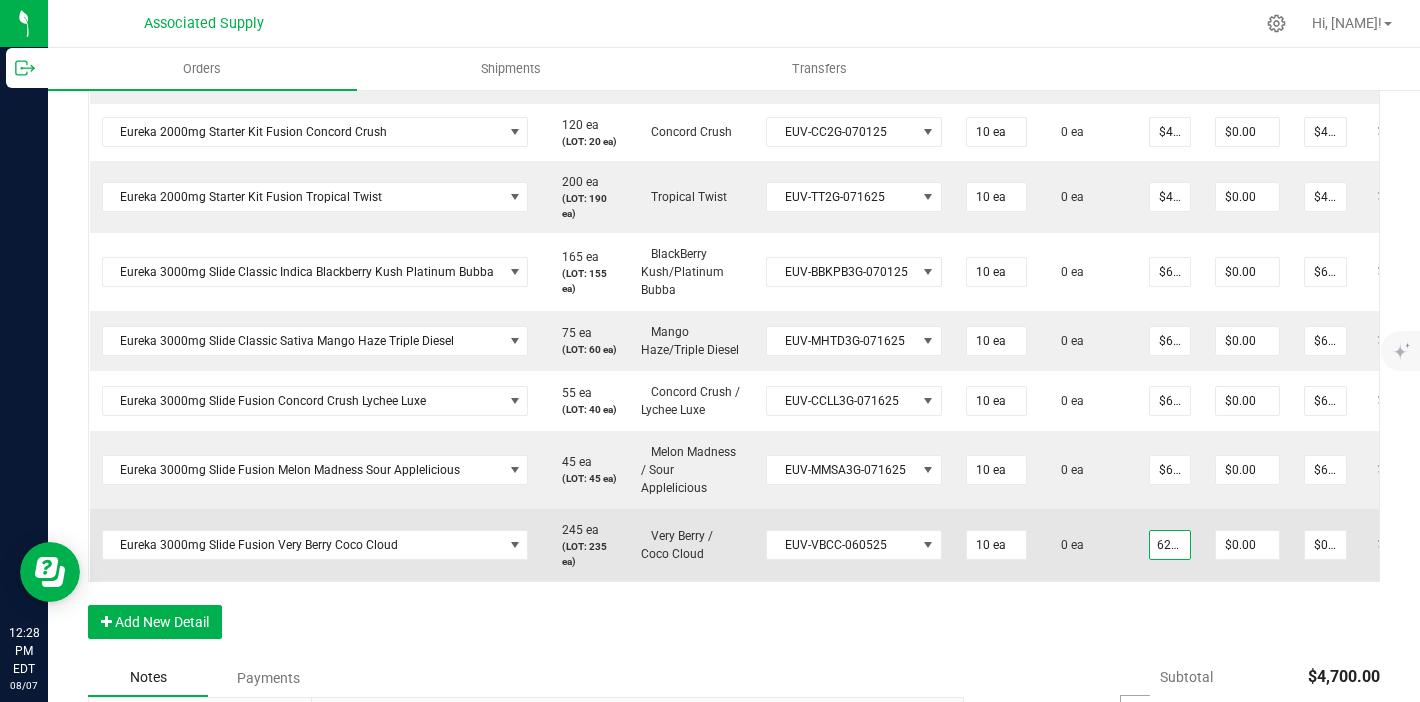 type on "$625.00" 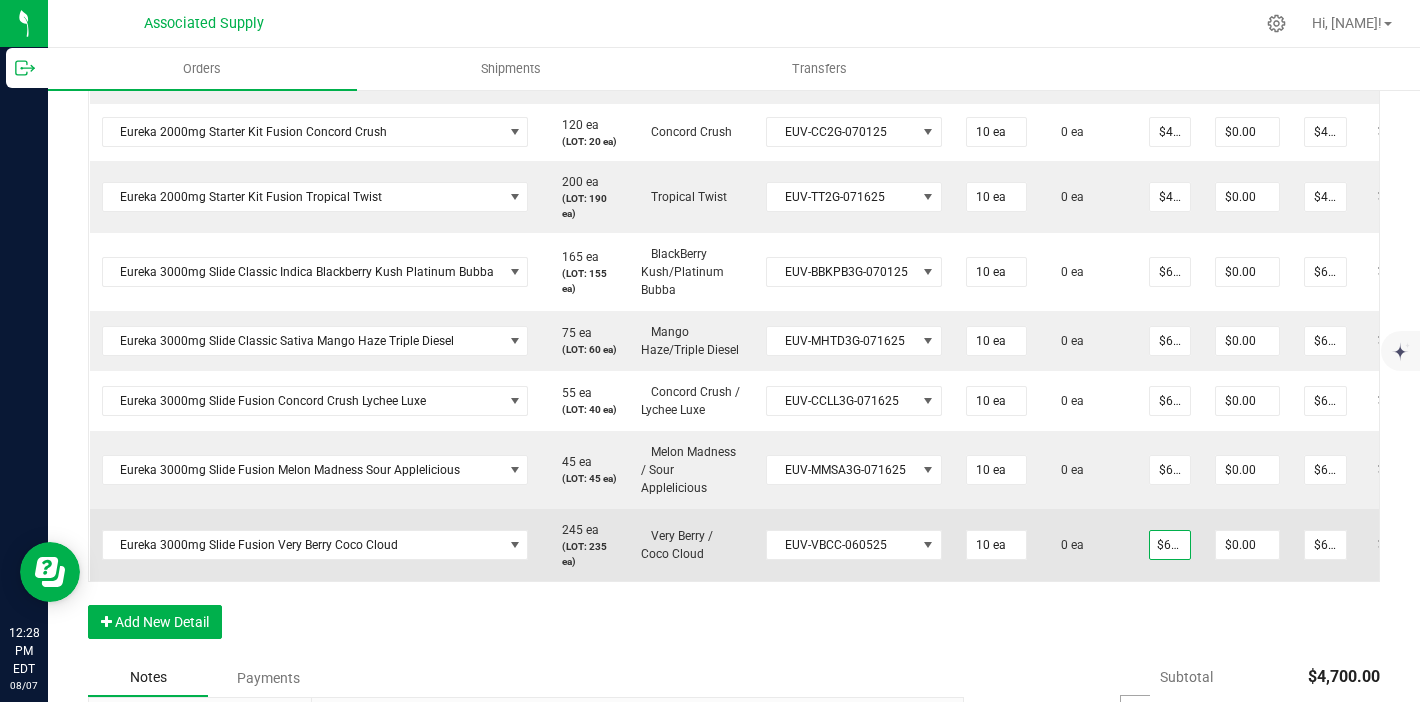scroll, scrollTop: 0, scrollLeft: 0, axis: both 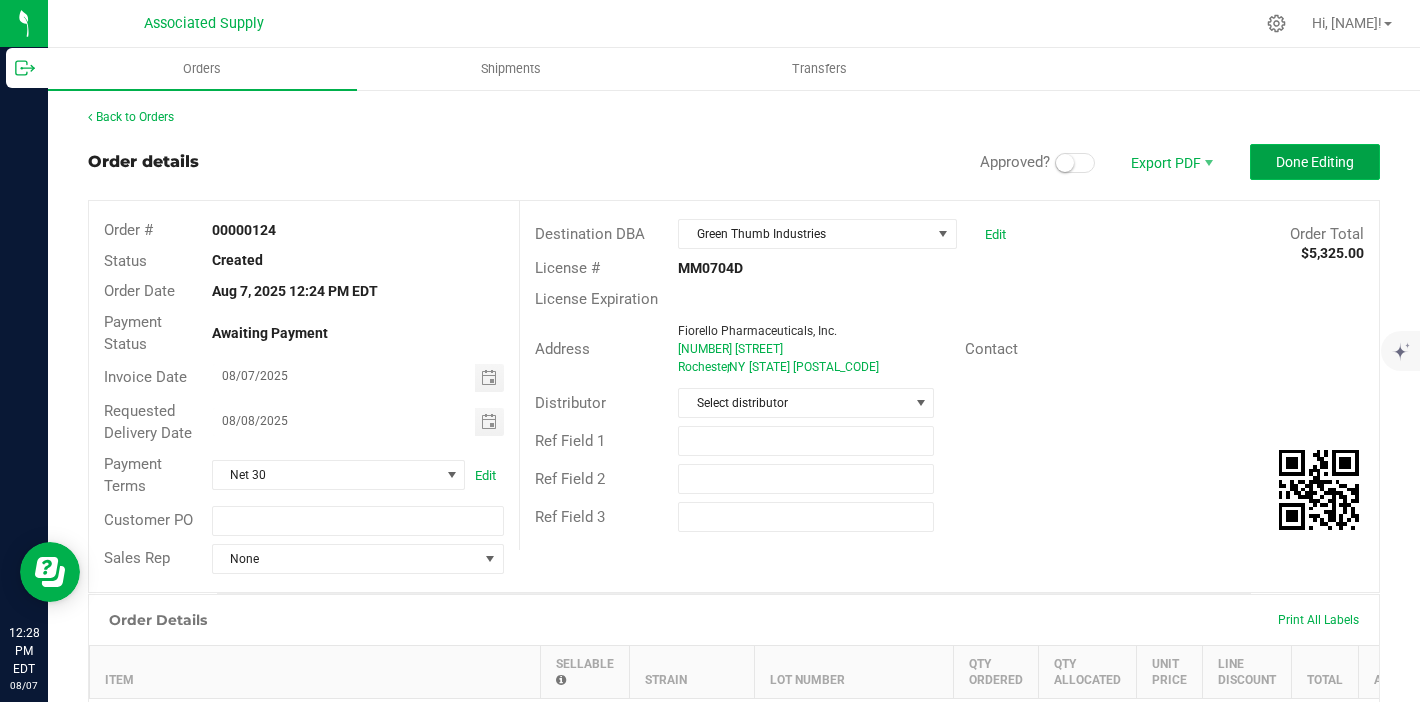 click on "Done Editing" at bounding box center (1315, 162) 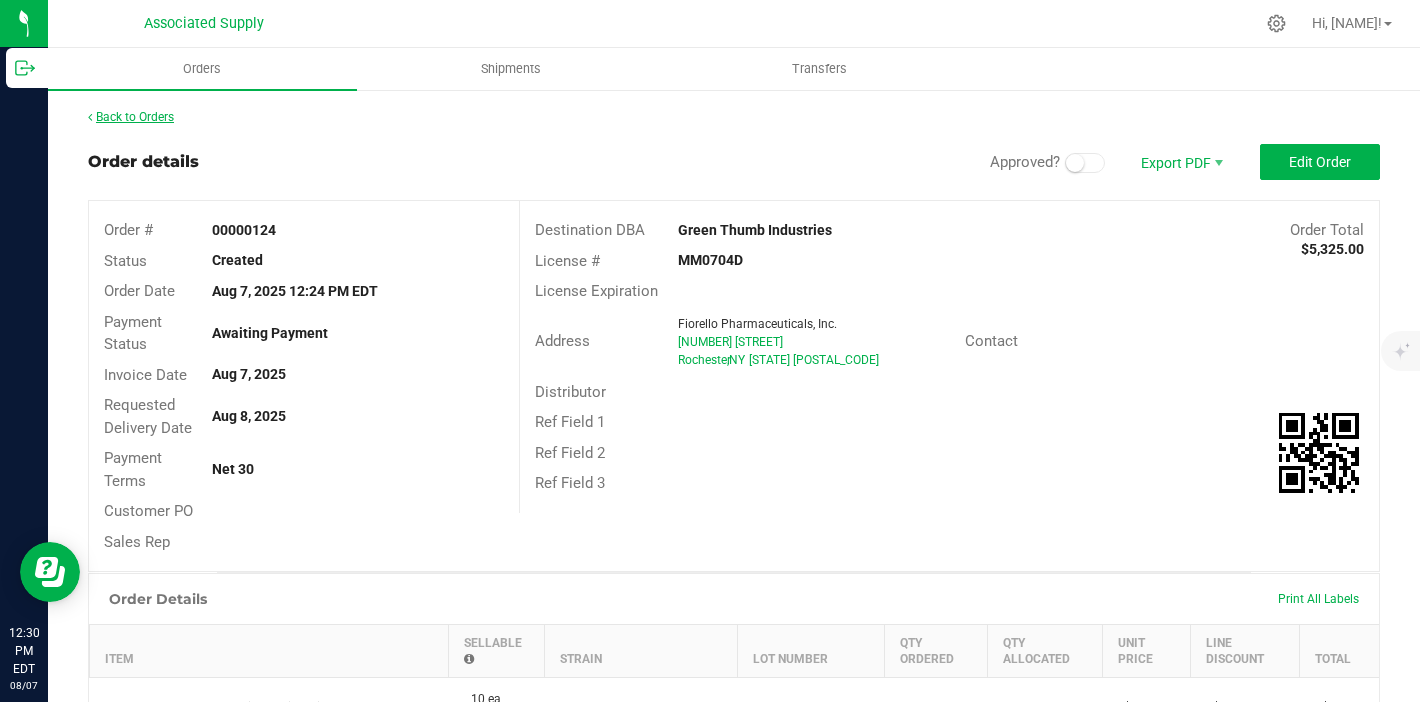 click on "Back to Orders" at bounding box center (131, 117) 